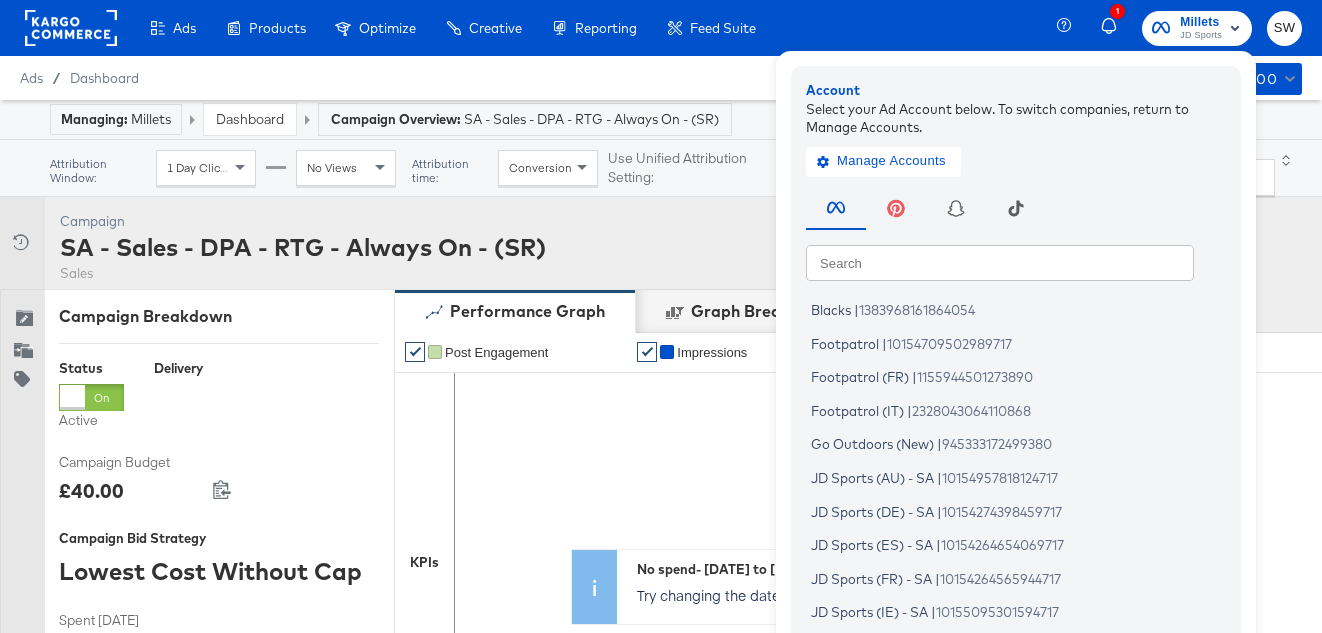 scroll, scrollTop: 0, scrollLeft: 0, axis: both 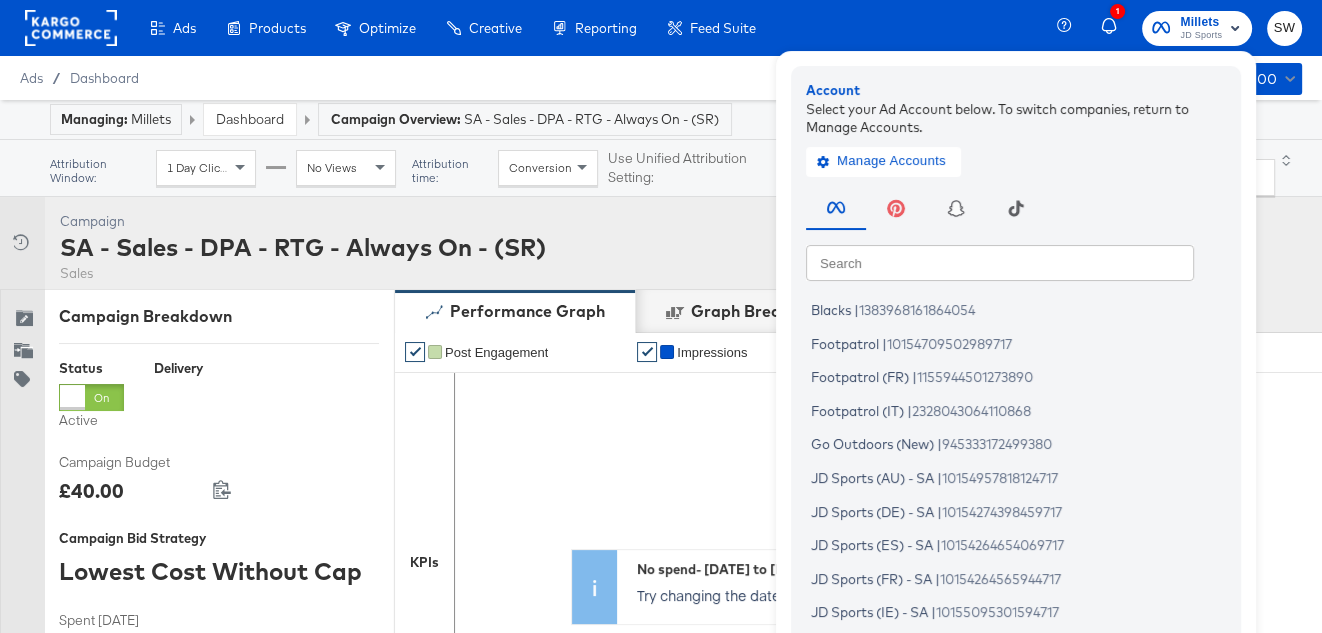 click on "Campaign Activity Campaign SA - Sales - DPA - RTG - Always On - (SR) Sales" at bounding box center (661, 243) 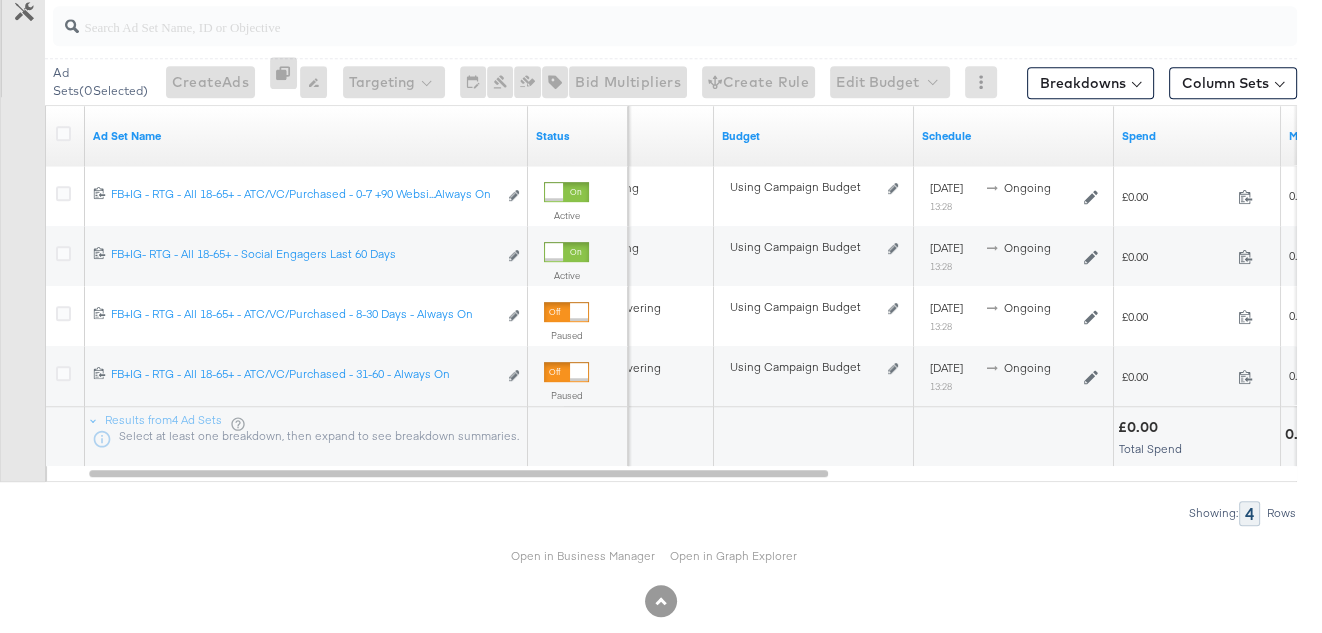 scroll, scrollTop: 1091, scrollLeft: 0, axis: vertical 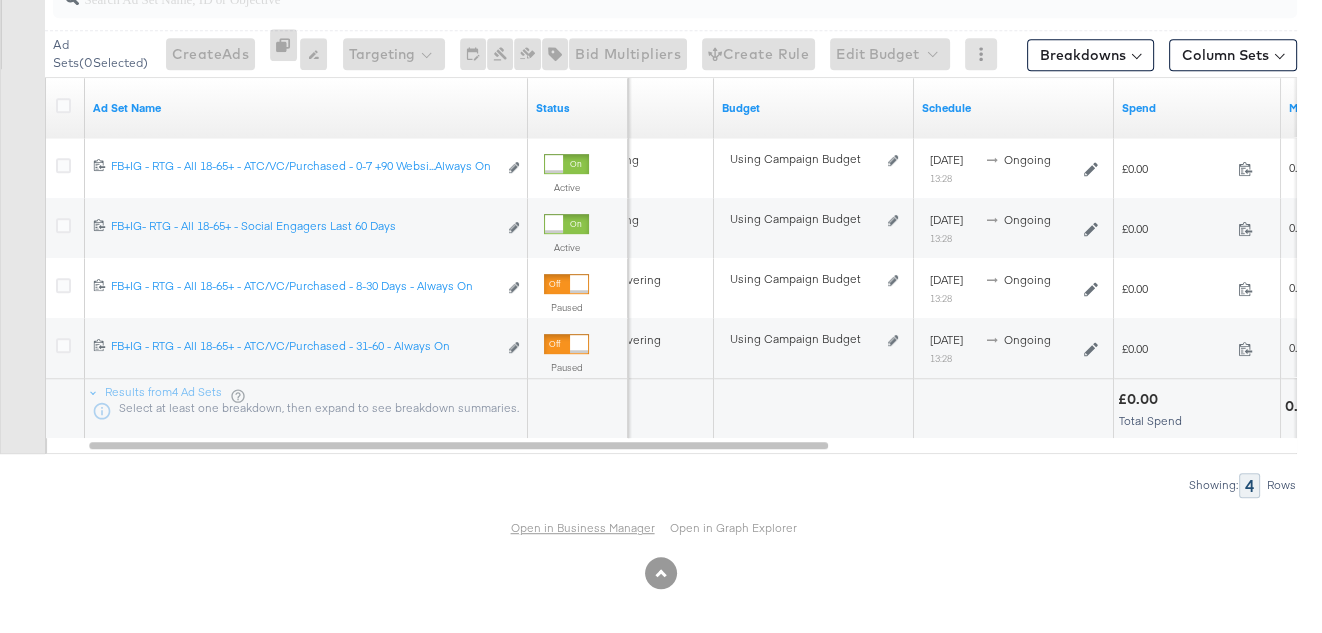 click on "Open in Business Manager" at bounding box center [583, 527] 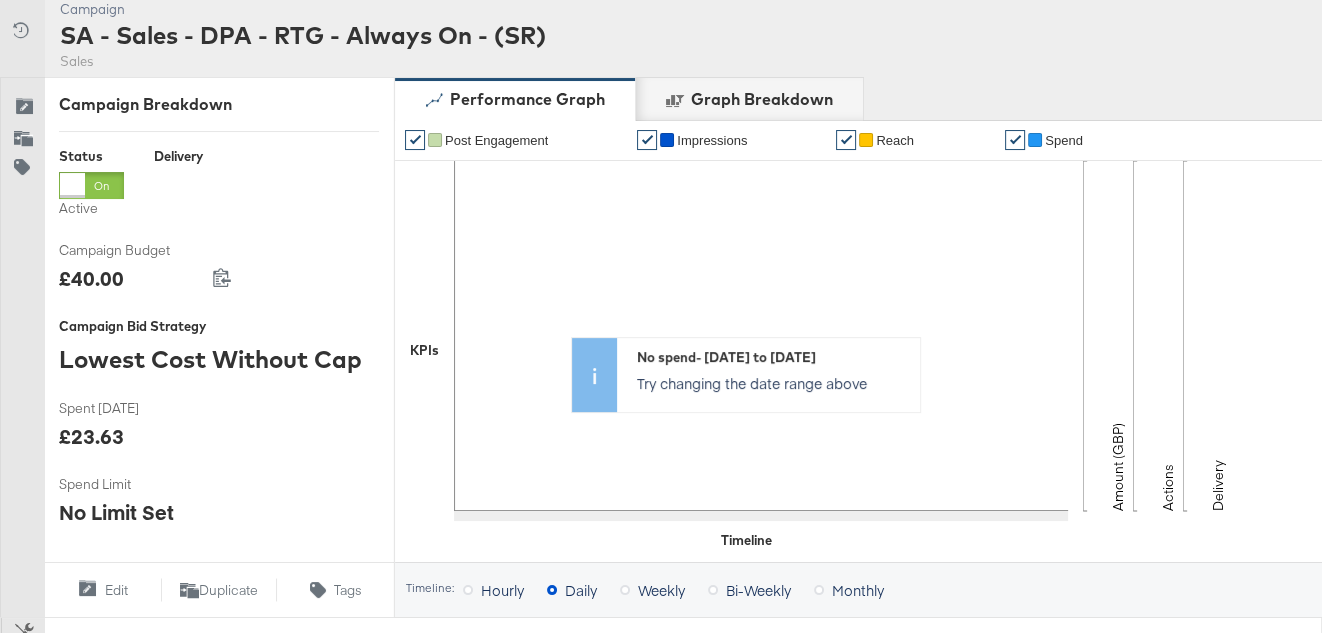 scroll, scrollTop: 0, scrollLeft: 0, axis: both 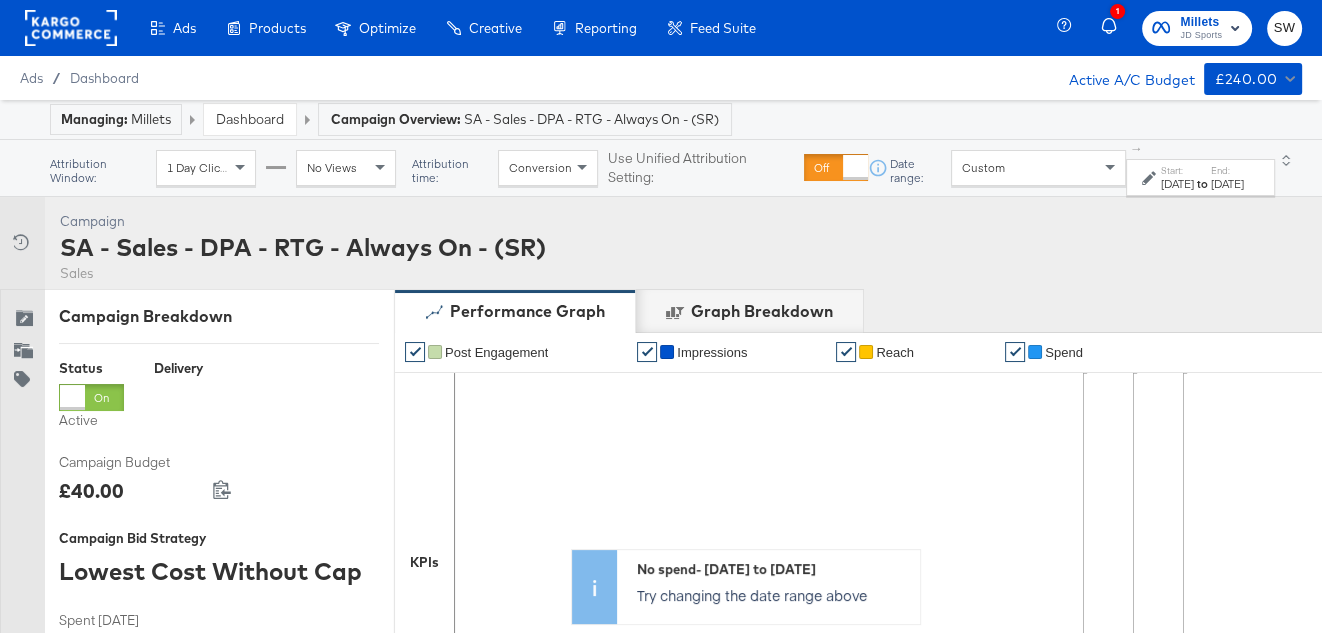 click on "Millets JD Sports" at bounding box center (1197, 28) 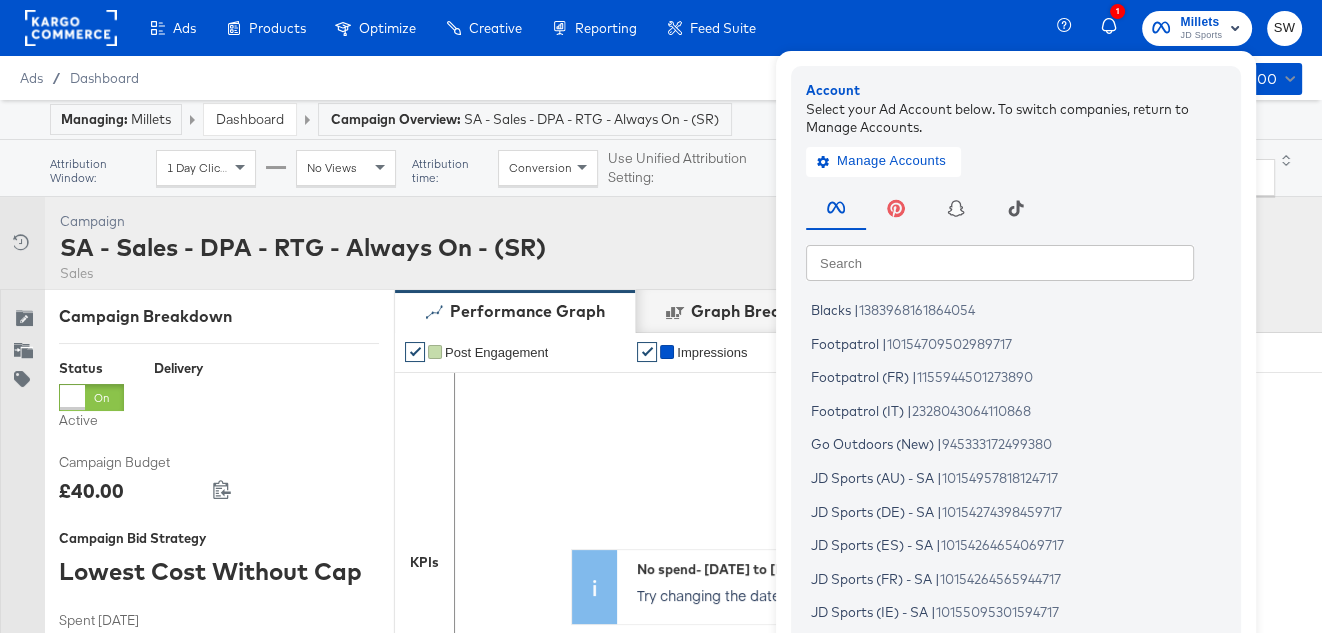 click at bounding box center (1000, 262) 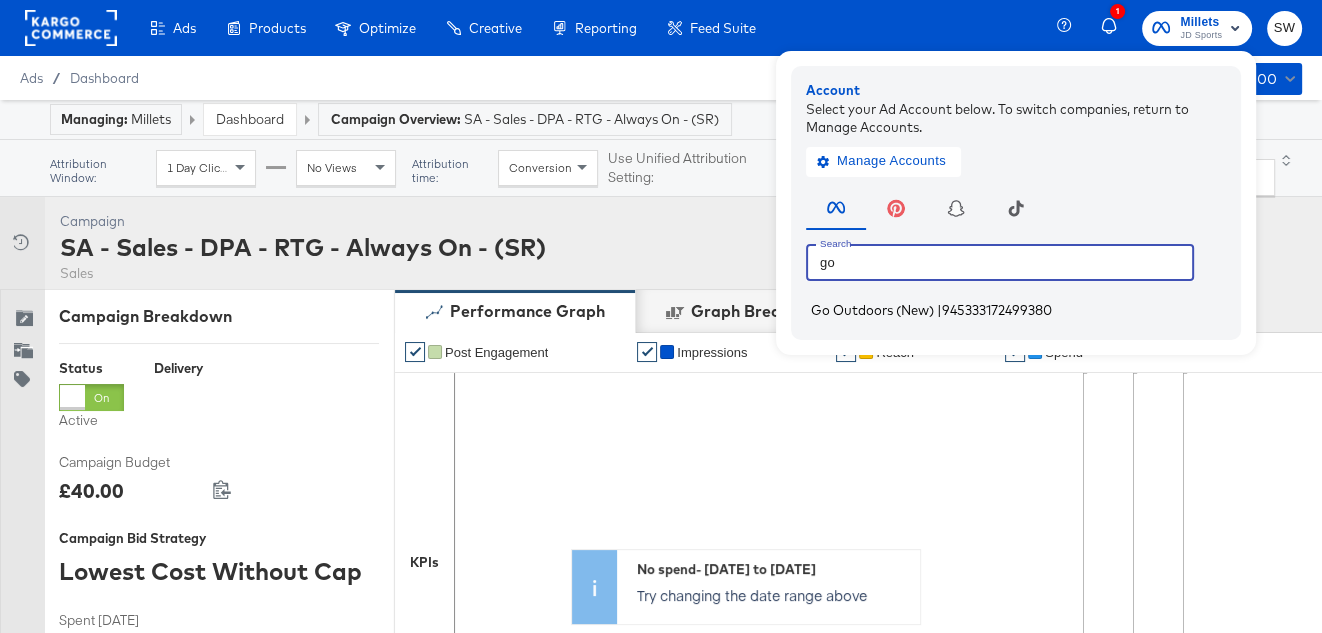 type on "go" 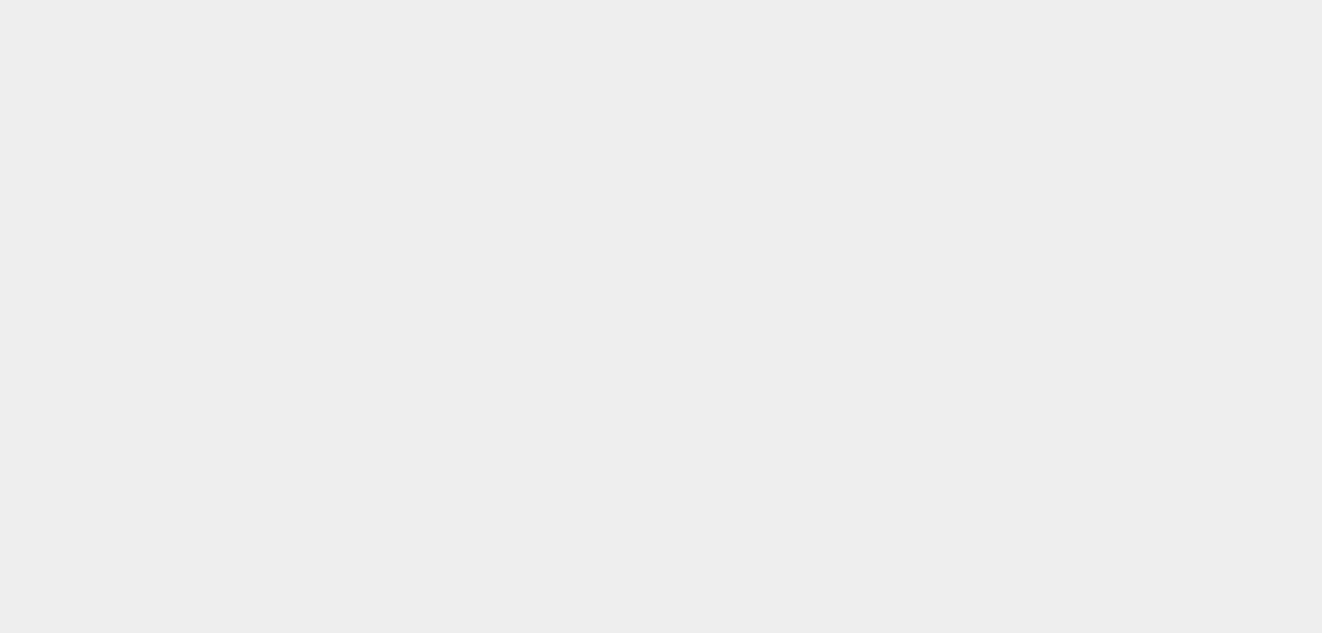 scroll, scrollTop: 0, scrollLeft: 0, axis: both 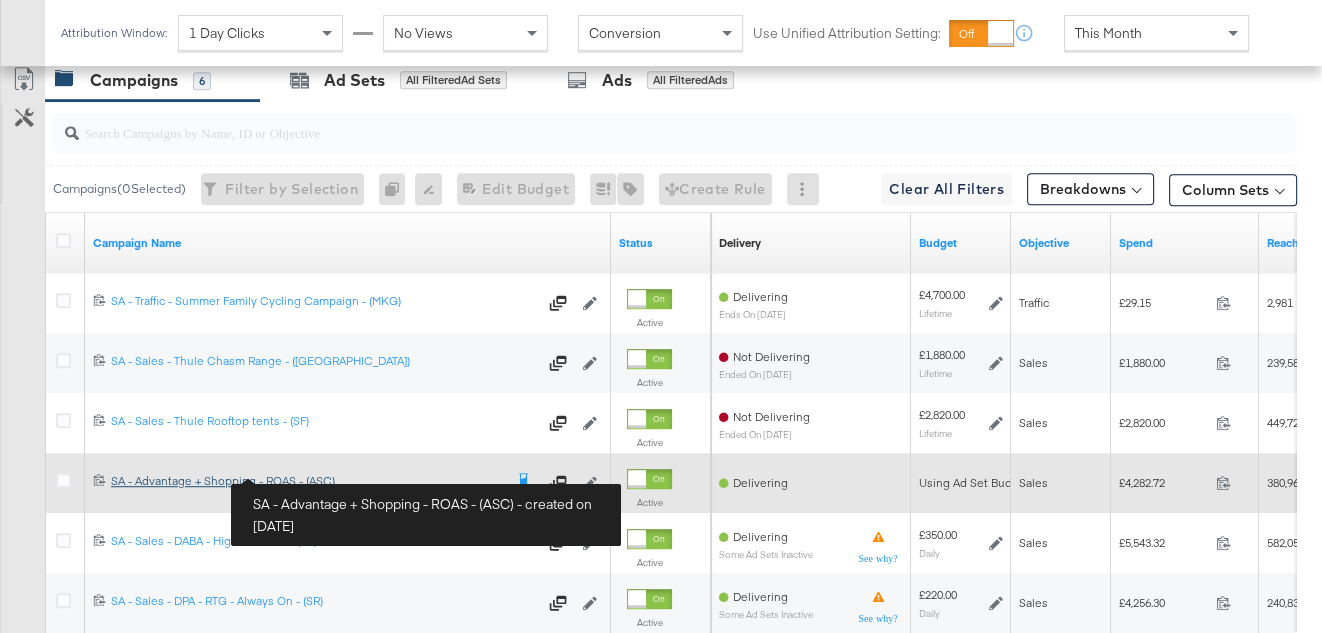 click on "SA - Advantage + Shopping - ROAS - (ASC) SA - Advantage + Shopping - ROAS - (ASC)" at bounding box center (306, 481) 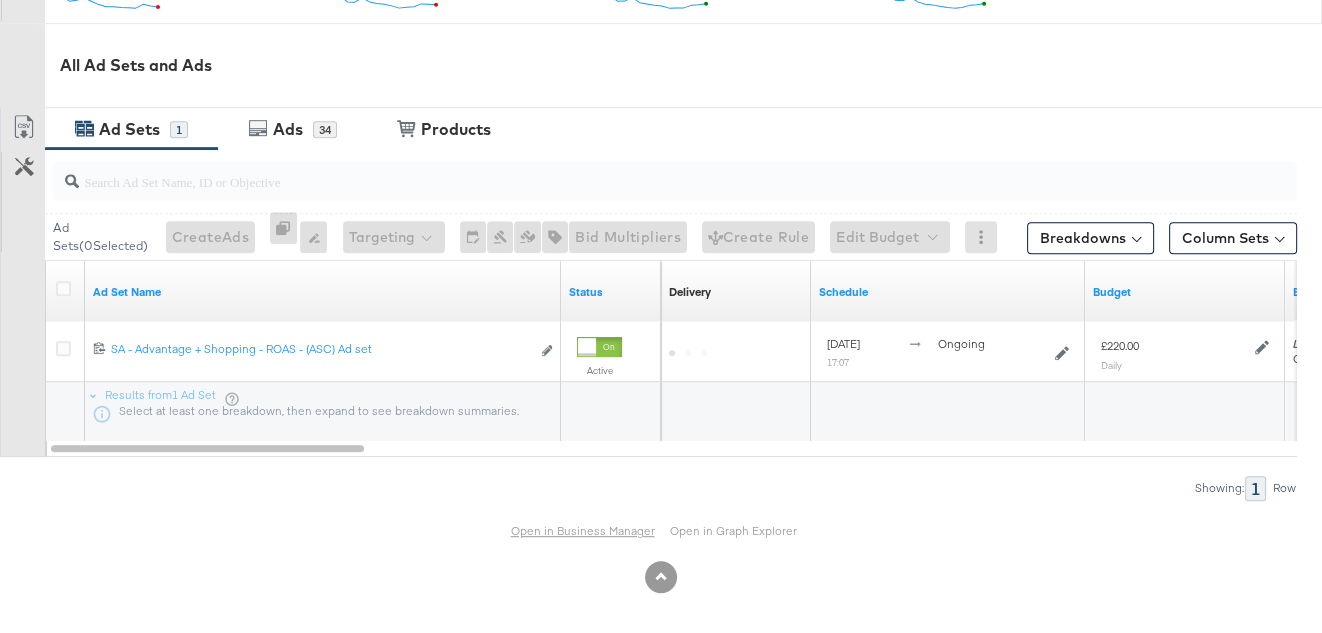 scroll, scrollTop: 912, scrollLeft: 0, axis: vertical 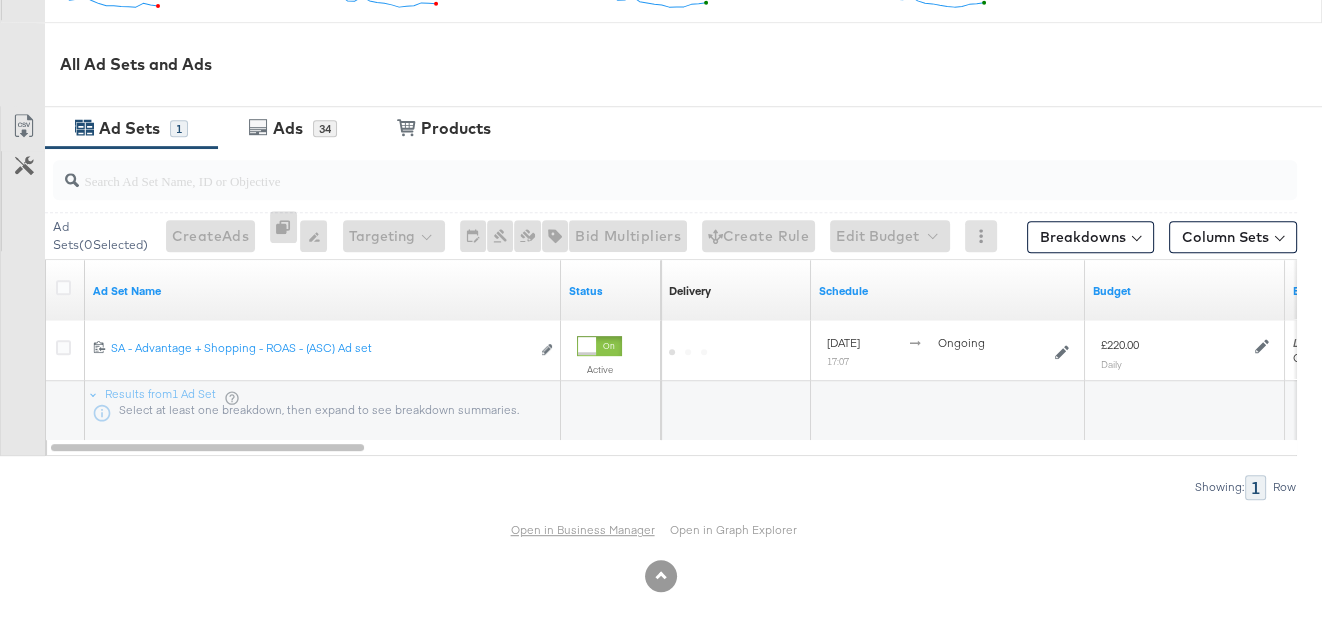 click on "Open in Business Manager" at bounding box center (583, 529) 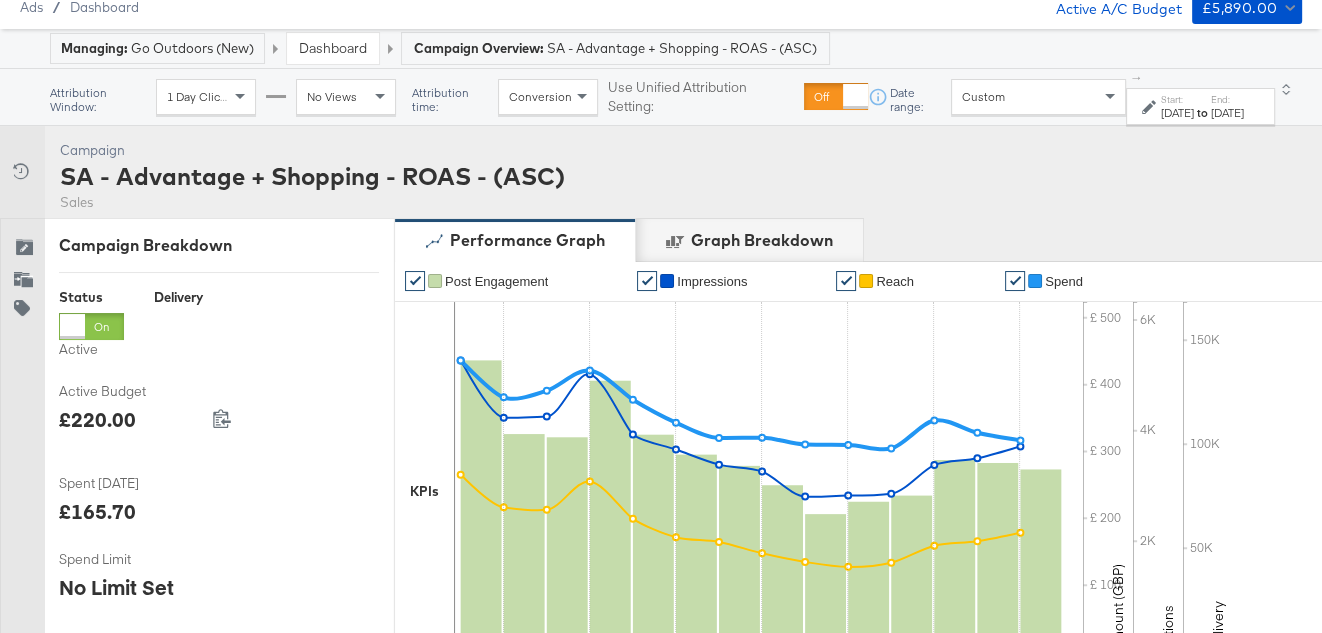 scroll, scrollTop: 0, scrollLeft: 0, axis: both 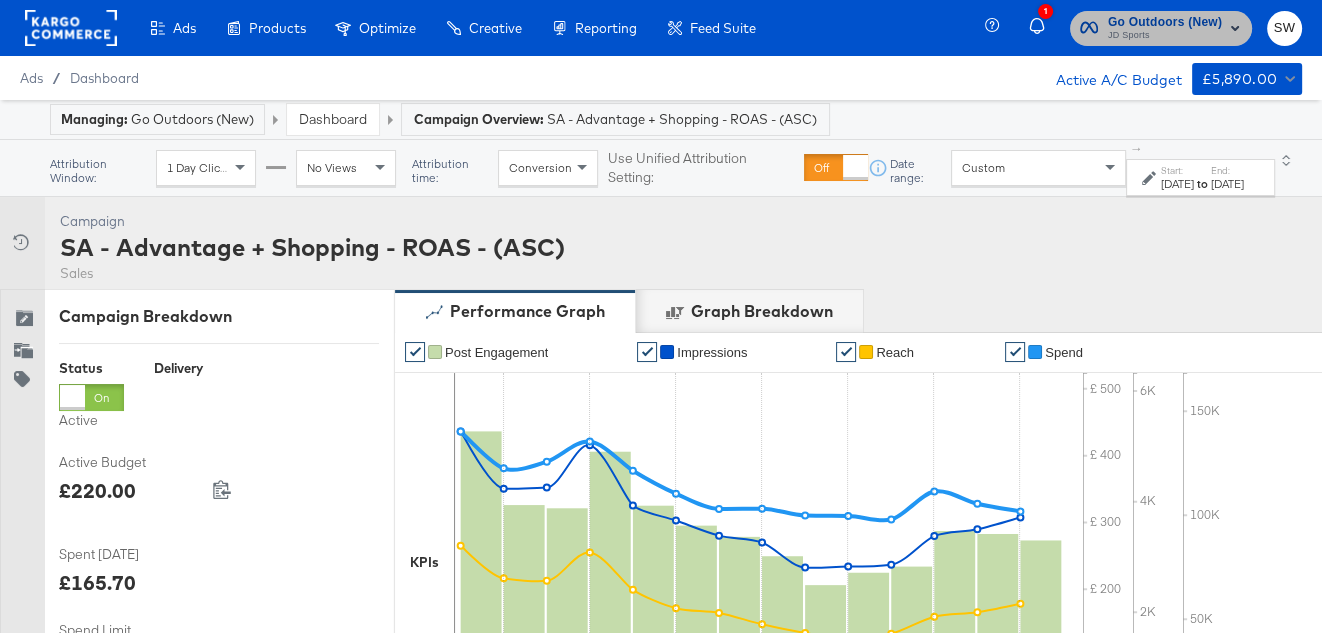 click on "JD Sports" at bounding box center (1165, 36) 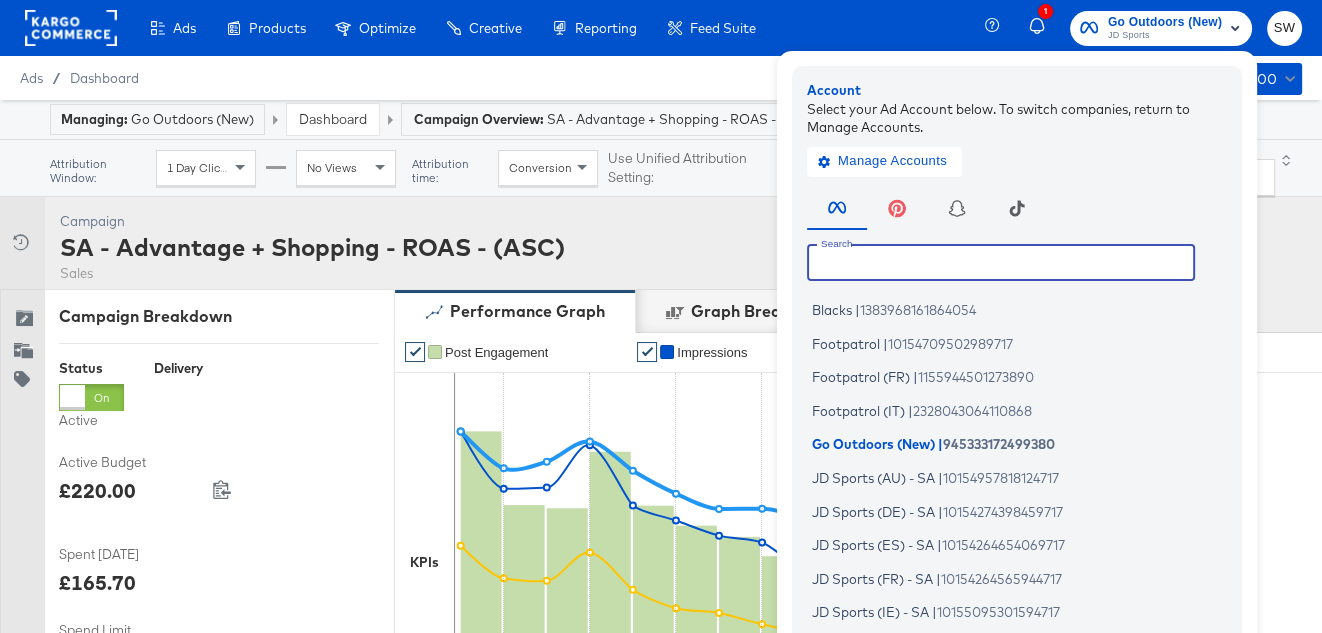 click at bounding box center [1001, 262] 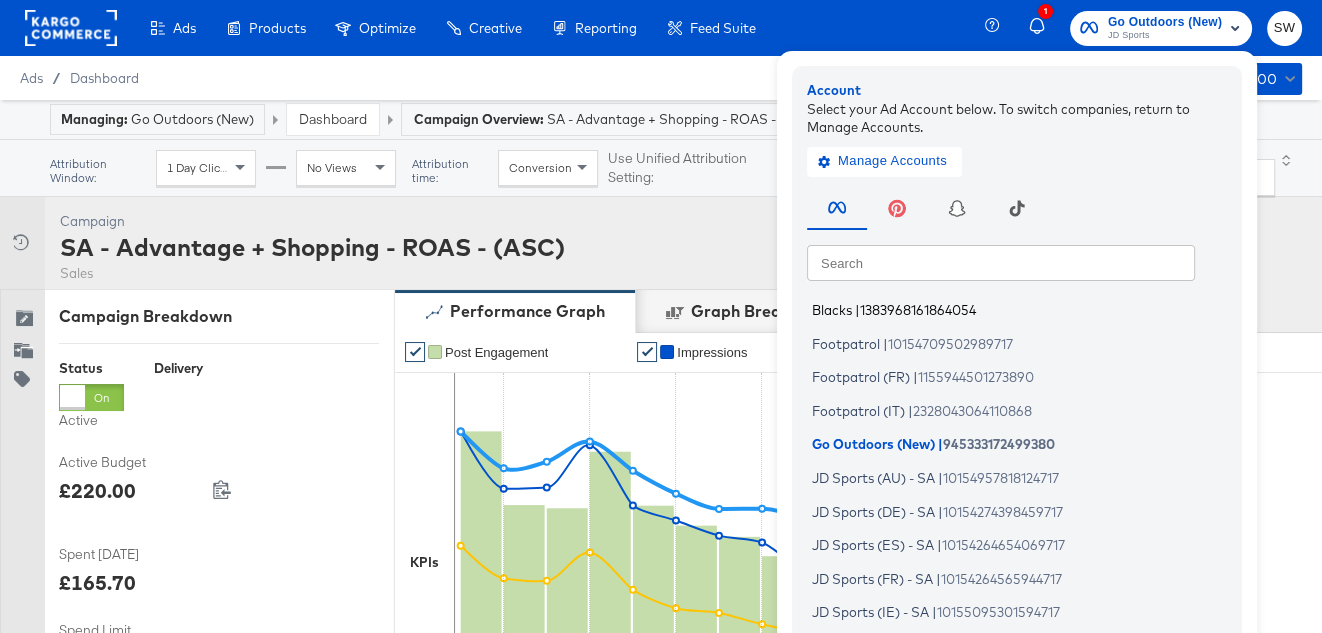 click on "1383968161864054" at bounding box center (918, 310) 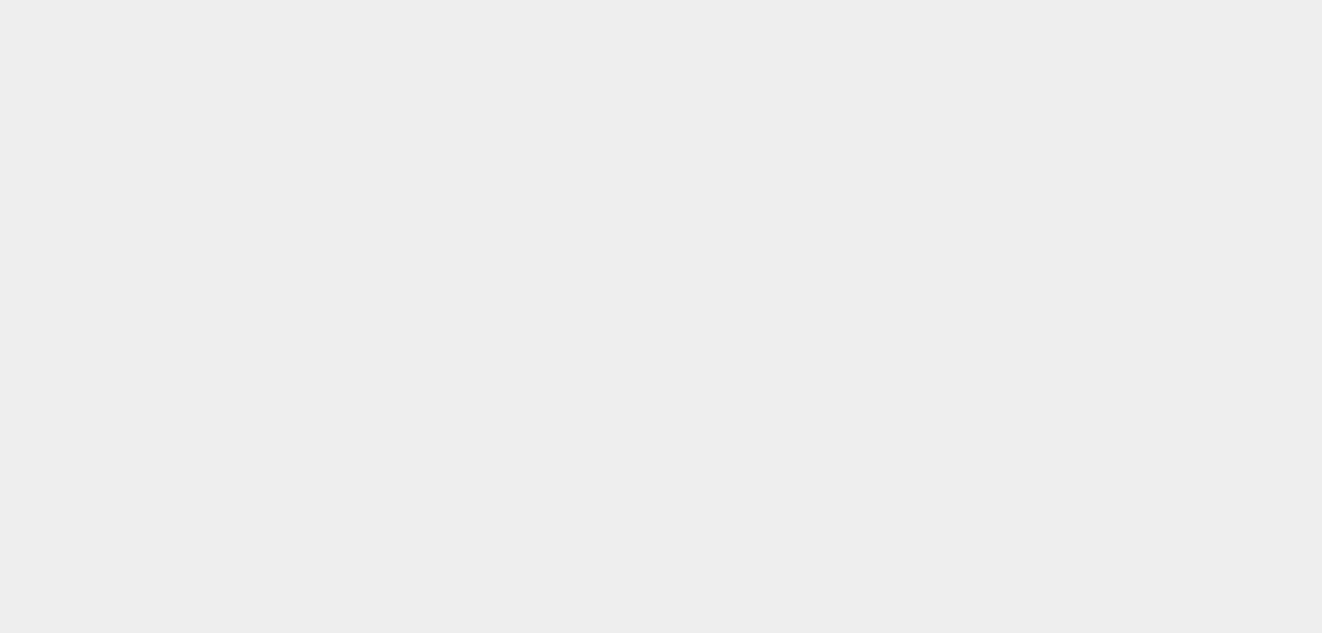 scroll, scrollTop: 0, scrollLeft: 0, axis: both 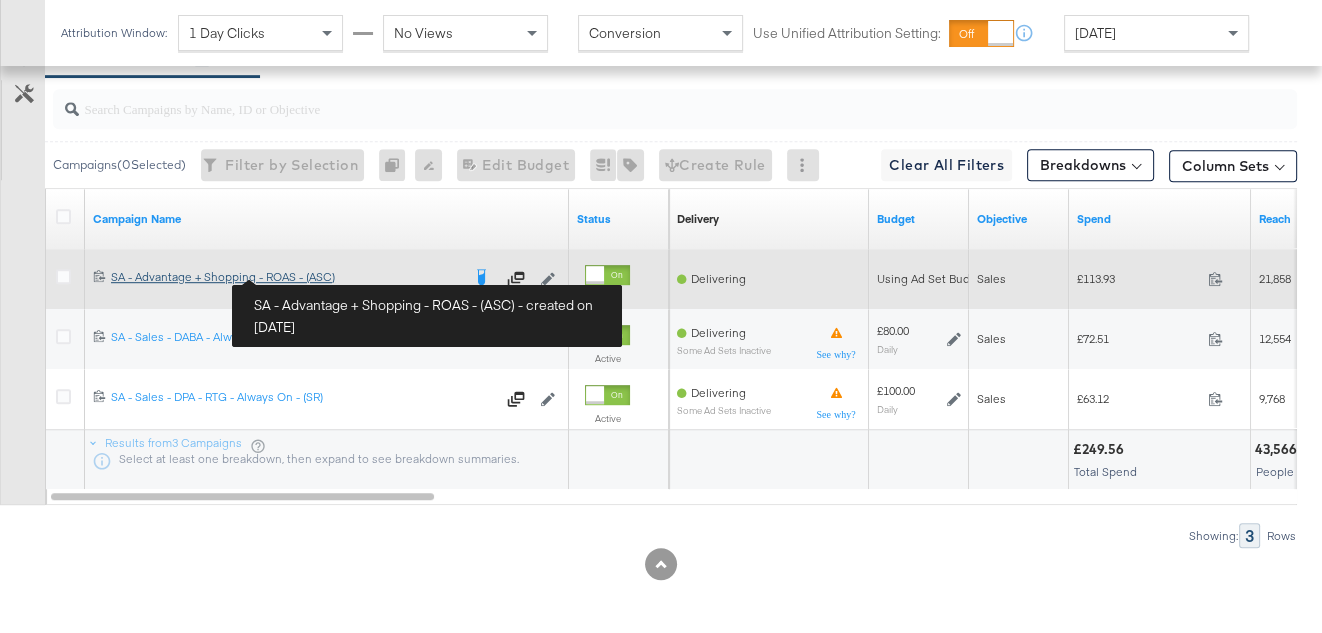 click on "SA - Advantage + Shopping - ROAS - (ASC) SA - Advantage + Shopping - ROAS - (ASC)" at bounding box center [285, 277] 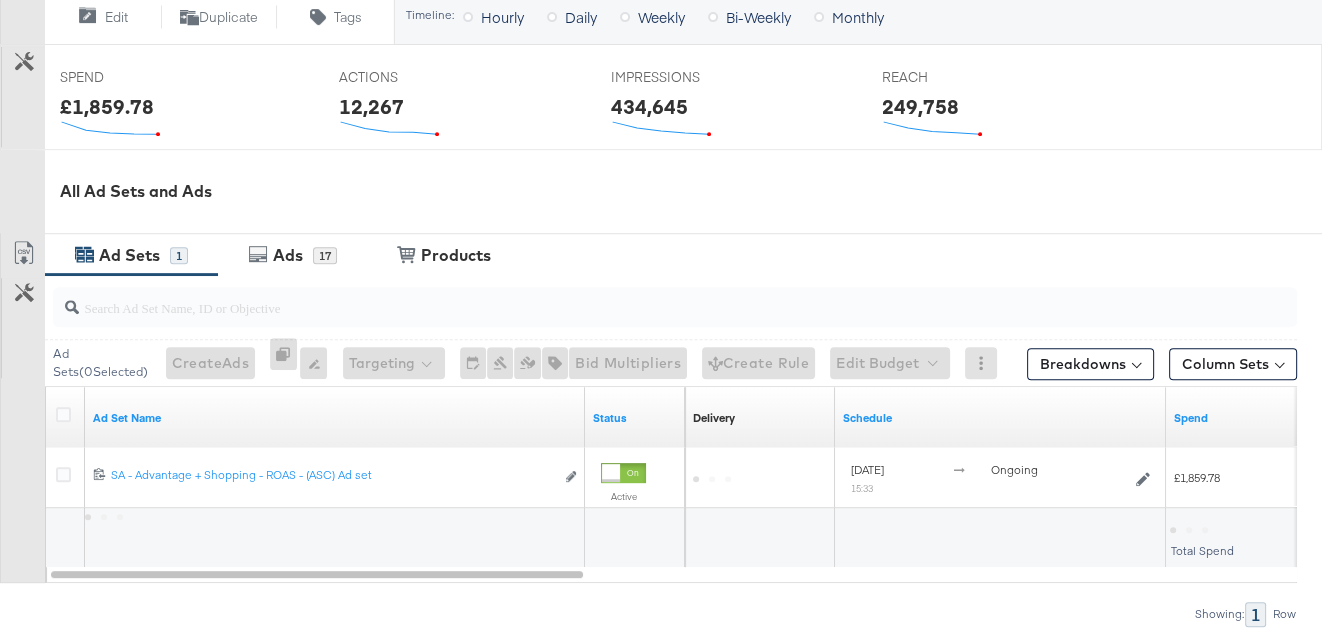scroll, scrollTop: 914, scrollLeft: 0, axis: vertical 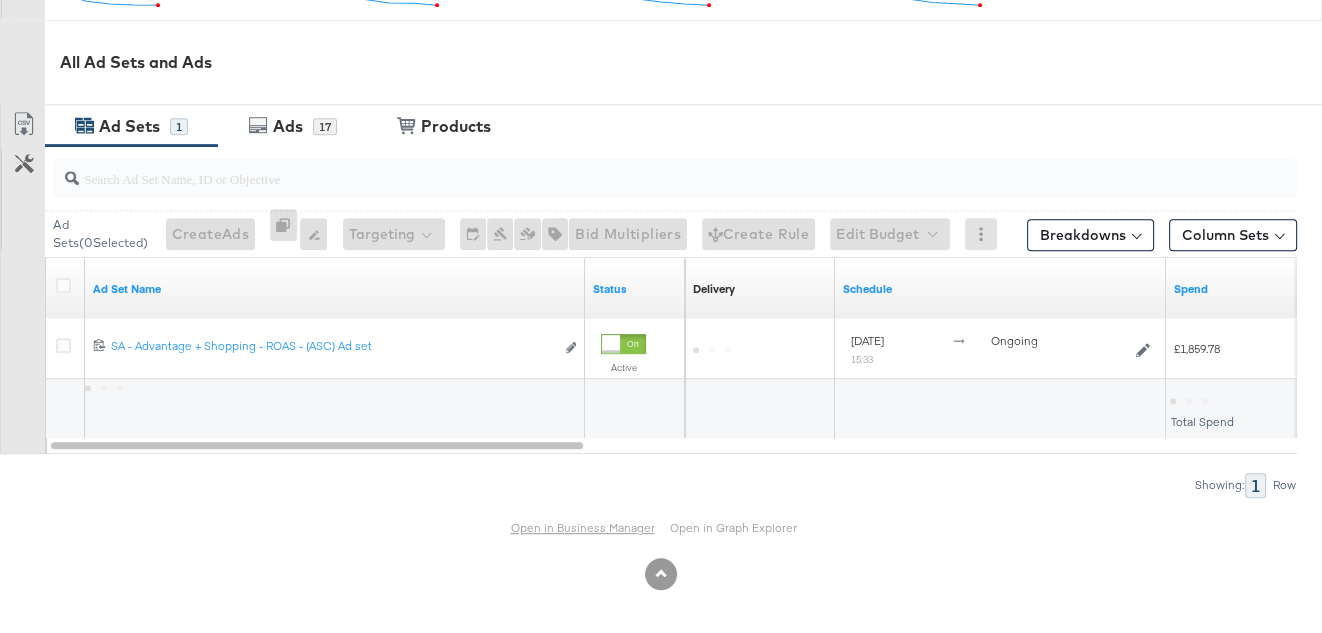 click on "Open in Business Manager" at bounding box center (583, 527) 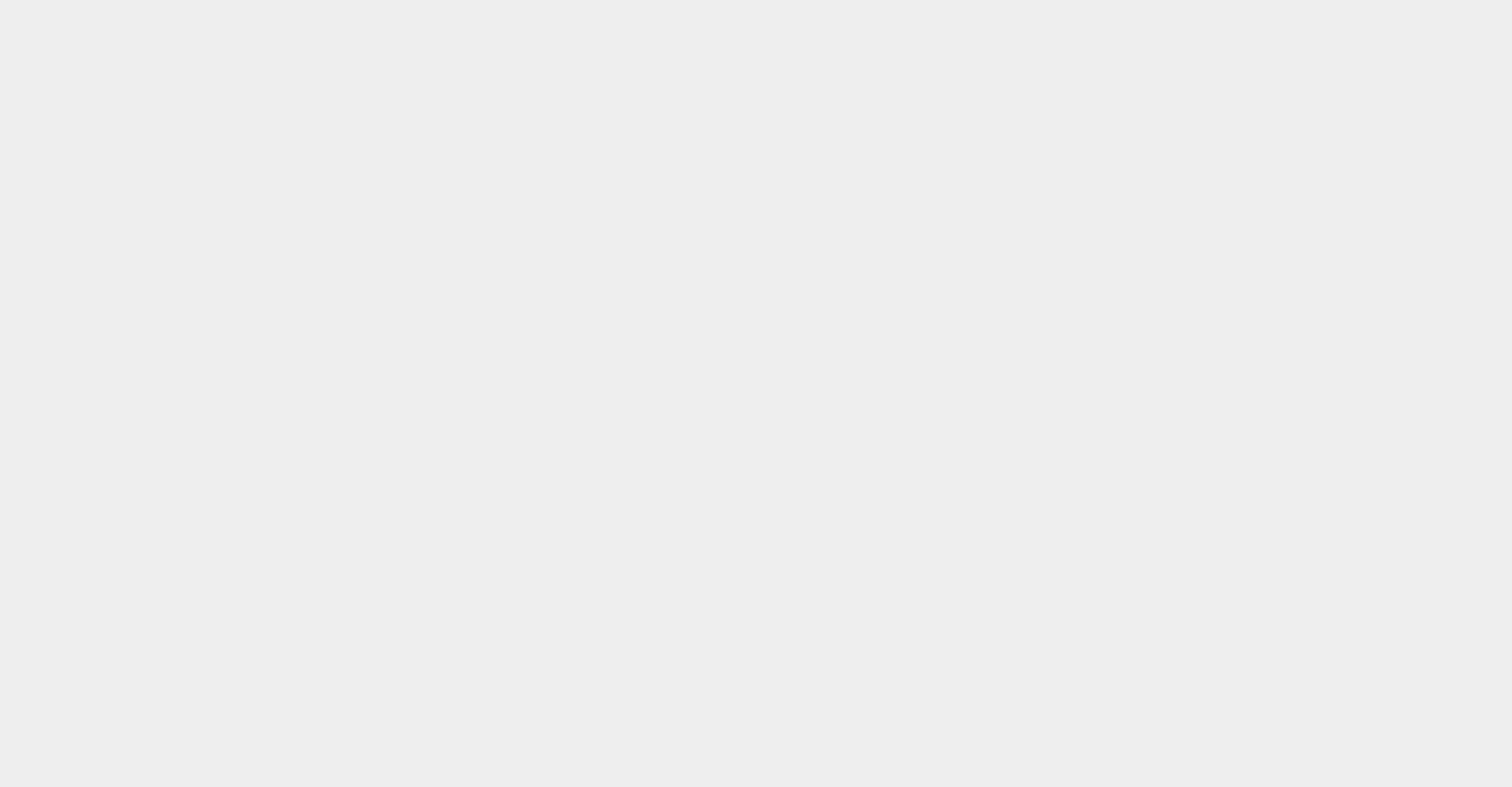 scroll, scrollTop: 0, scrollLeft: 0, axis: both 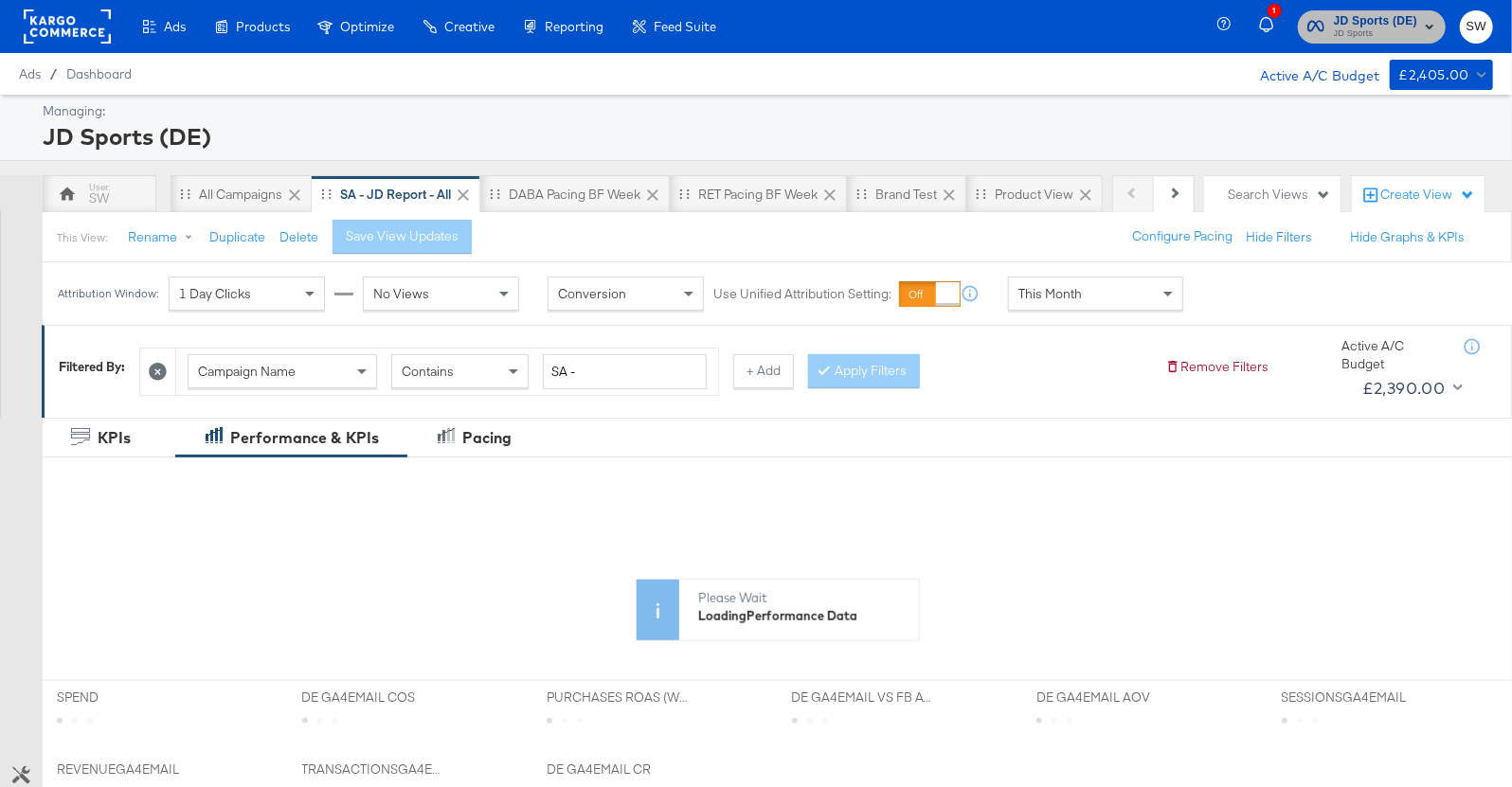 click on "JD Sports" at bounding box center (1376, 34) 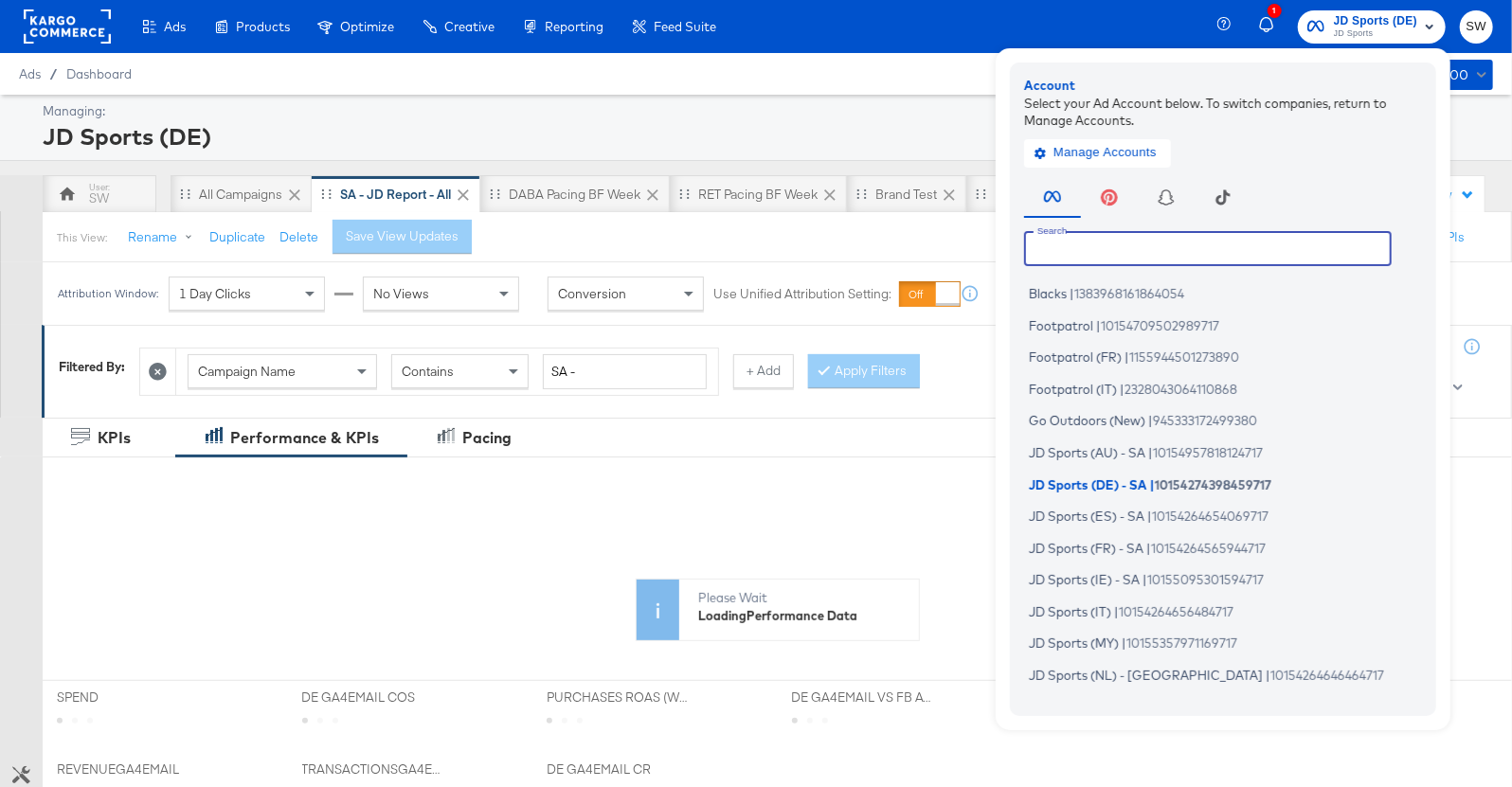 click at bounding box center (1208, 248) 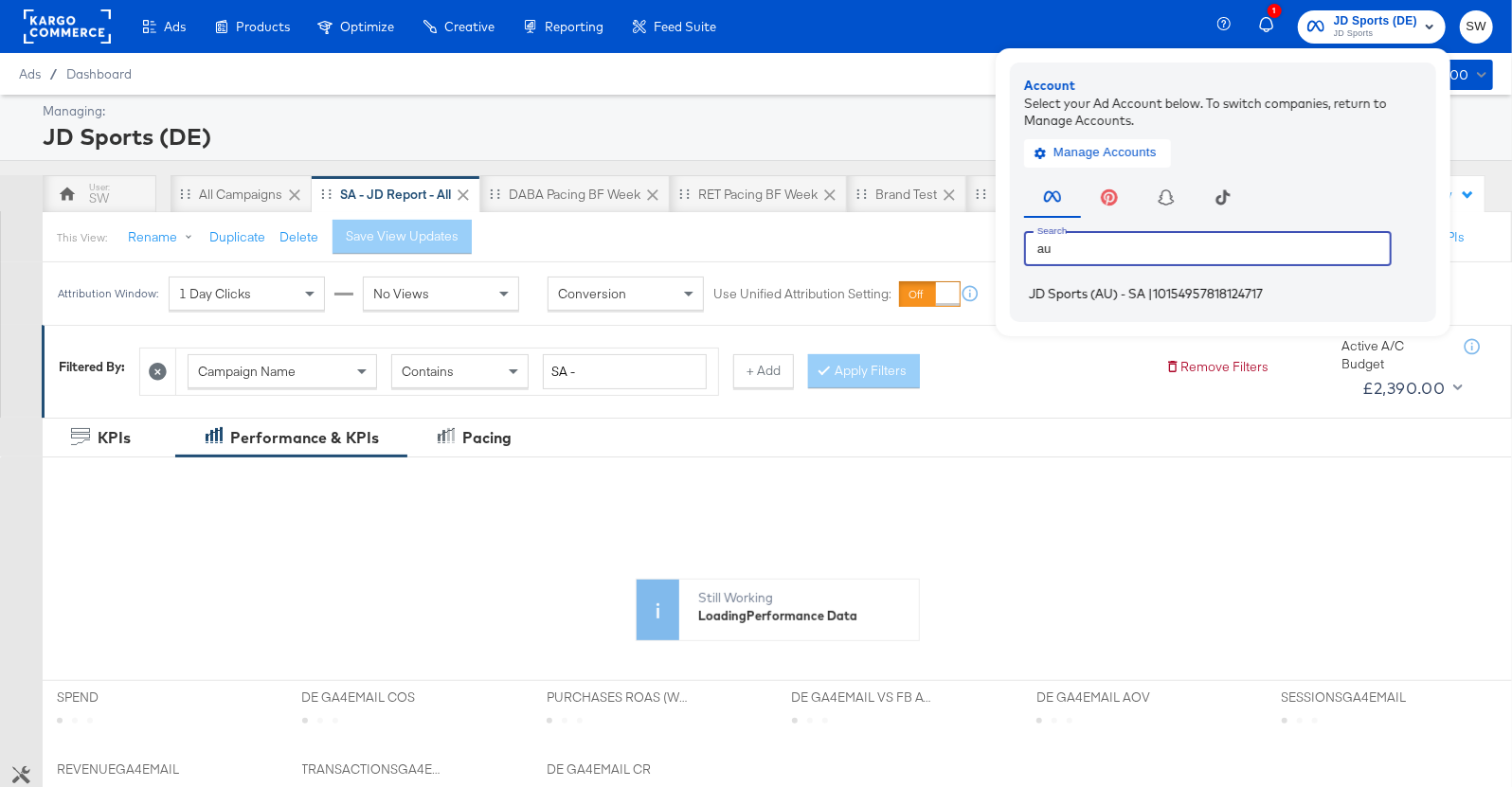 type on "au" 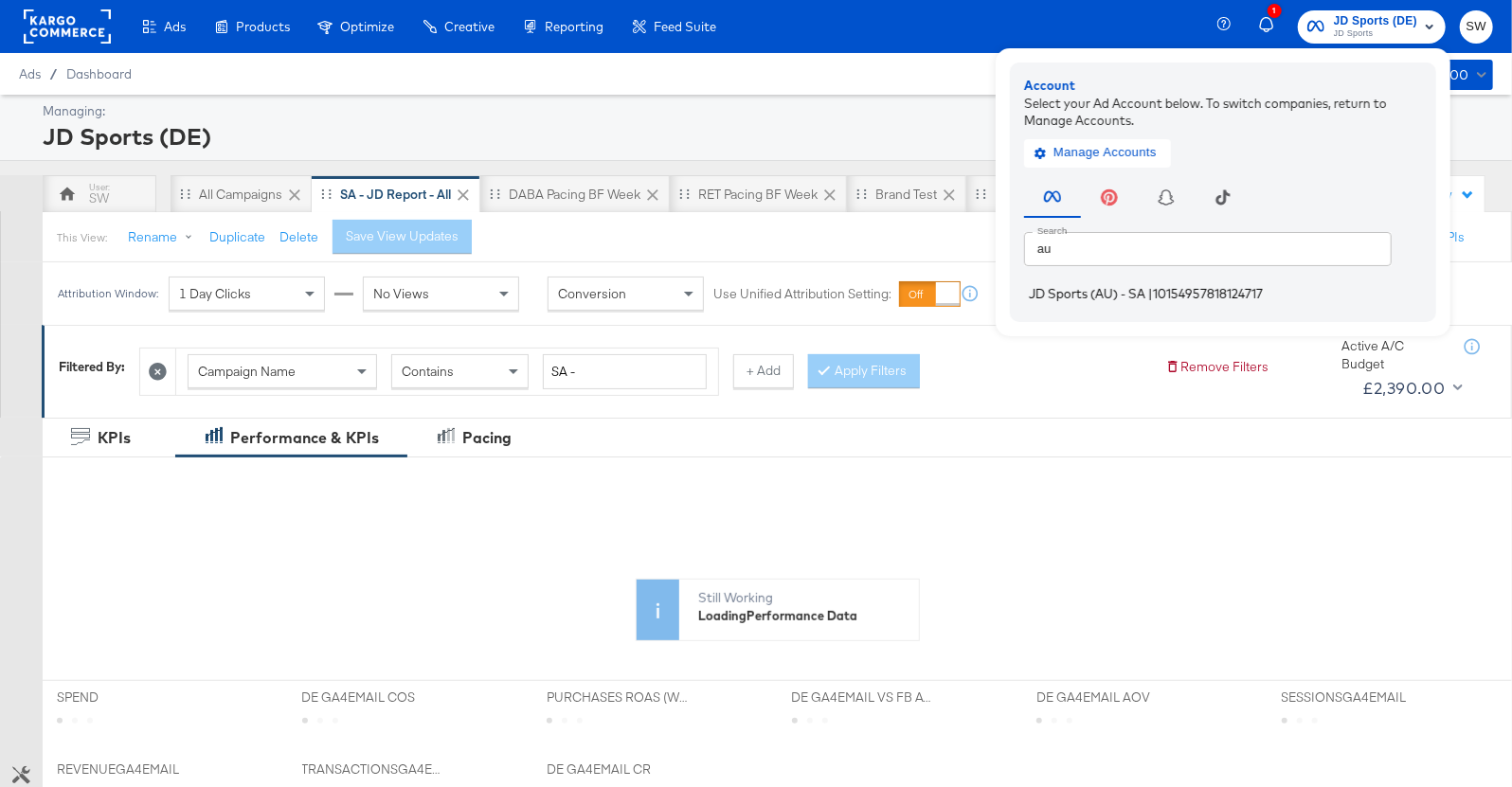 click on "10154957818124717" at bounding box center [1208, 294] 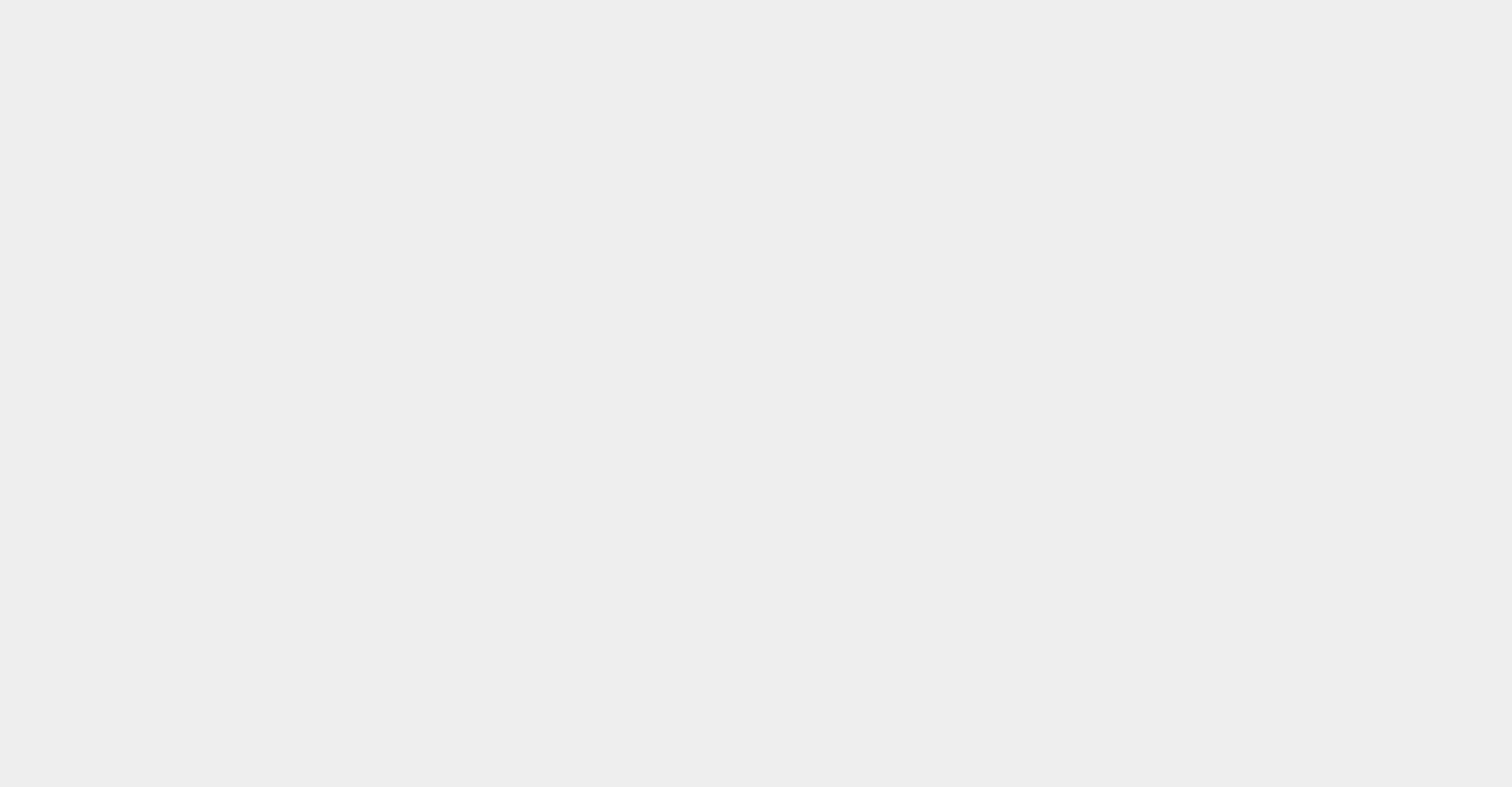 scroll, scrollTop: 0, scrollLeft: 0, axis: both 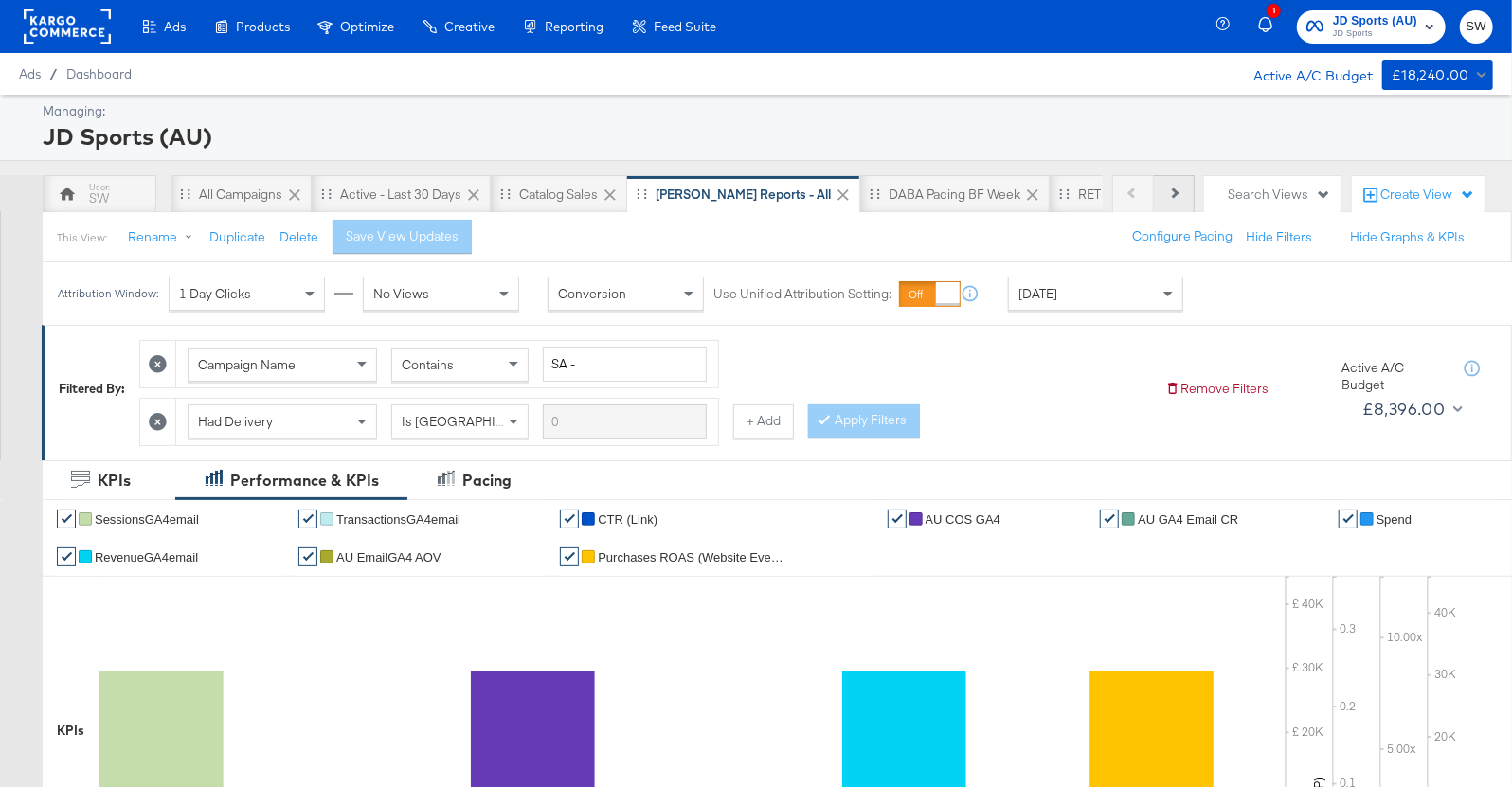 click on "Next" at bounding box center (1174, 194) 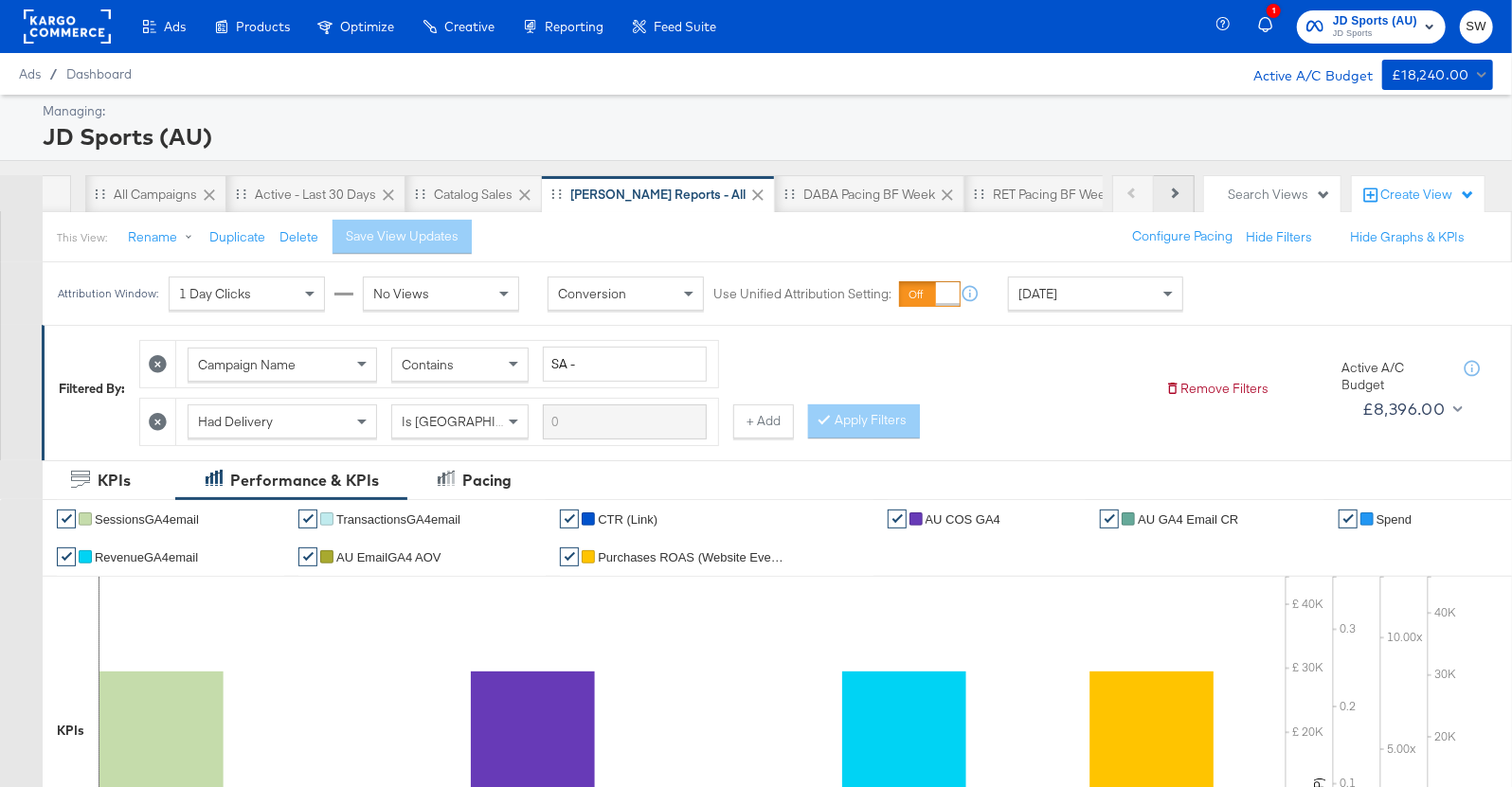 click on "Next" at bounding box center [1174, 194] 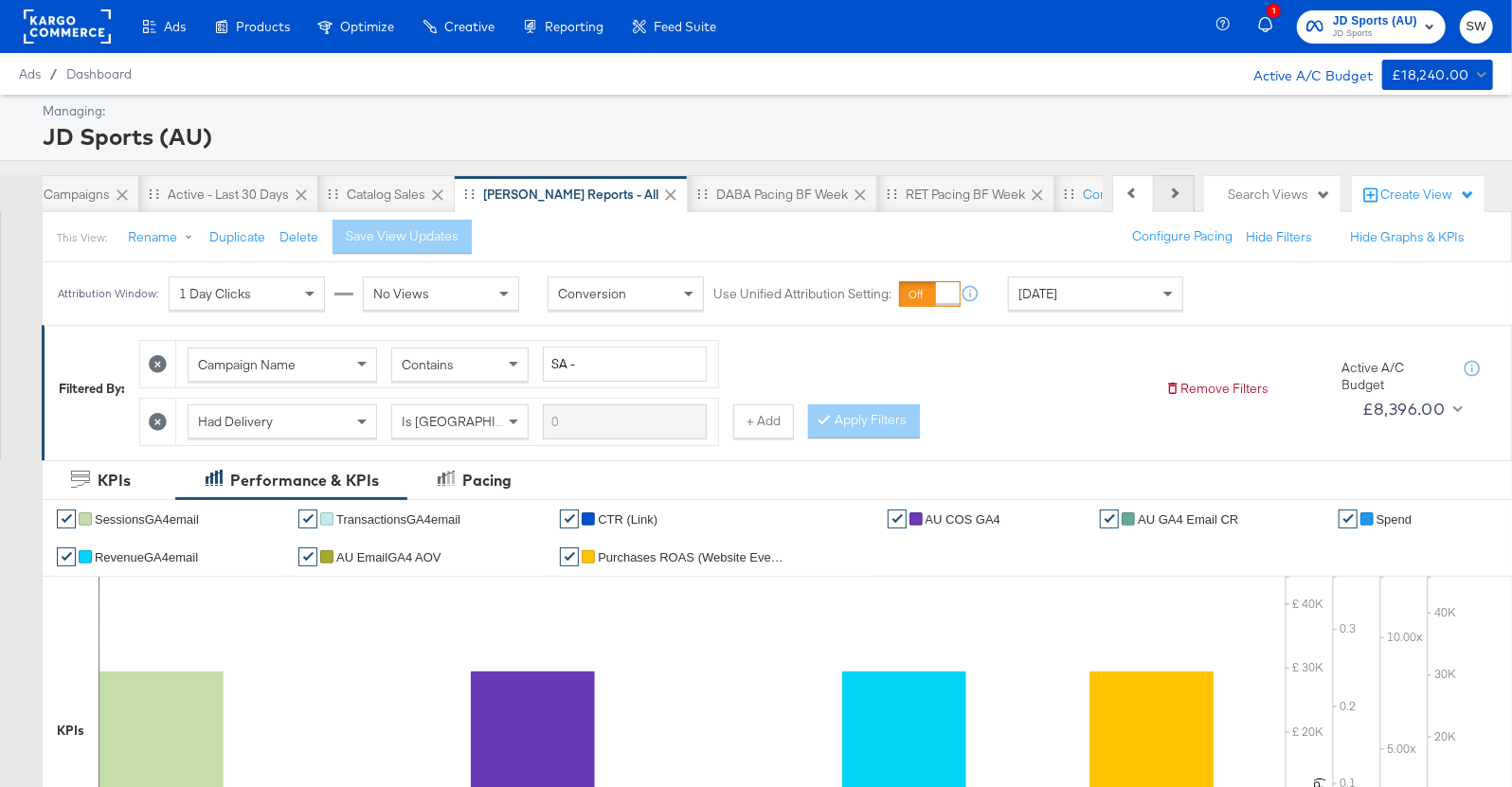 click on "Next" at bounding box center (1174, 194) 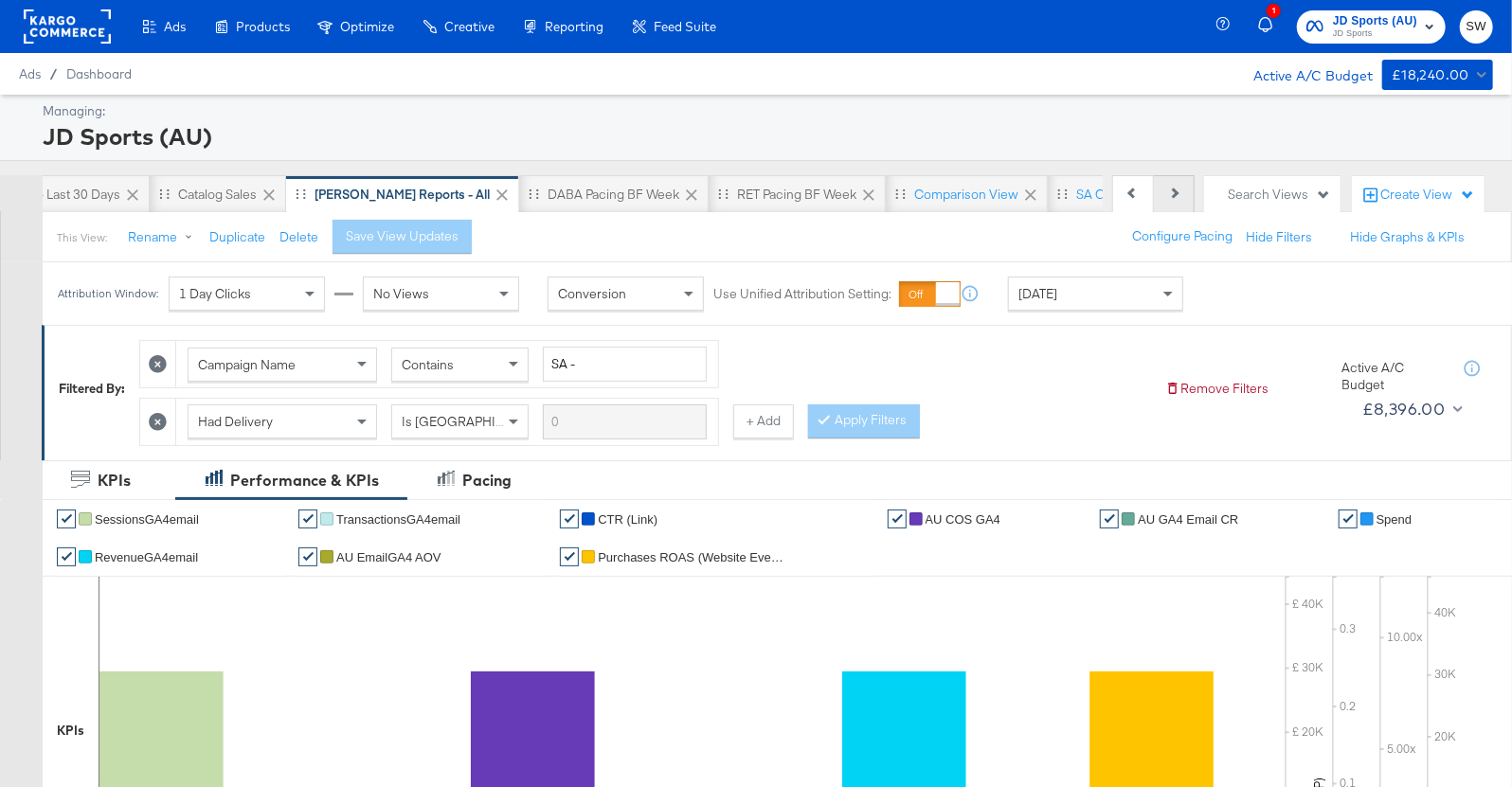 click on "Next" at bounding box center [1174, 194] 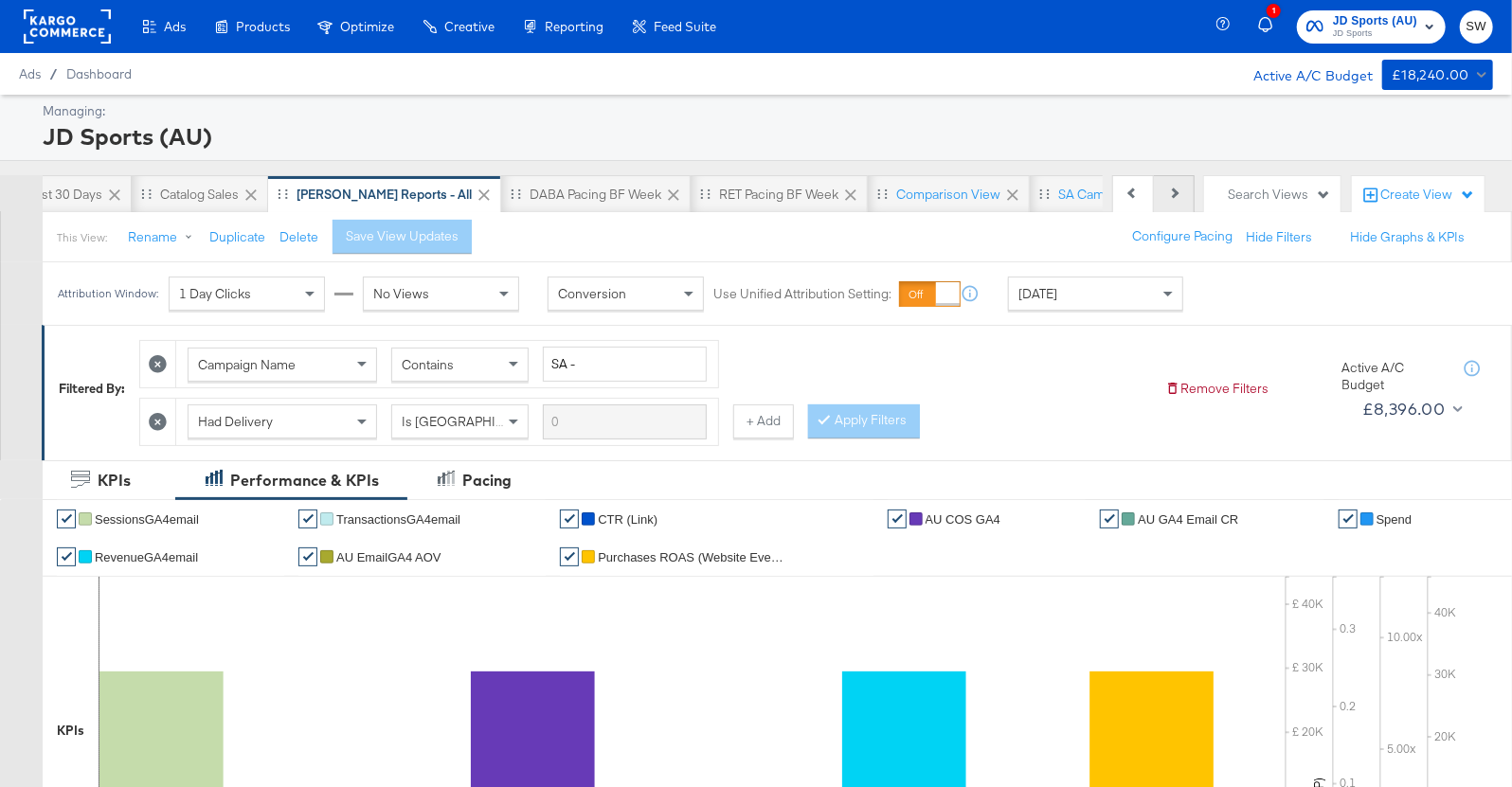 click on "Next" at bounding box center (1174, 194) 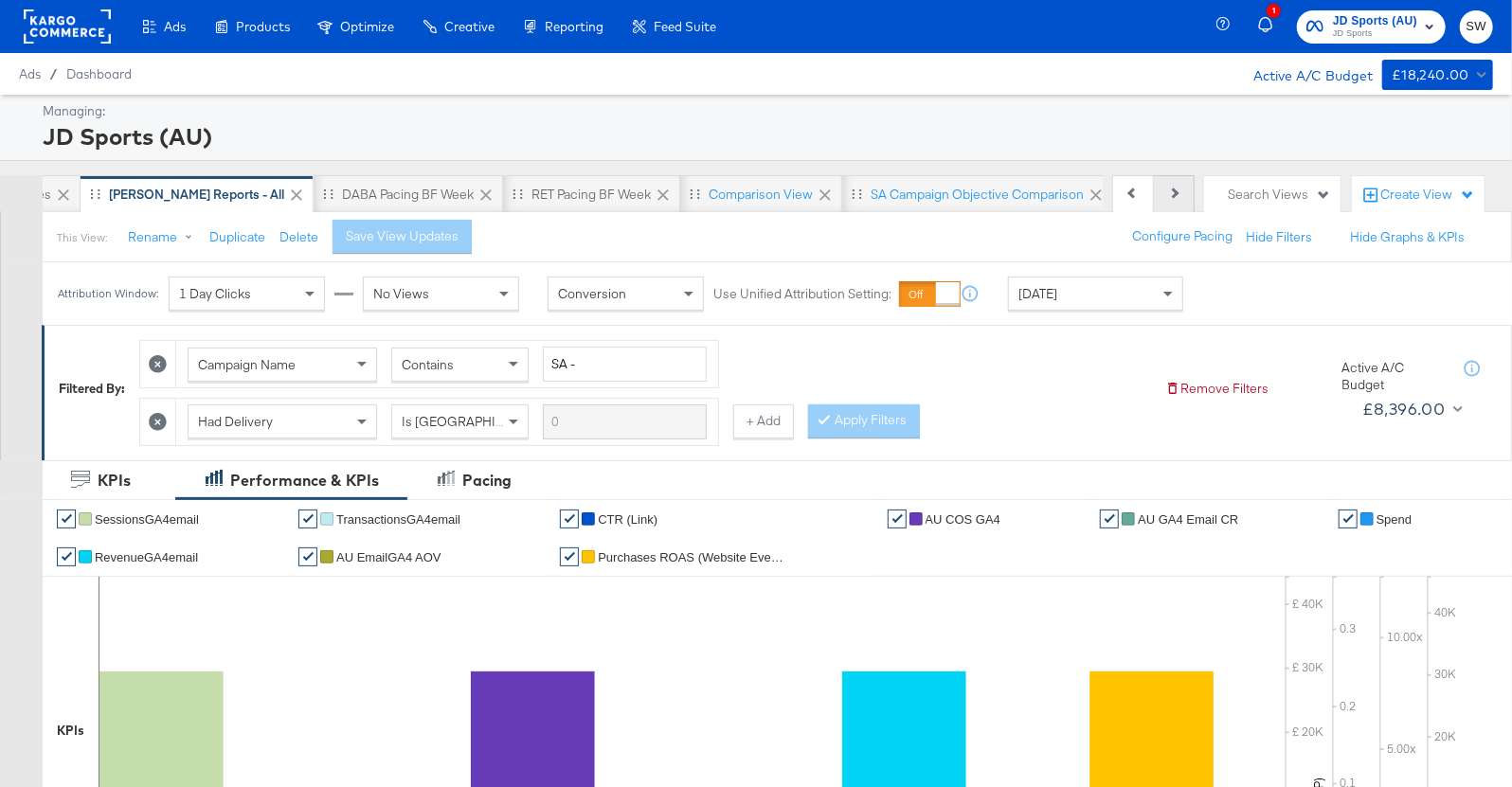 click on "Next" at bounding box center (1174, 194) 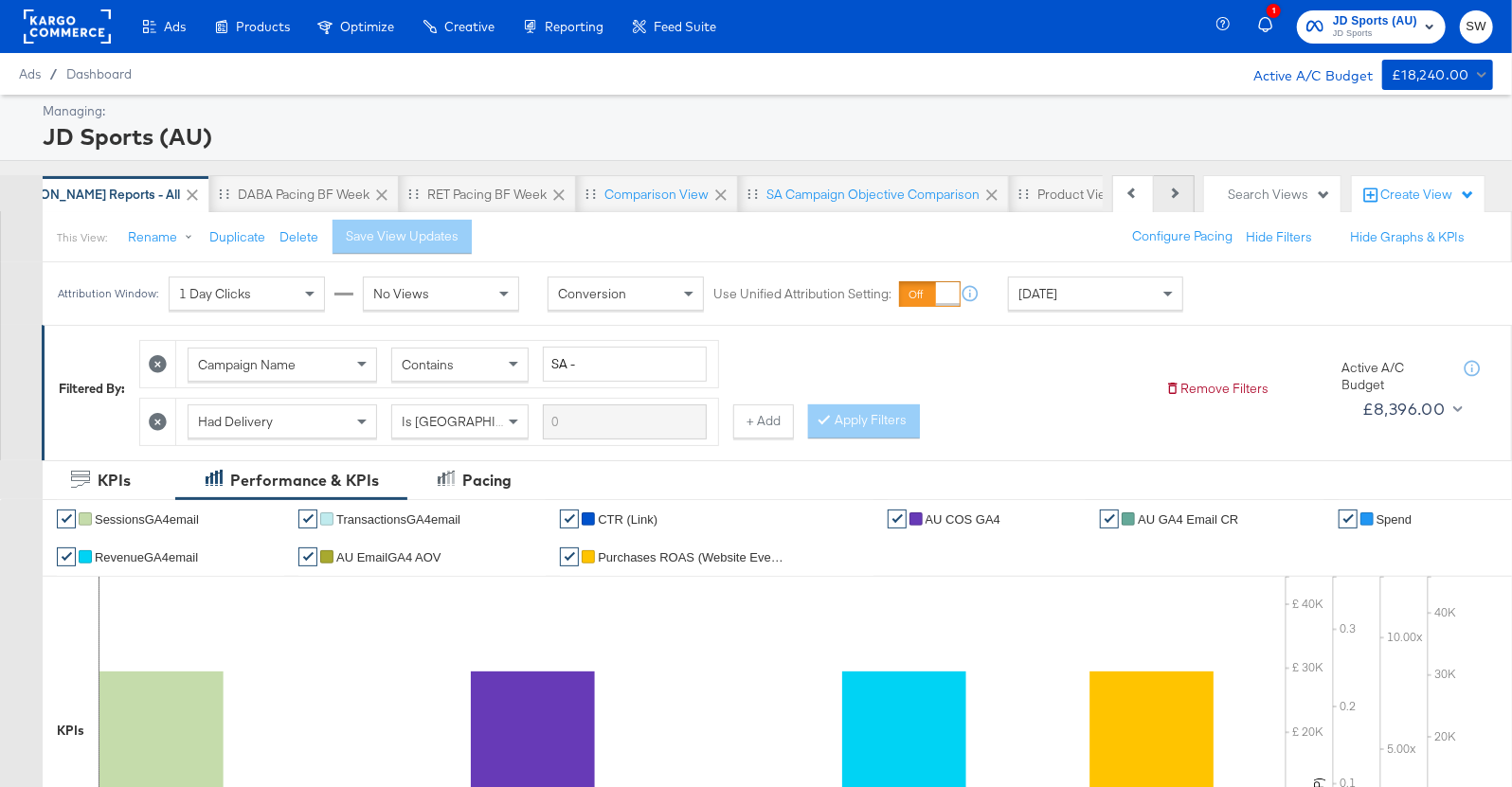 click on "Next" at bounding box center (1174, 194) 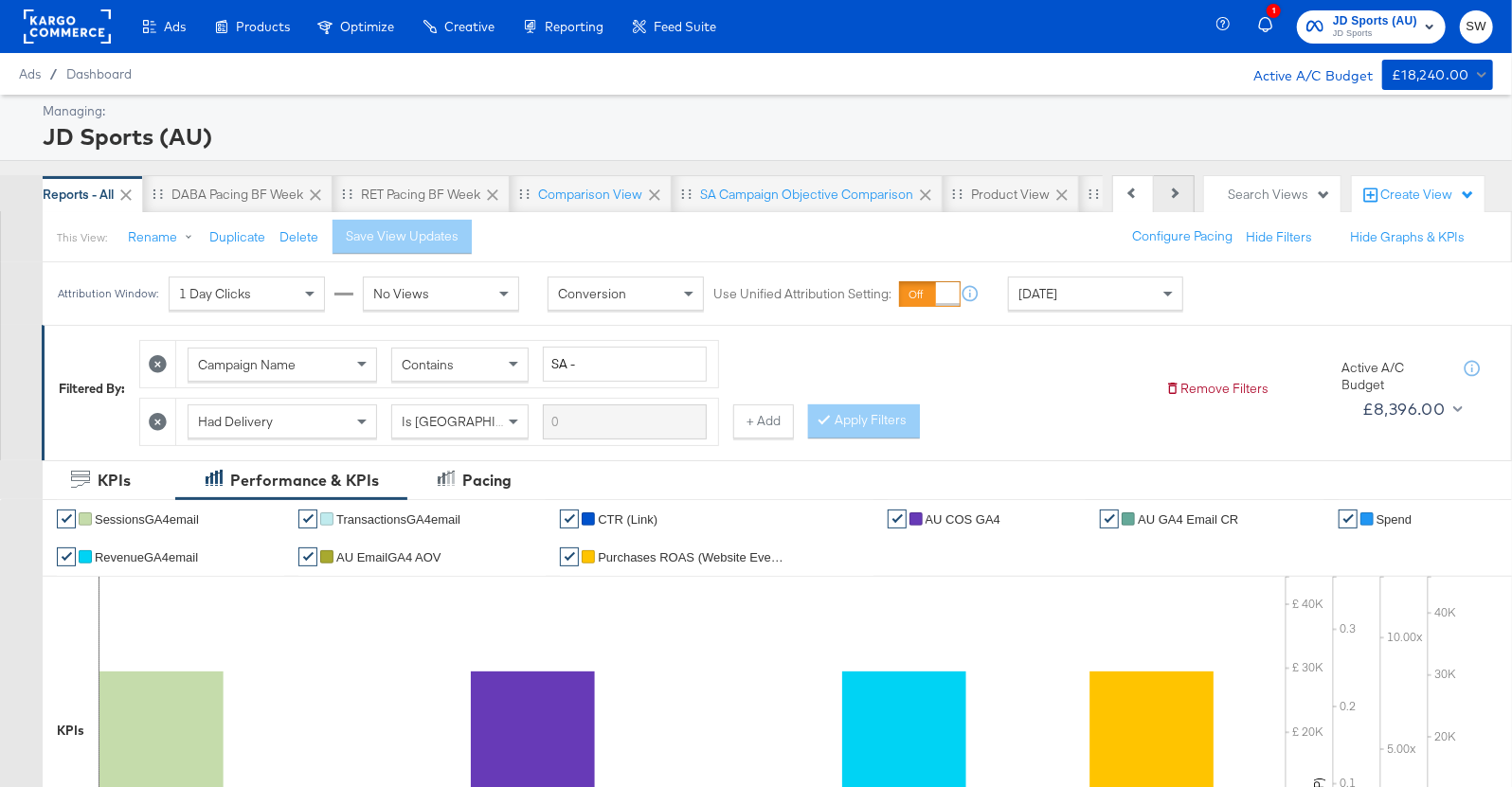click on "Next" at bounding box center [1174, 194] 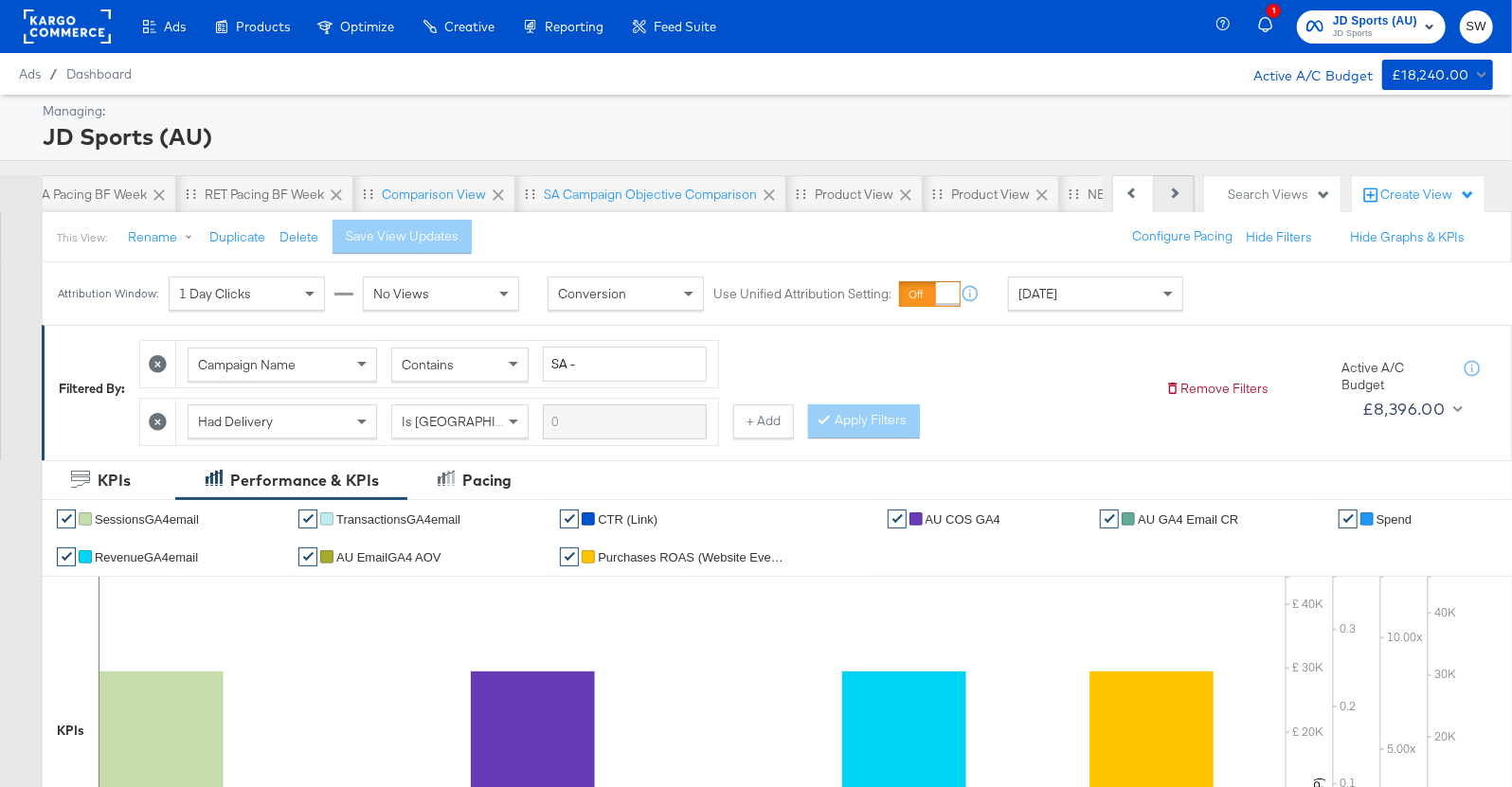 click on "Next" at bounding box center (1174, 194) 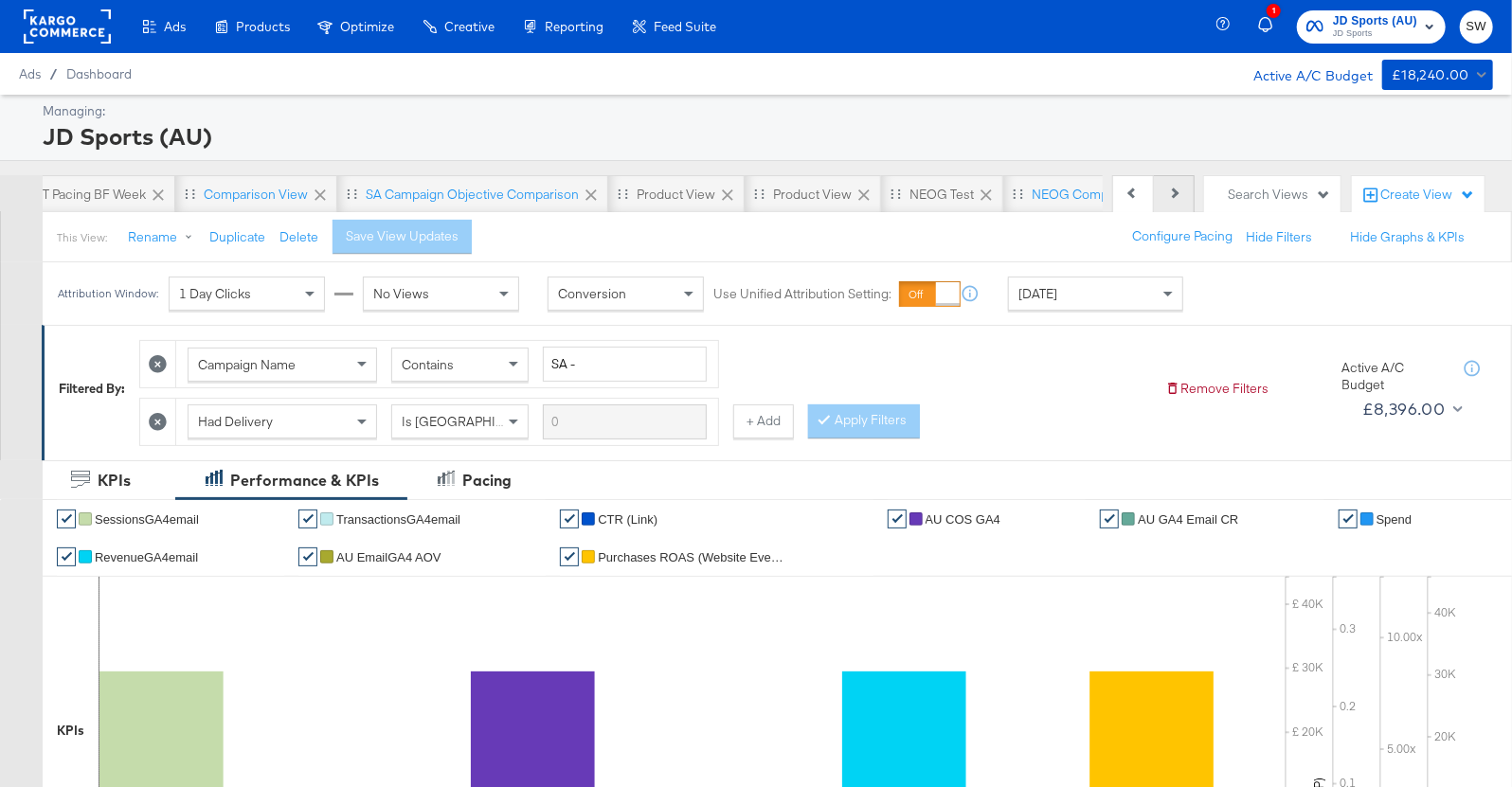 click on "Next" at bounding box center (1174, 194) 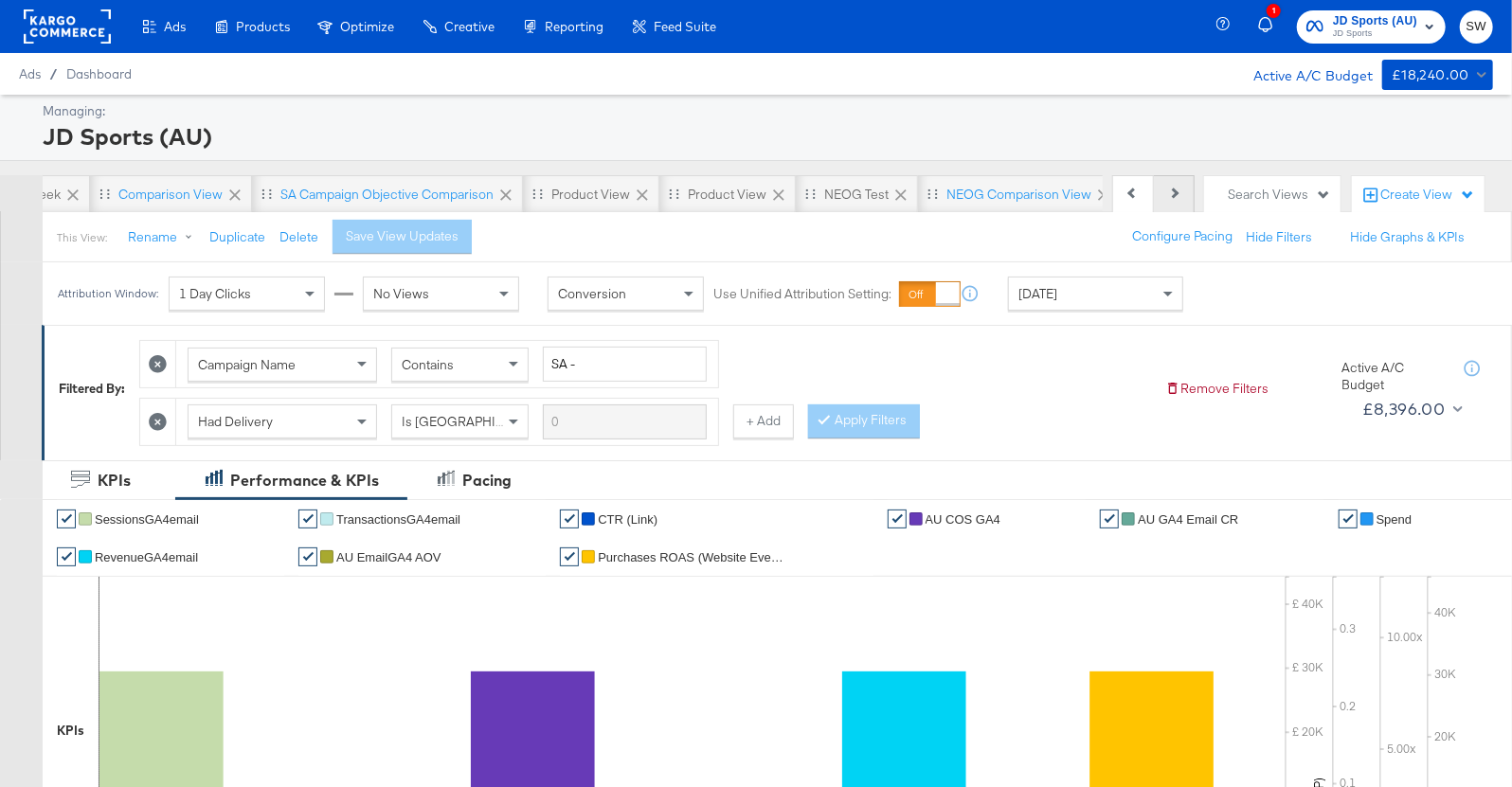 click on "Next" at bounding box center [1174, 194] 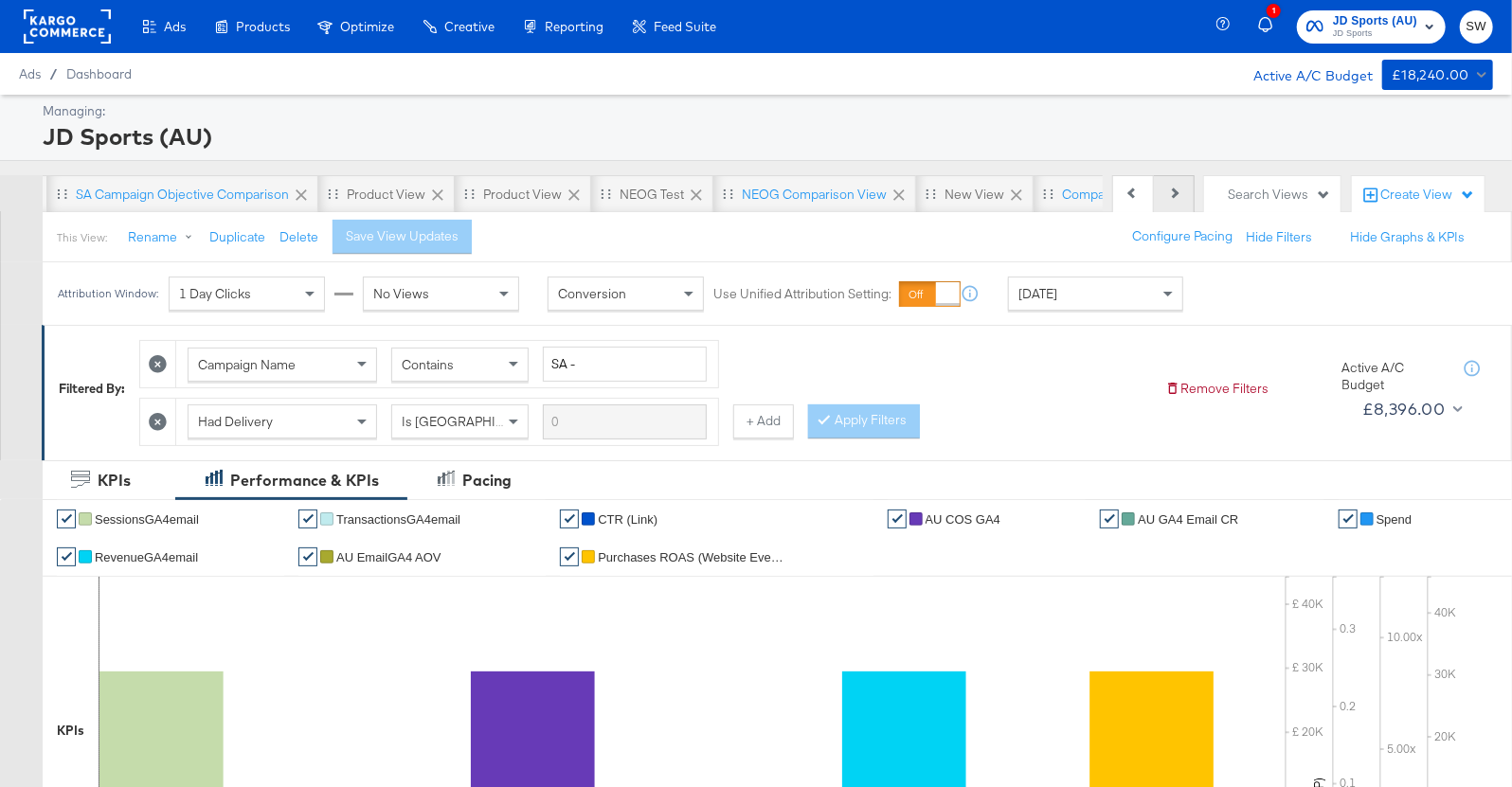 click on "Next" at bounding box center [1174, 194] 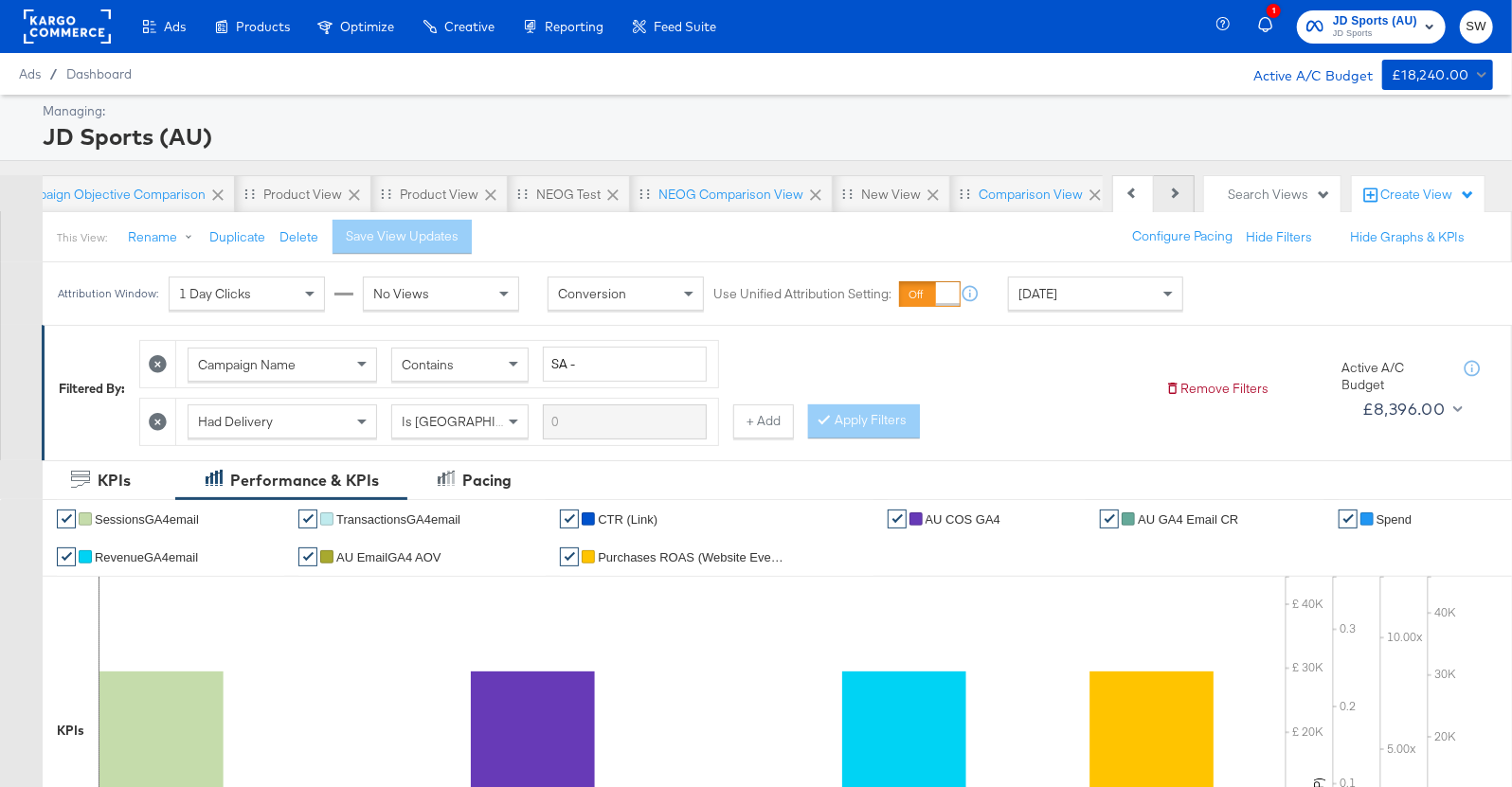 click on "Next" at bounding box center (1174, 194) 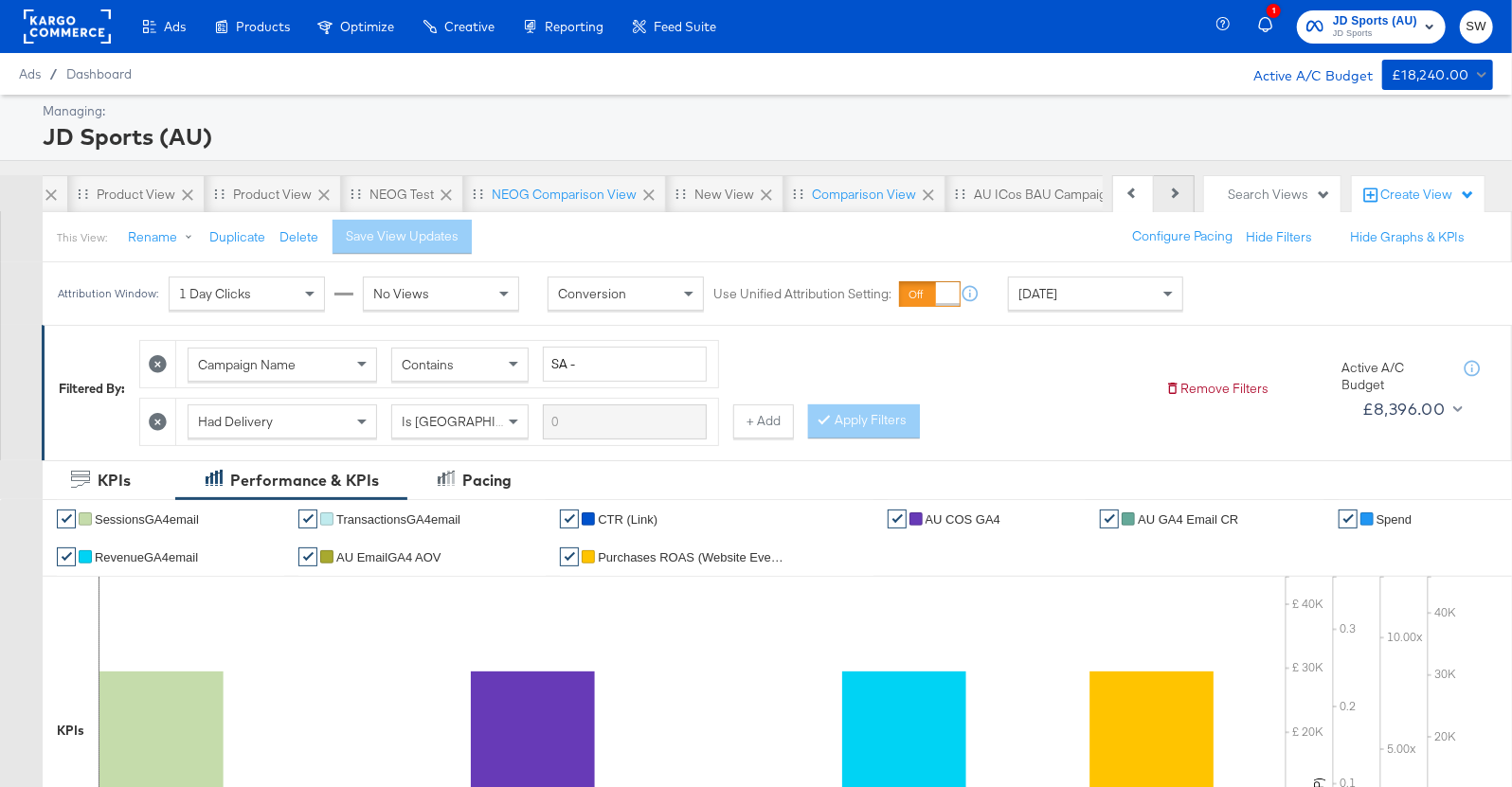 click on "Next" at bounding box center [1174, 194] 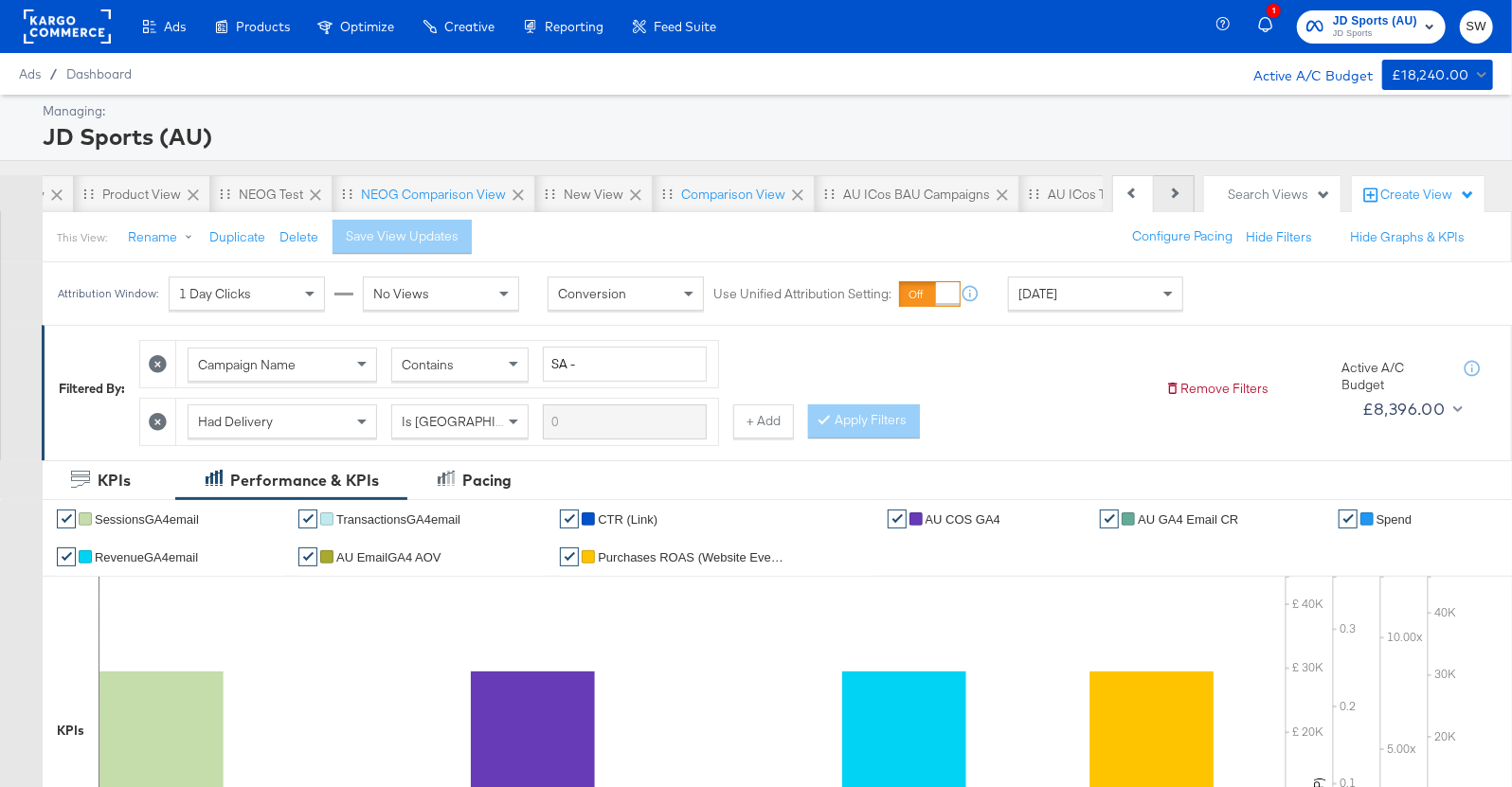 click on "Next" at bounding box center [1174, 194] 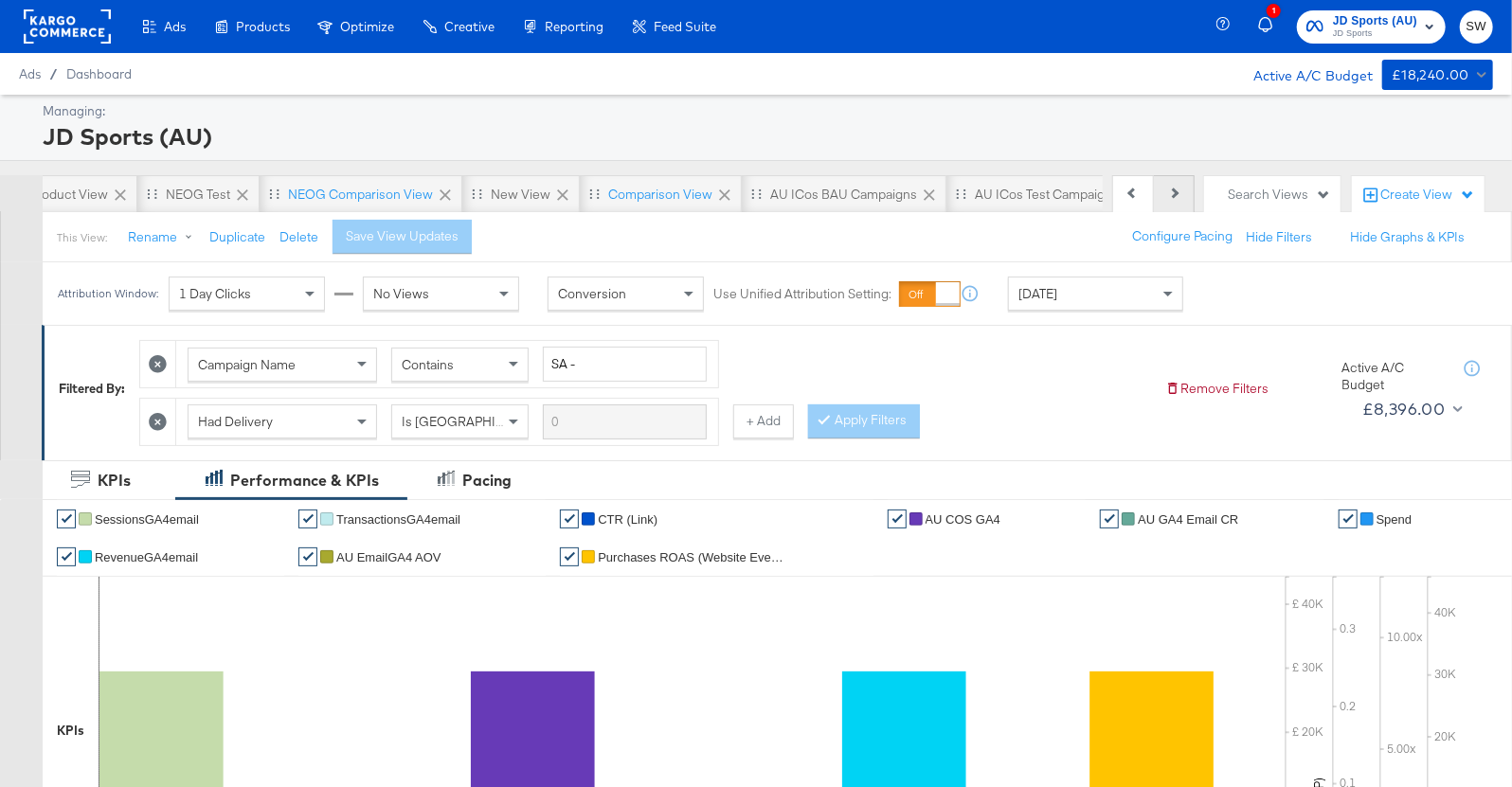 click on "Next" at bounding box center (1174, 194) 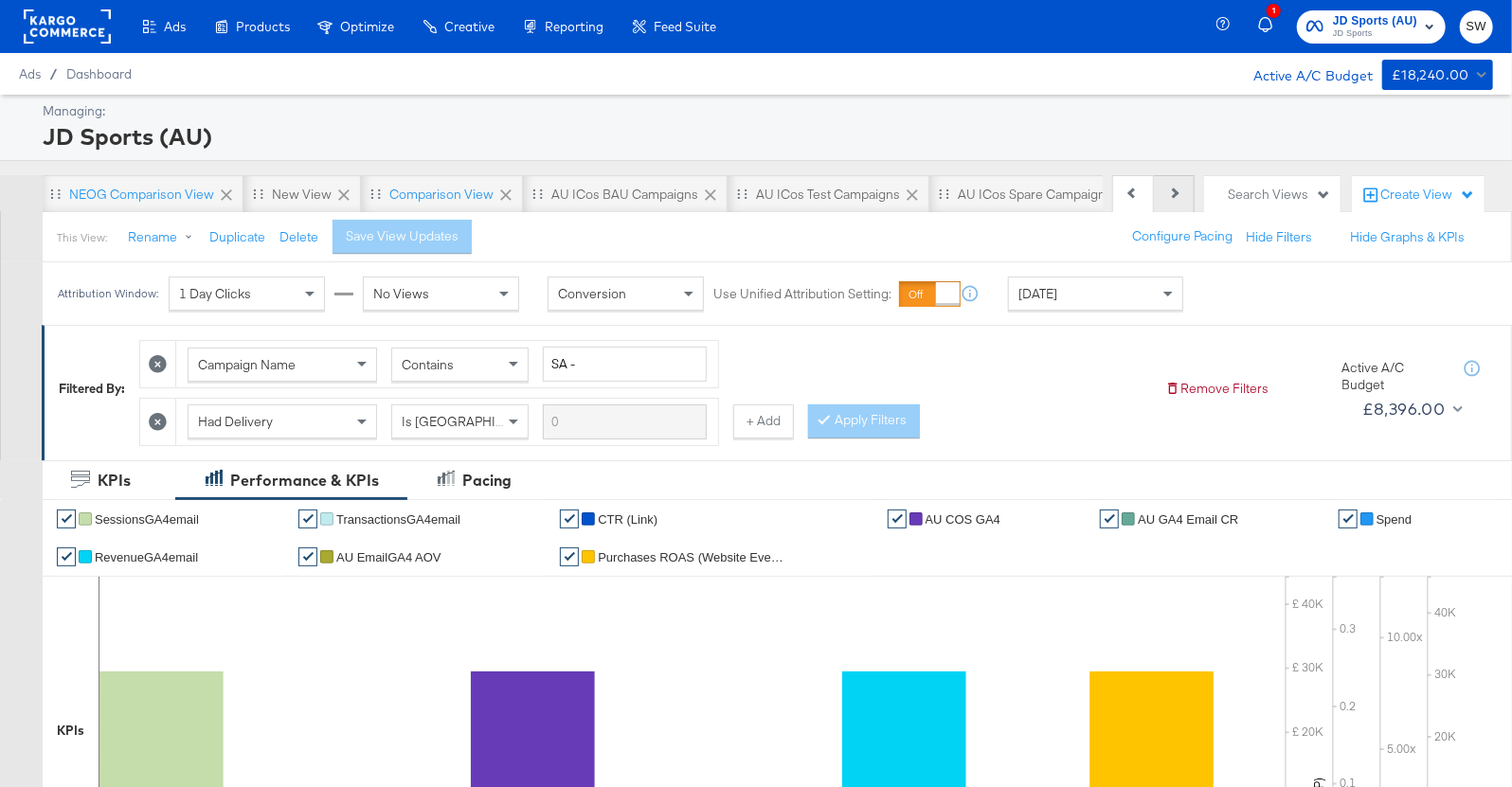click on "Next" at bounding box center (1174, 194) 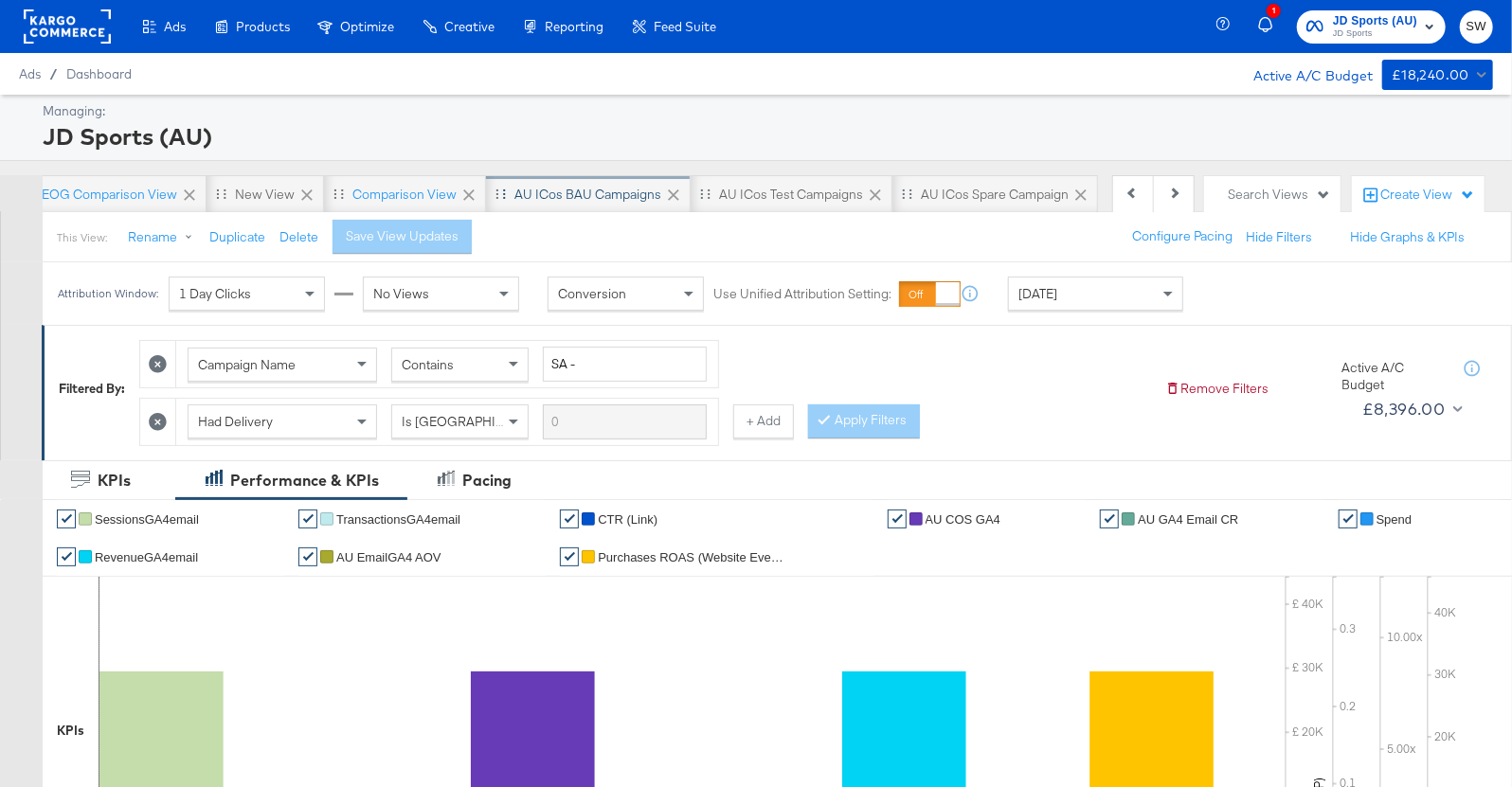 click on "AU iCos BAU Campaigns" at bounding box center [587, 194] 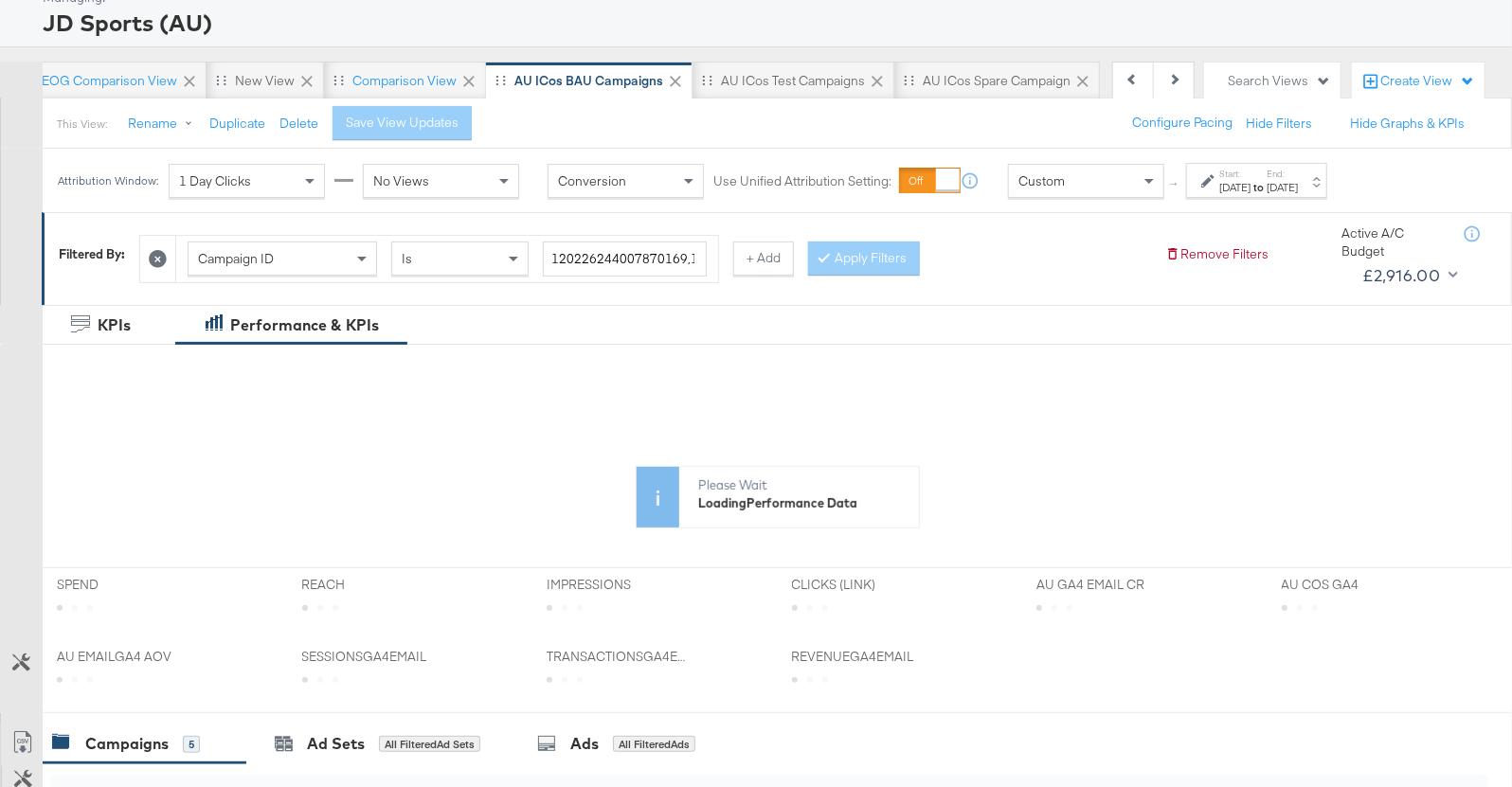 scroll, scrollTop: 125, scrollLeft: 0, axis: vertical 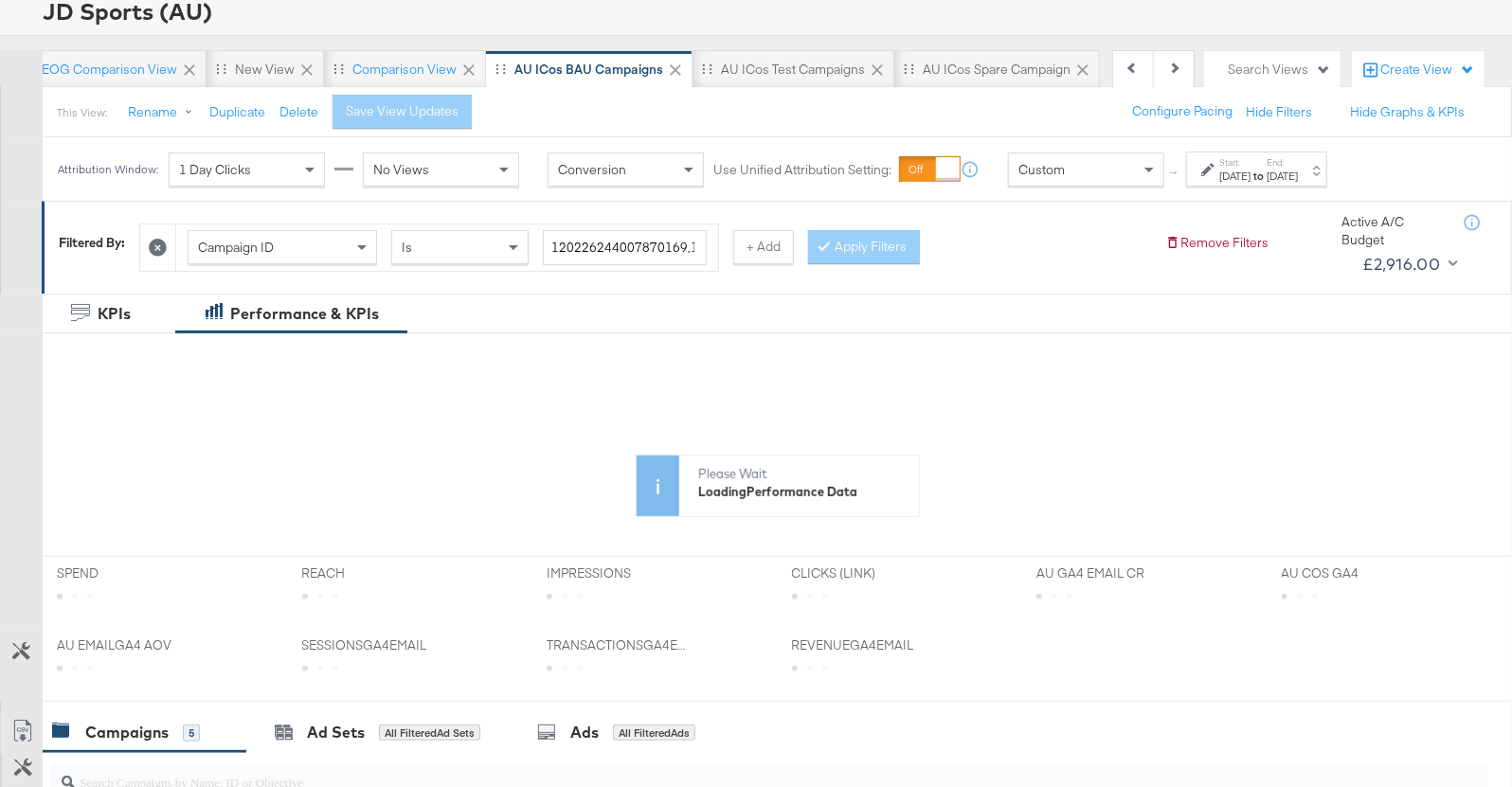 click on "Jun 11th 2025" at bounding box center (1234, 176) 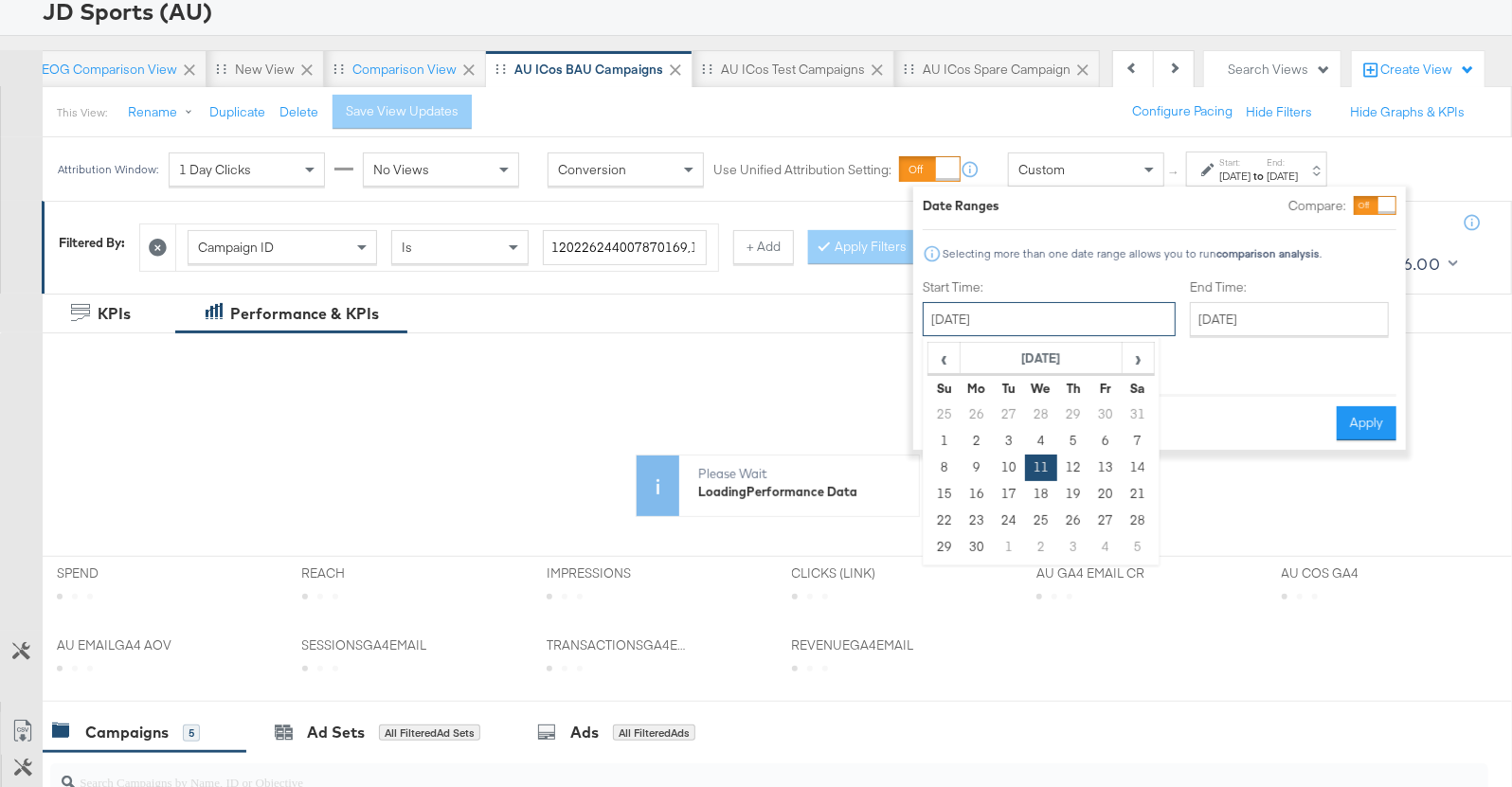 click on "June 11th 2025" at bounding box center [1049, 319] 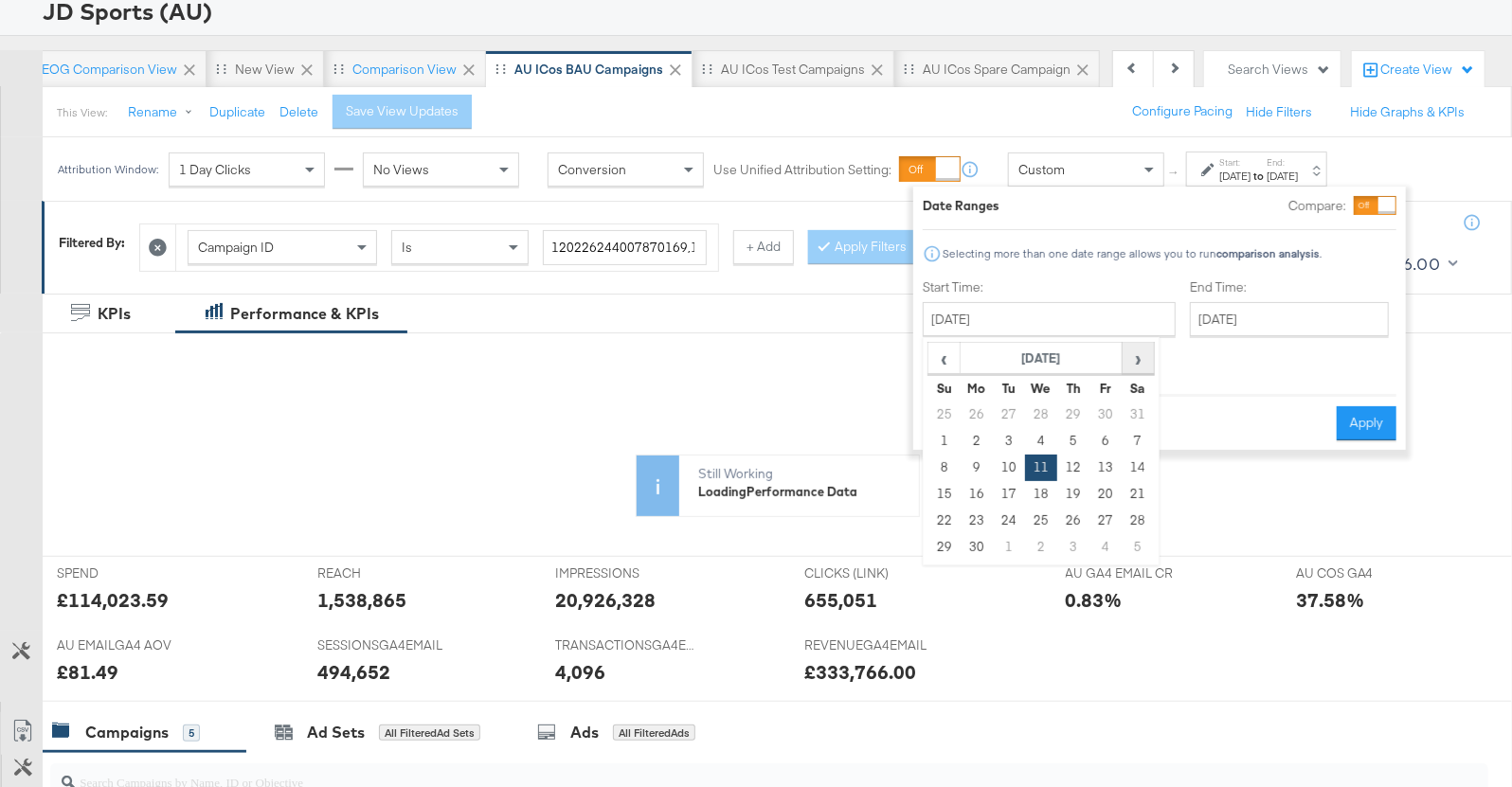 click on "›" at bounding box center (1138, 358) 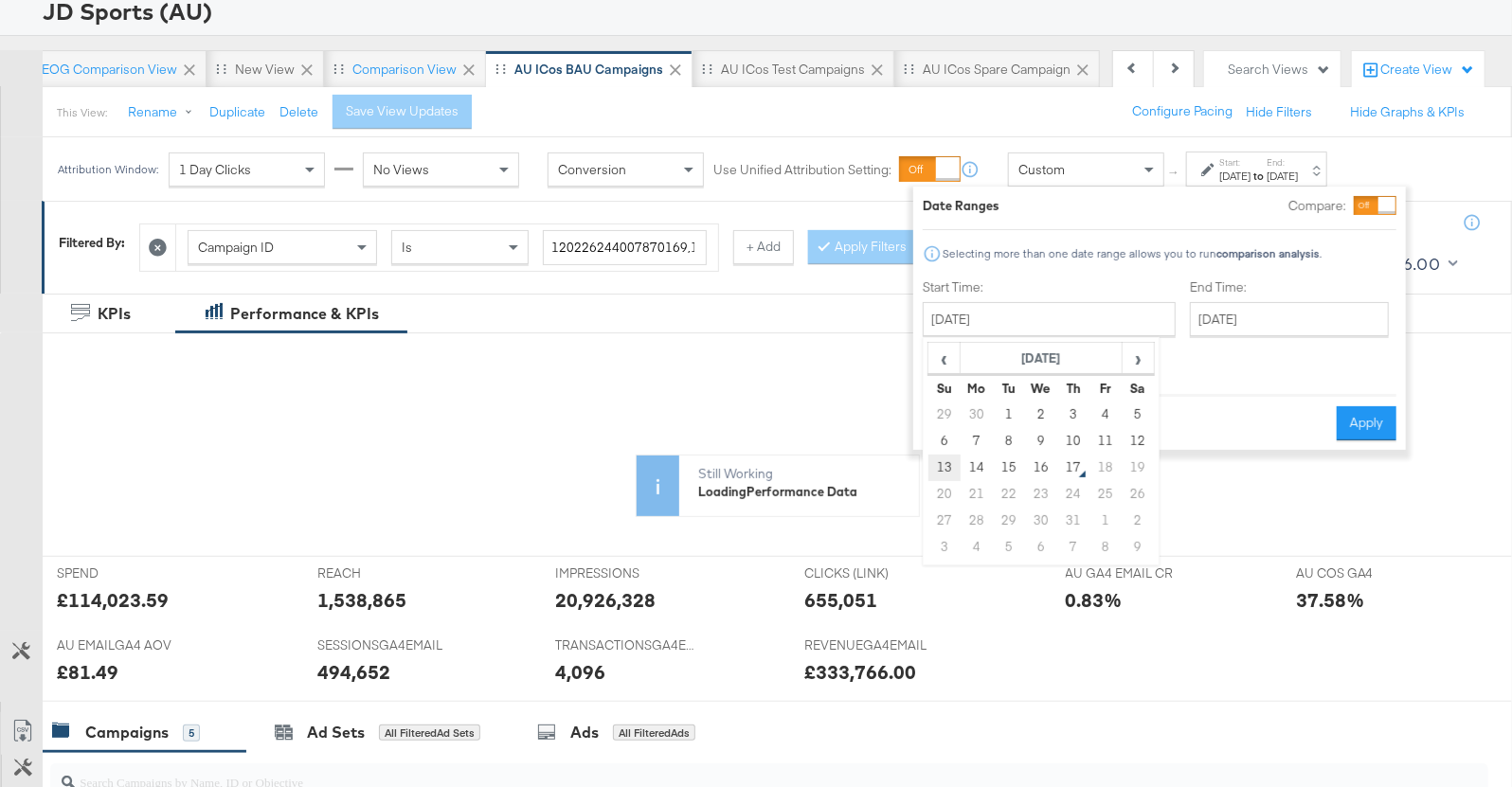 click on "13" at bounding box center [945, 468] 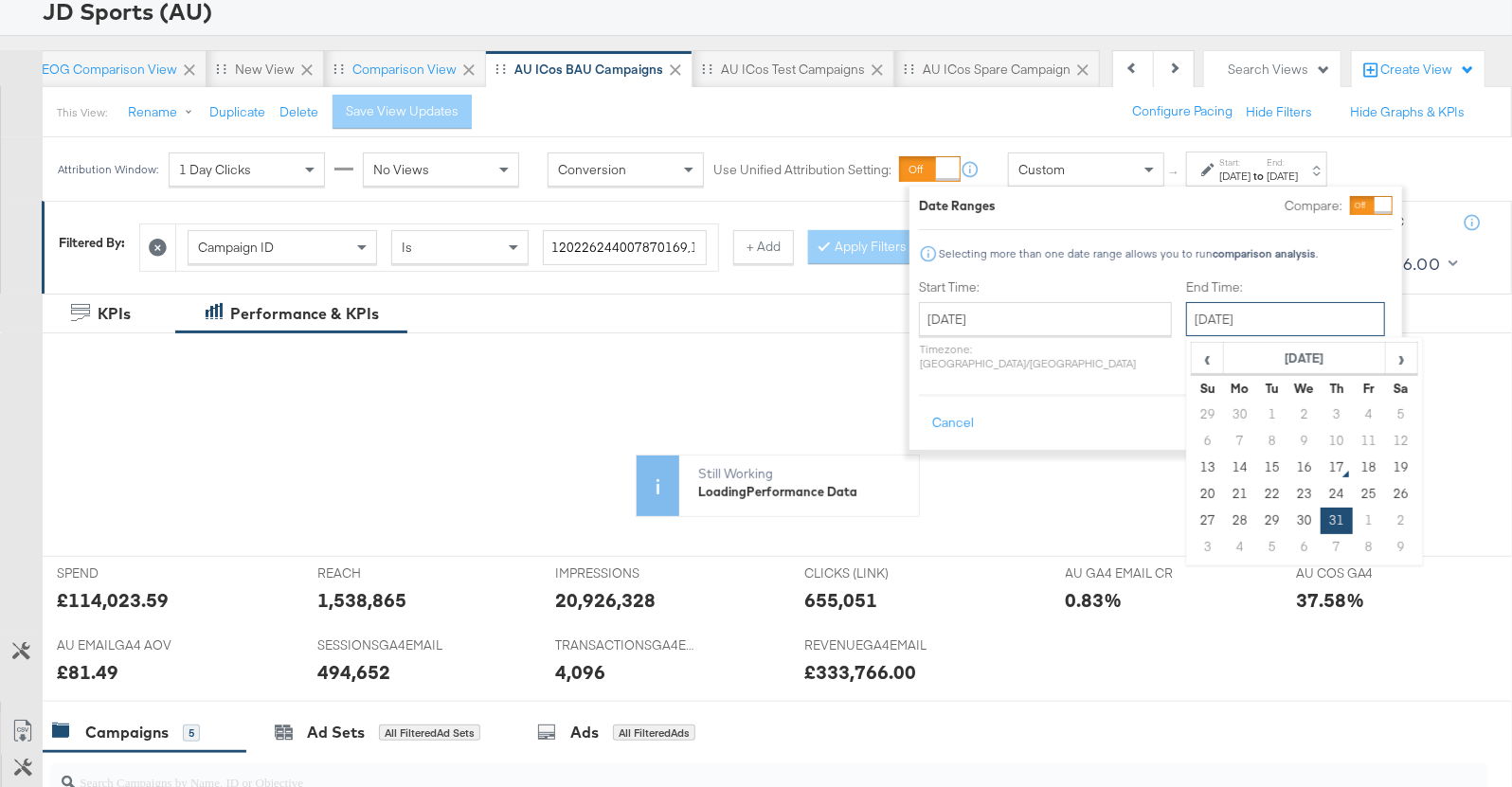 click on "July 31st 2025" at bounding box center (1286, 319) 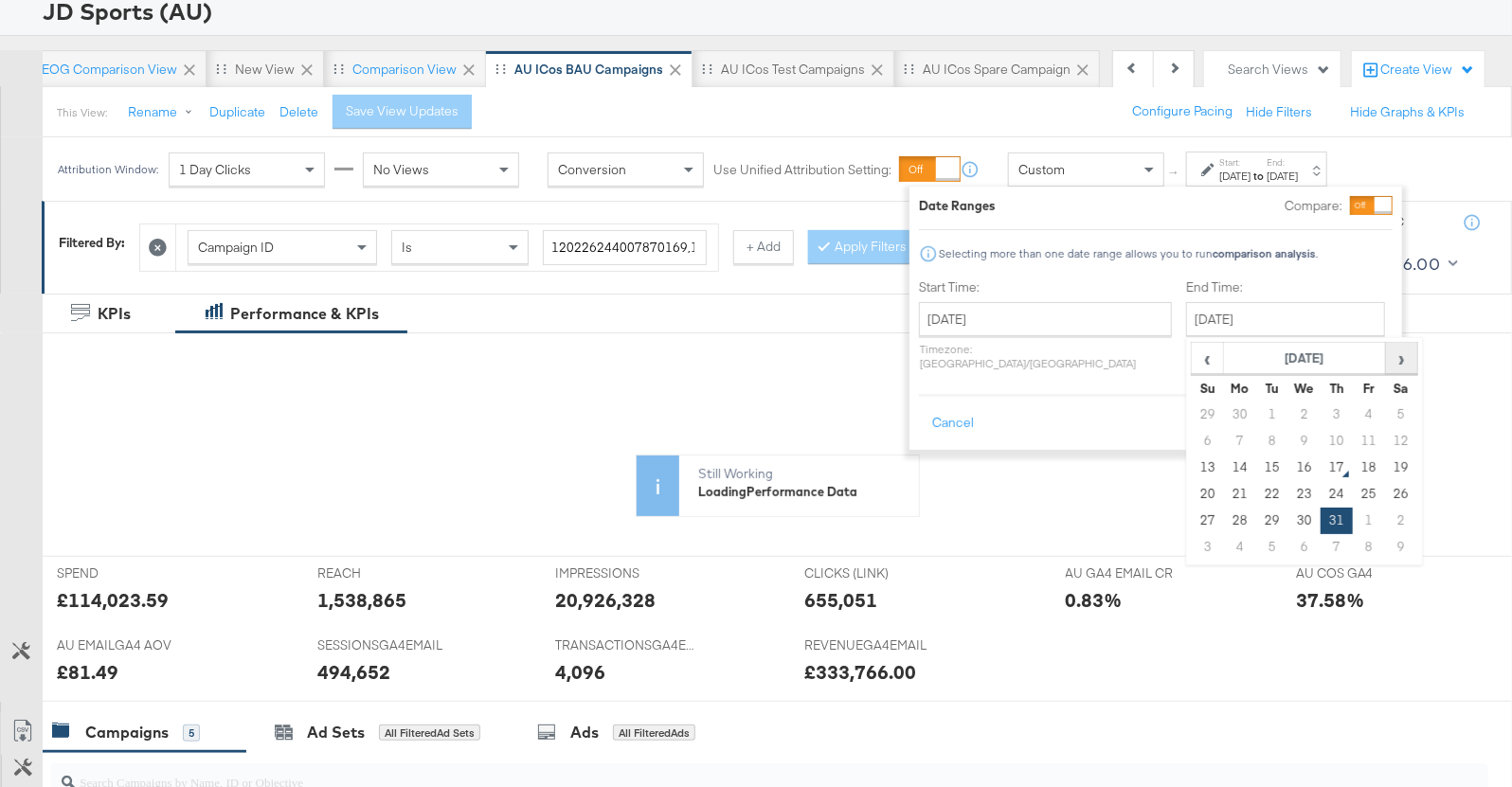 click on "›" at bounding box center [1401, 358] 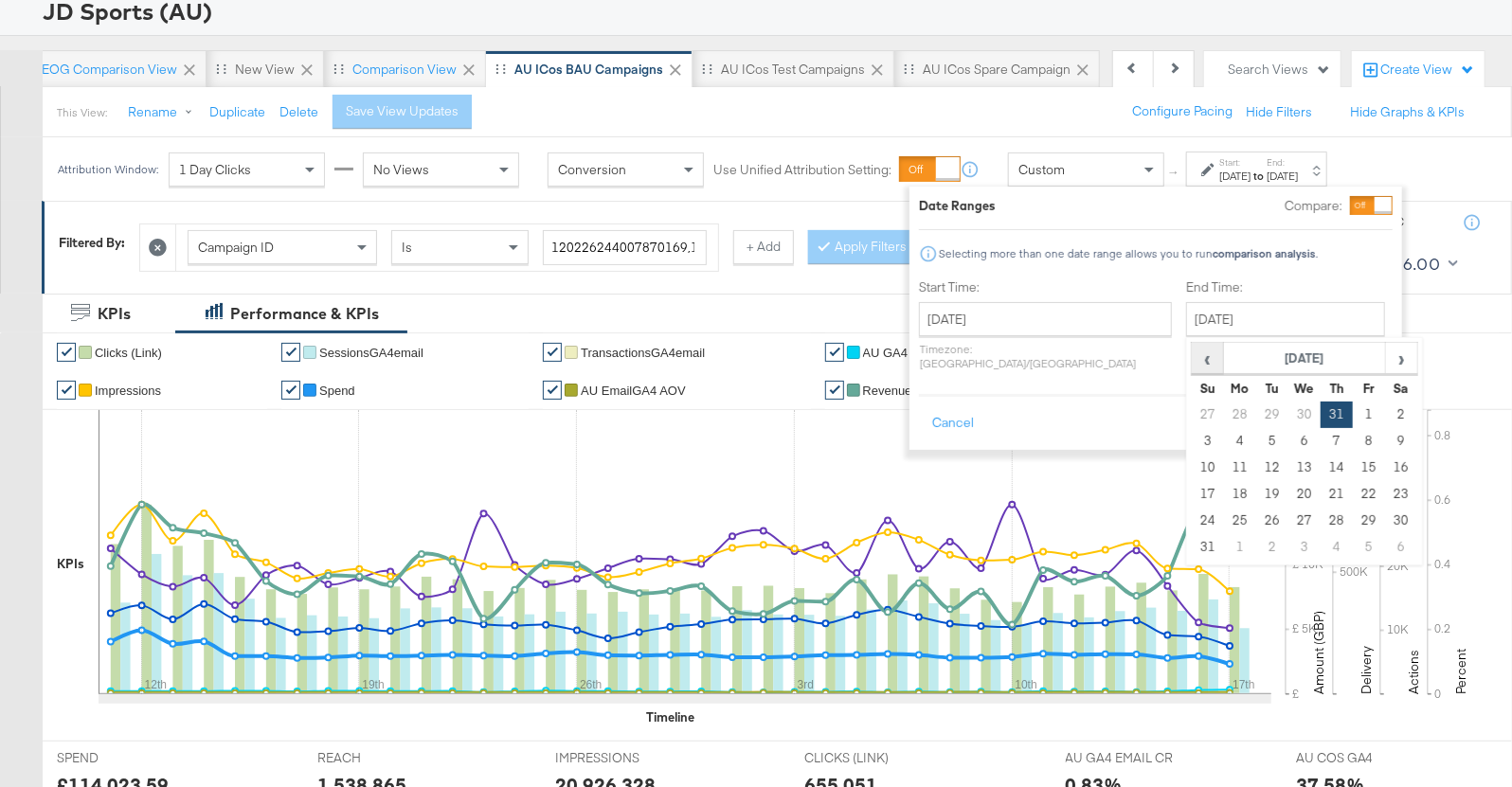 click on "‹" at bounding box center [1207, 358] 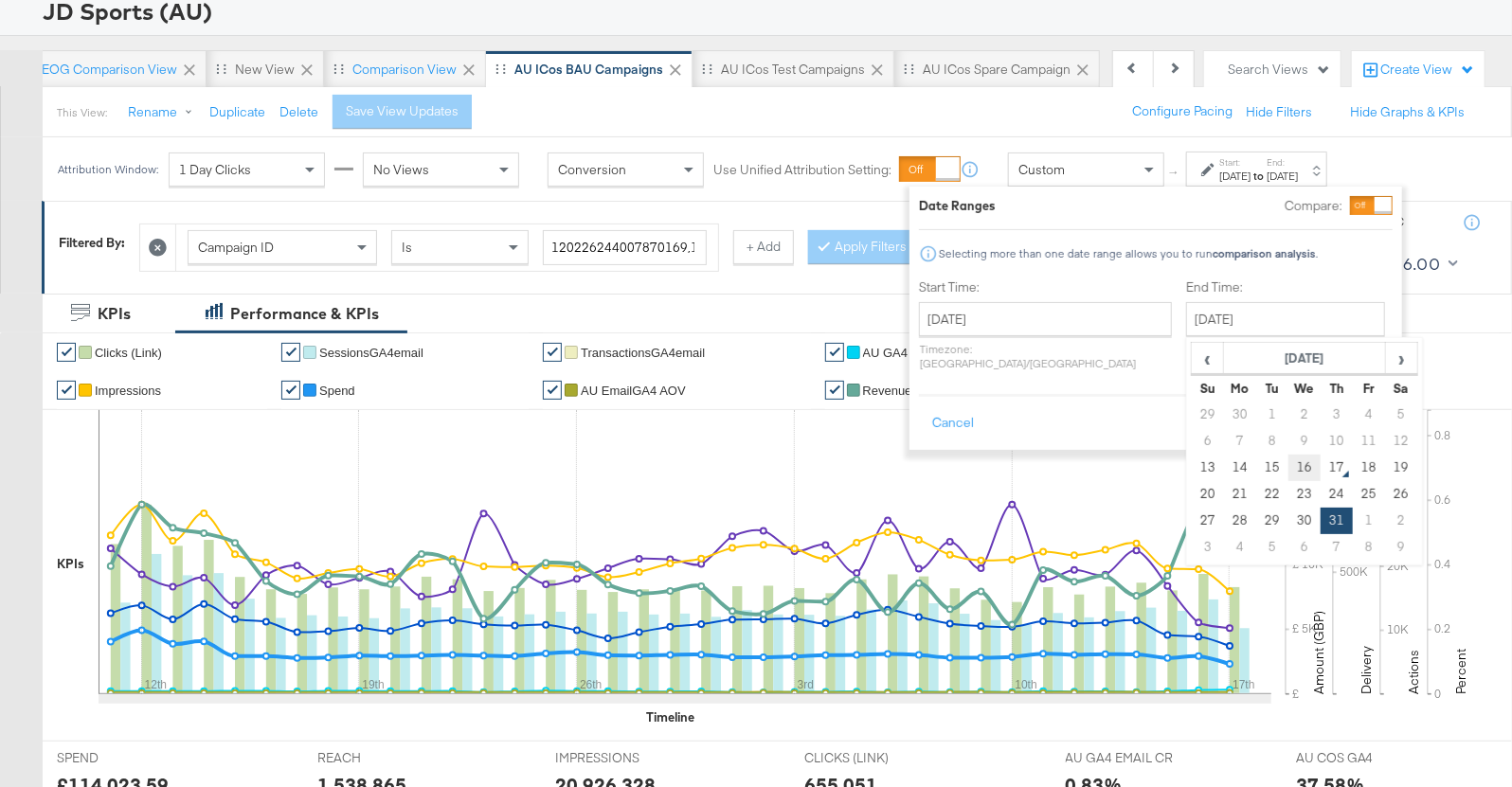 click on "16" at bounding box center [1305, 468] 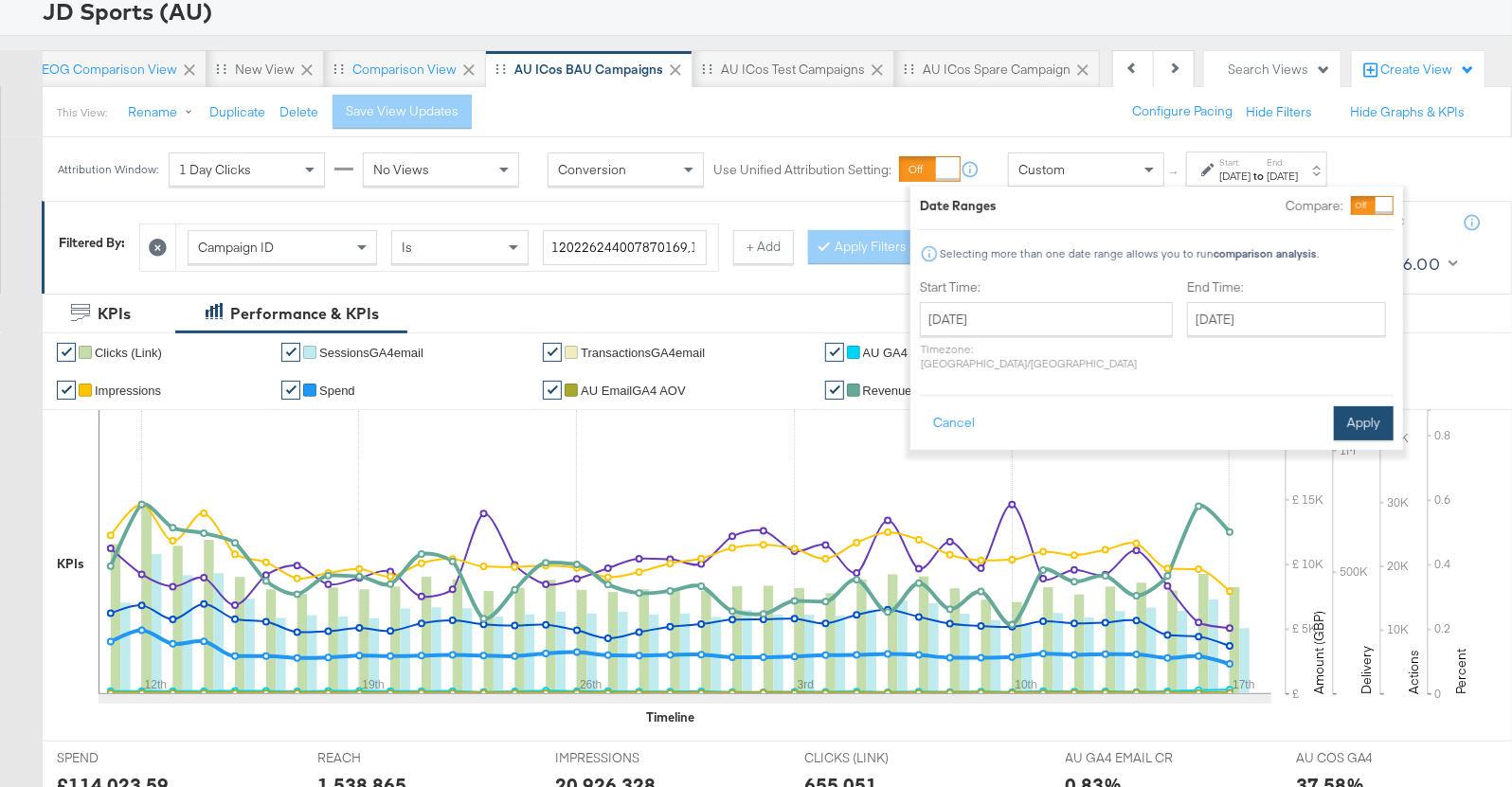 click on "Apply" at bounding box center (1363, 423) 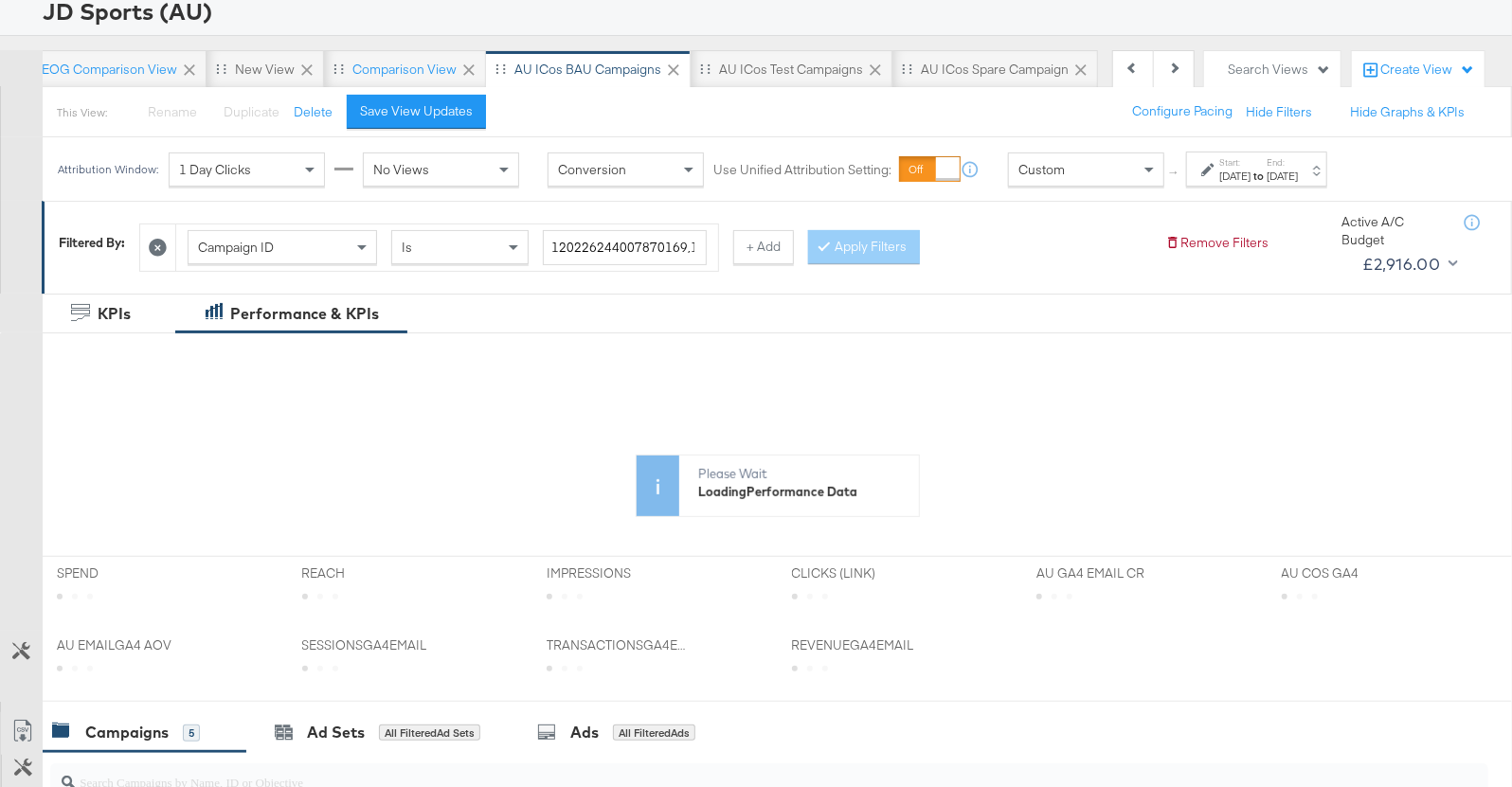 scroll, scrollTop: 0, scrollLeft: 2050, axis: horizontal 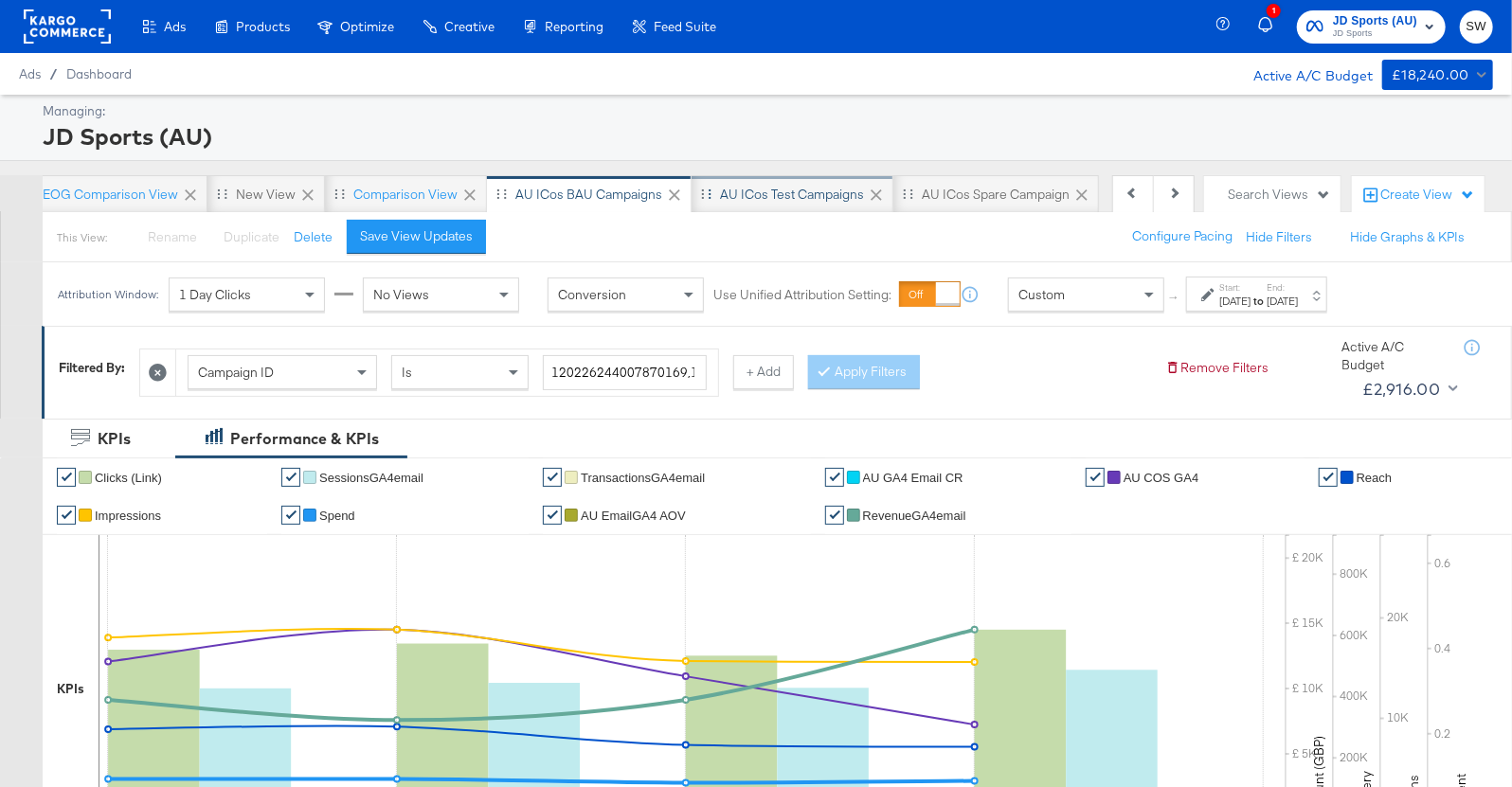 click on "AU iCos Test Campaigns" at bounding box center [792, 194] 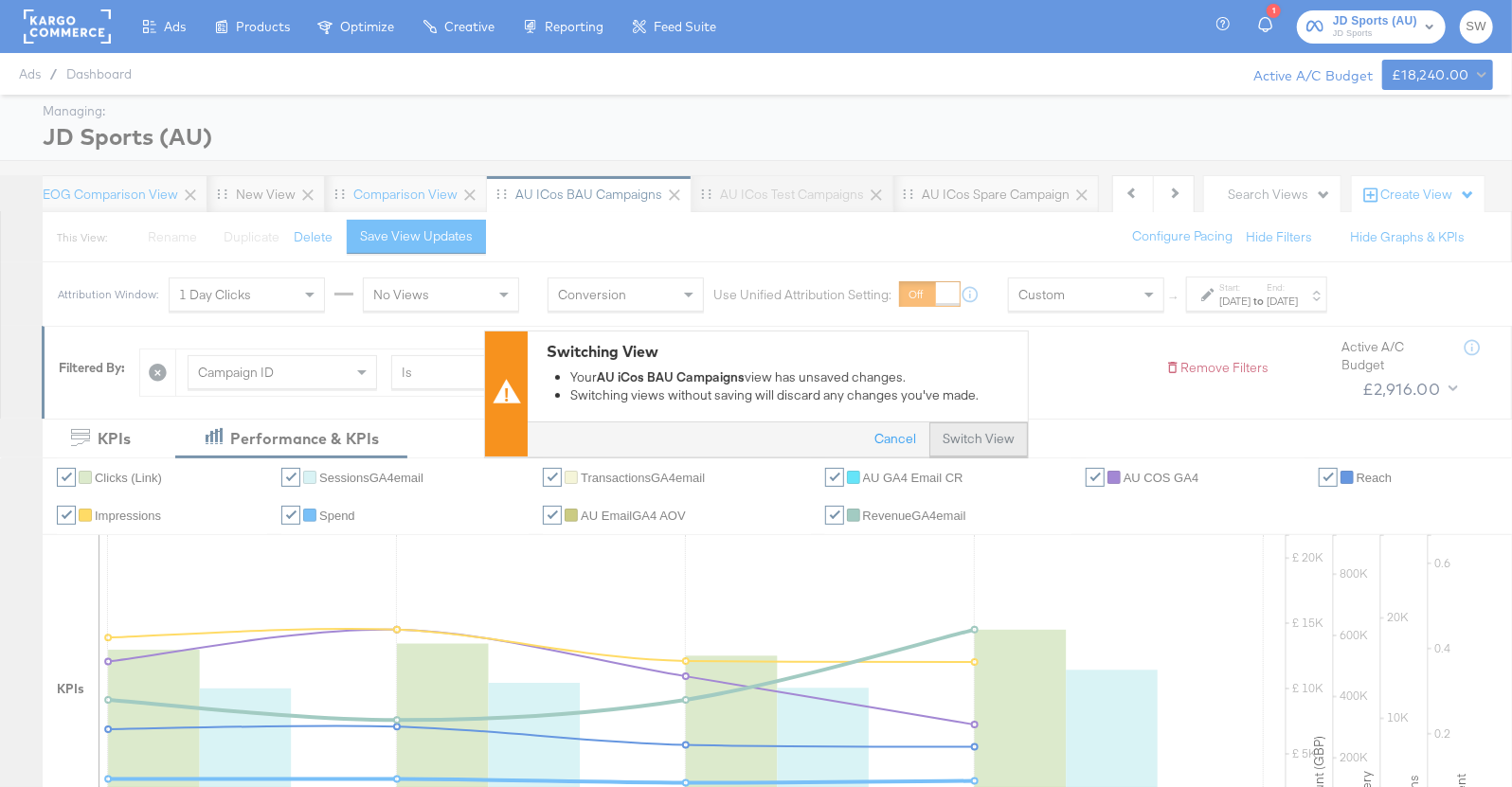 click on "Switch View" at bounding box center (979, 439) 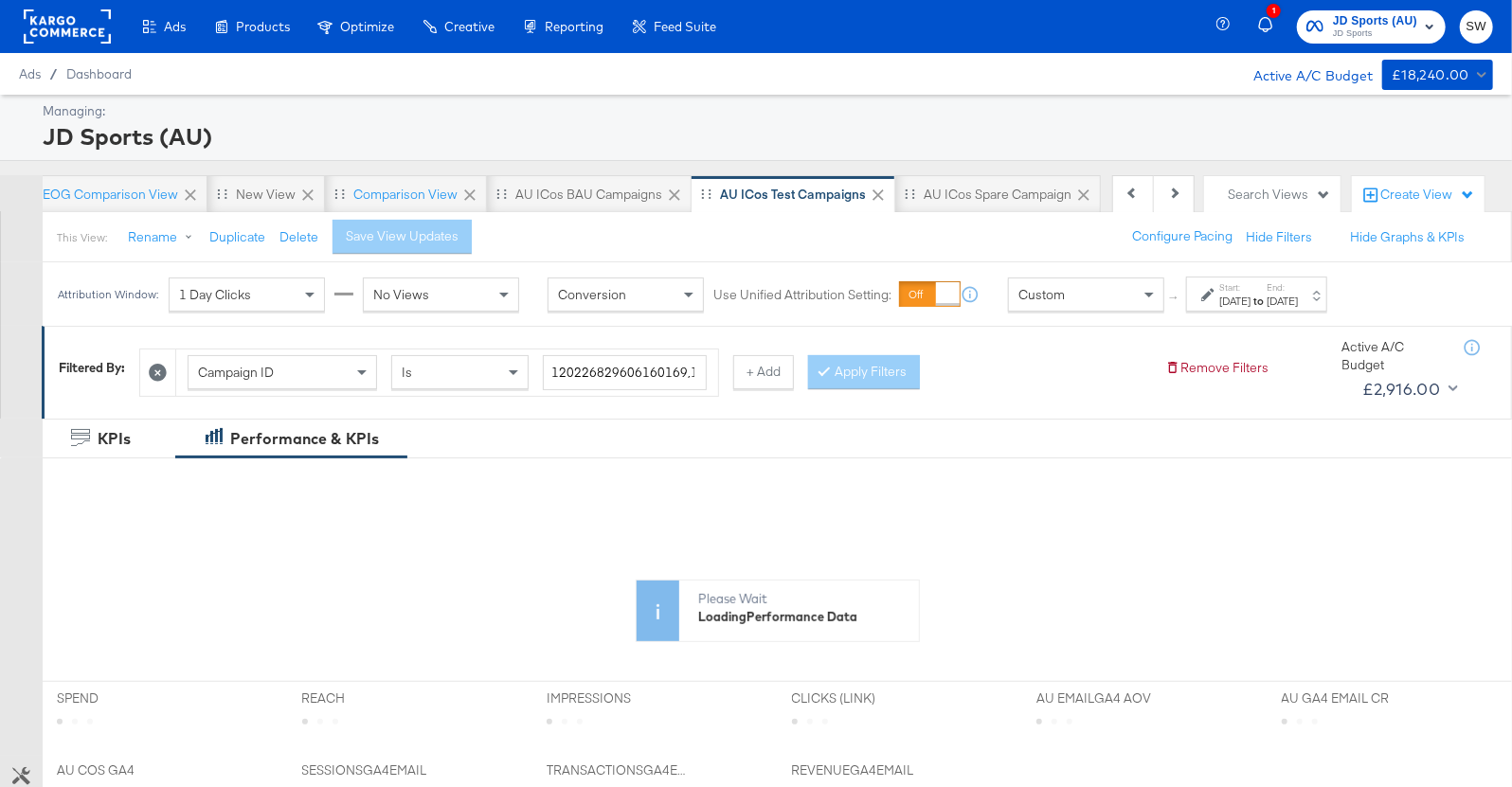 click on "Jun 11th 2025" at bounding box center [1234, 301] 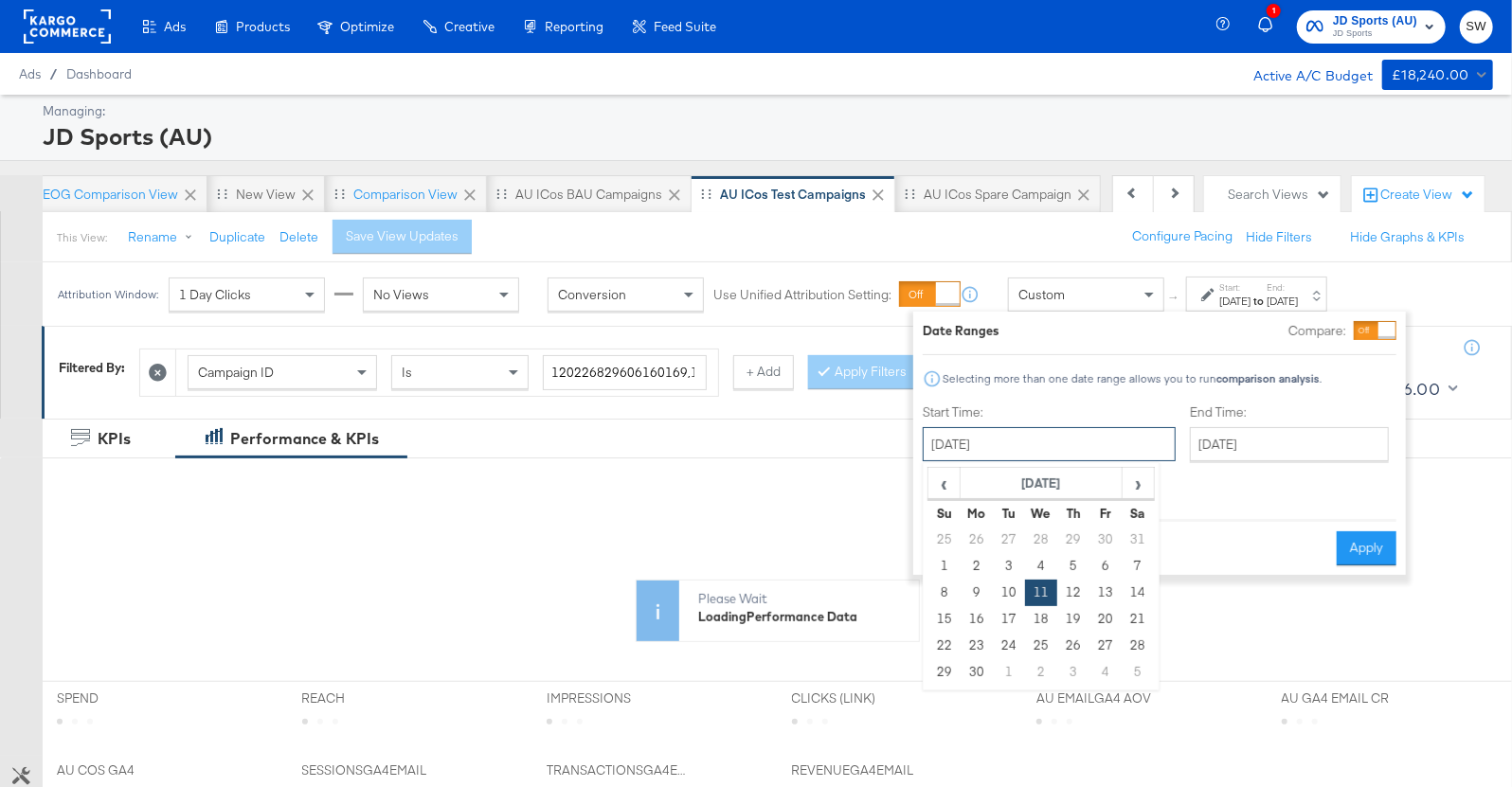 click on "June 11th 2025" at bounding box center [1049, 444] 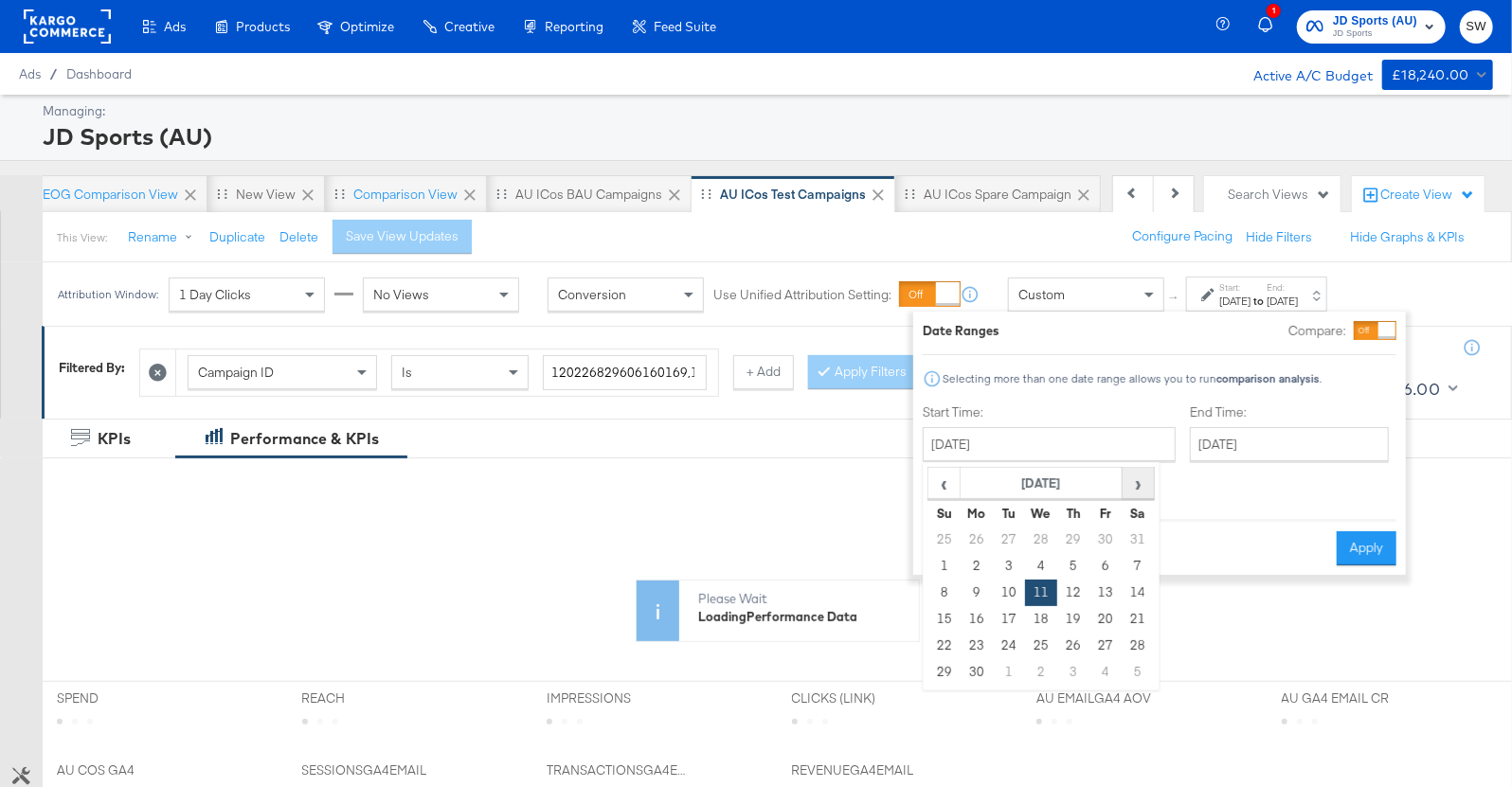 click on "›" at bounding box center (1138, 483) 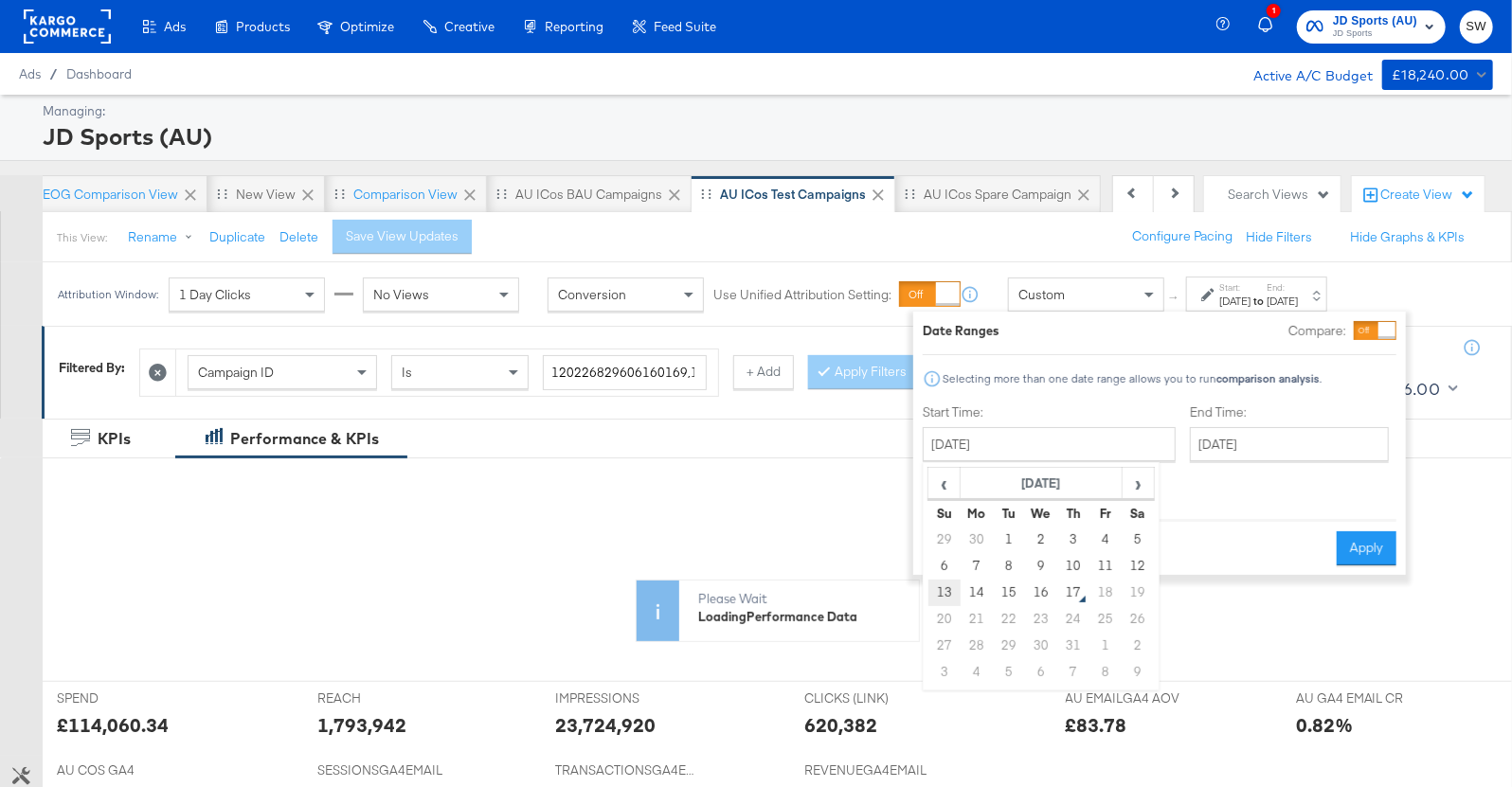 click on "13" at bounding box center [945, 593] 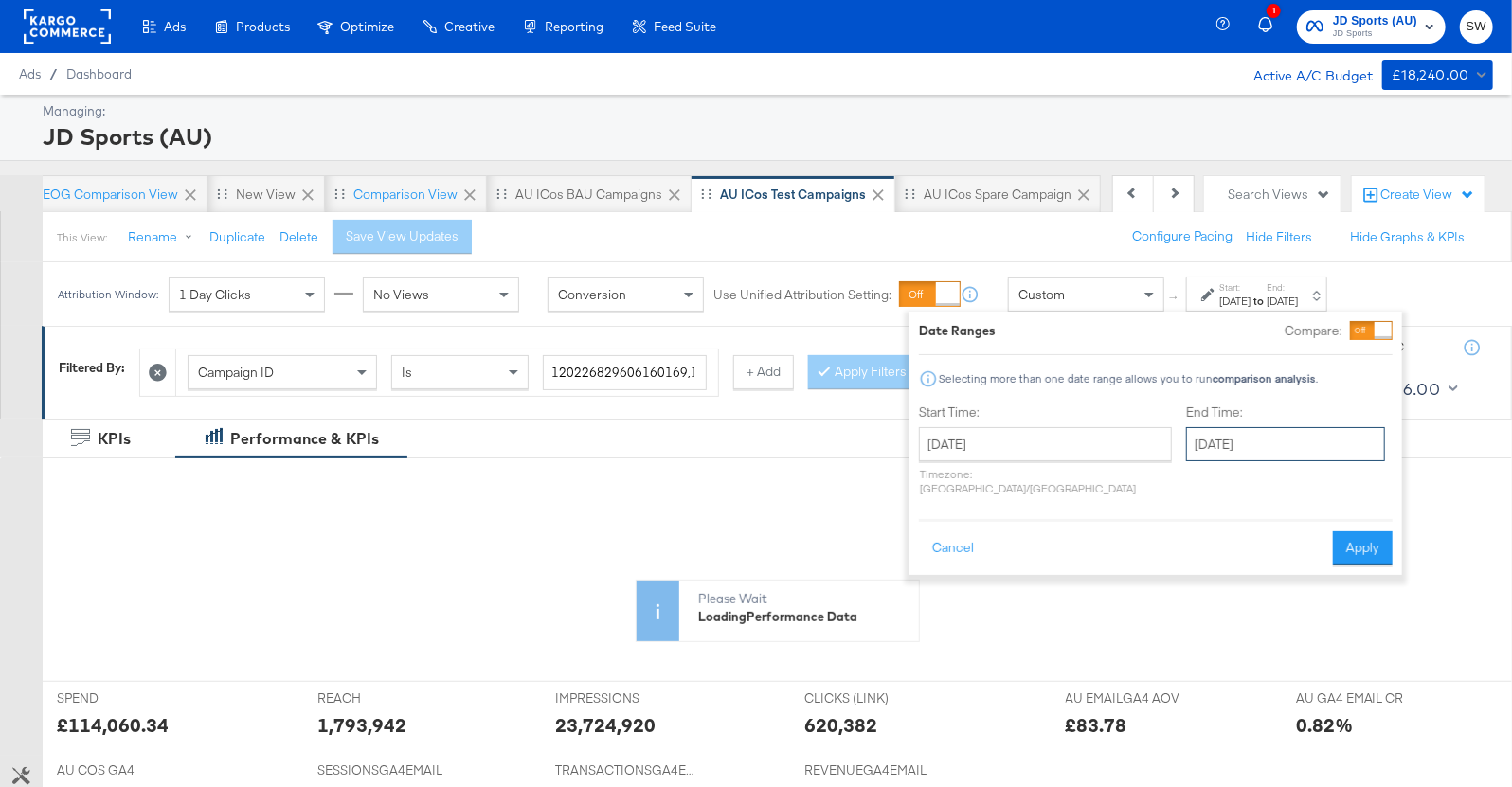 click on "July 31st 2025" at bounding box center (1286, 444) 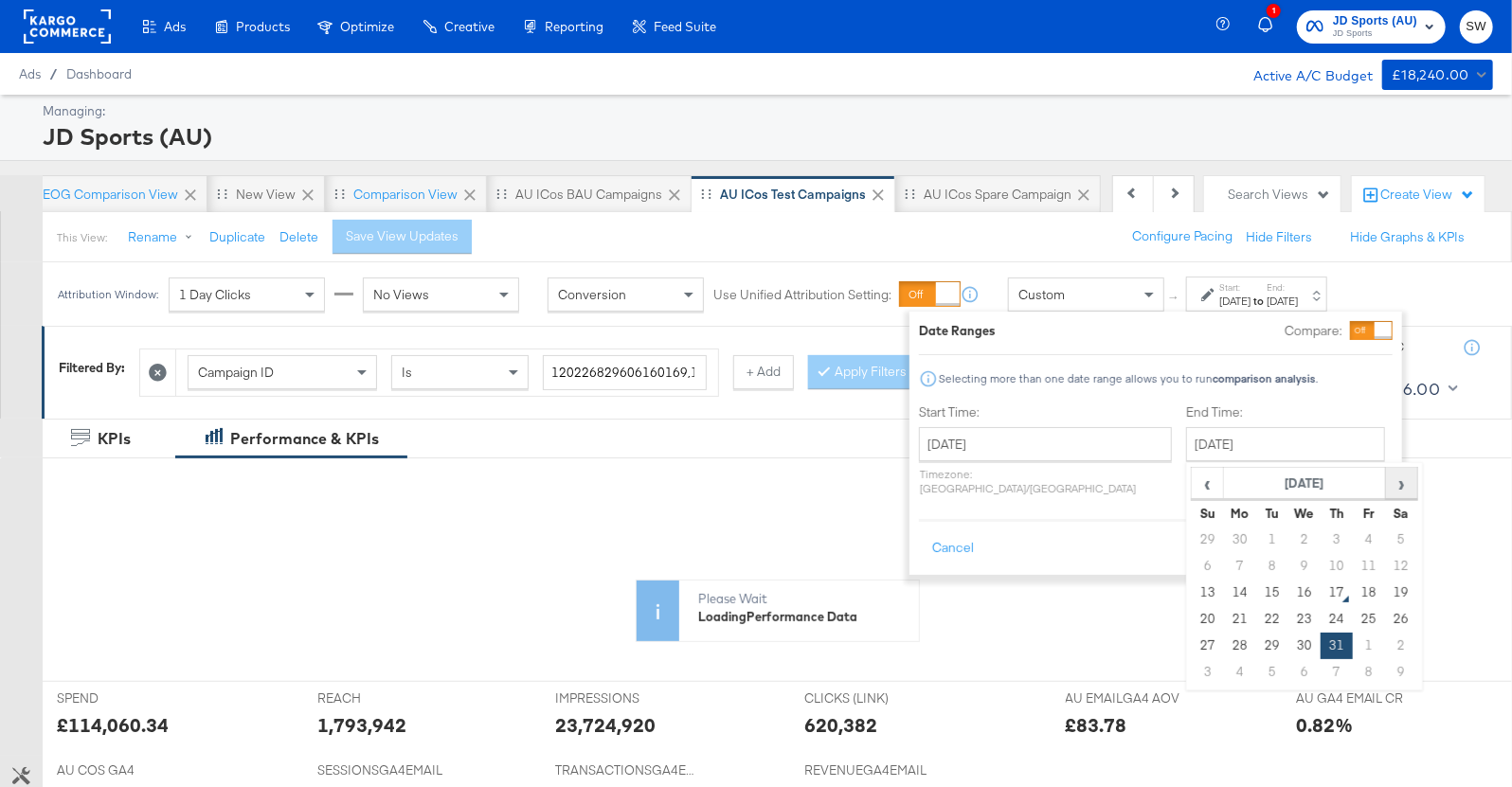click on "›" at bounding box center (1401, 483) 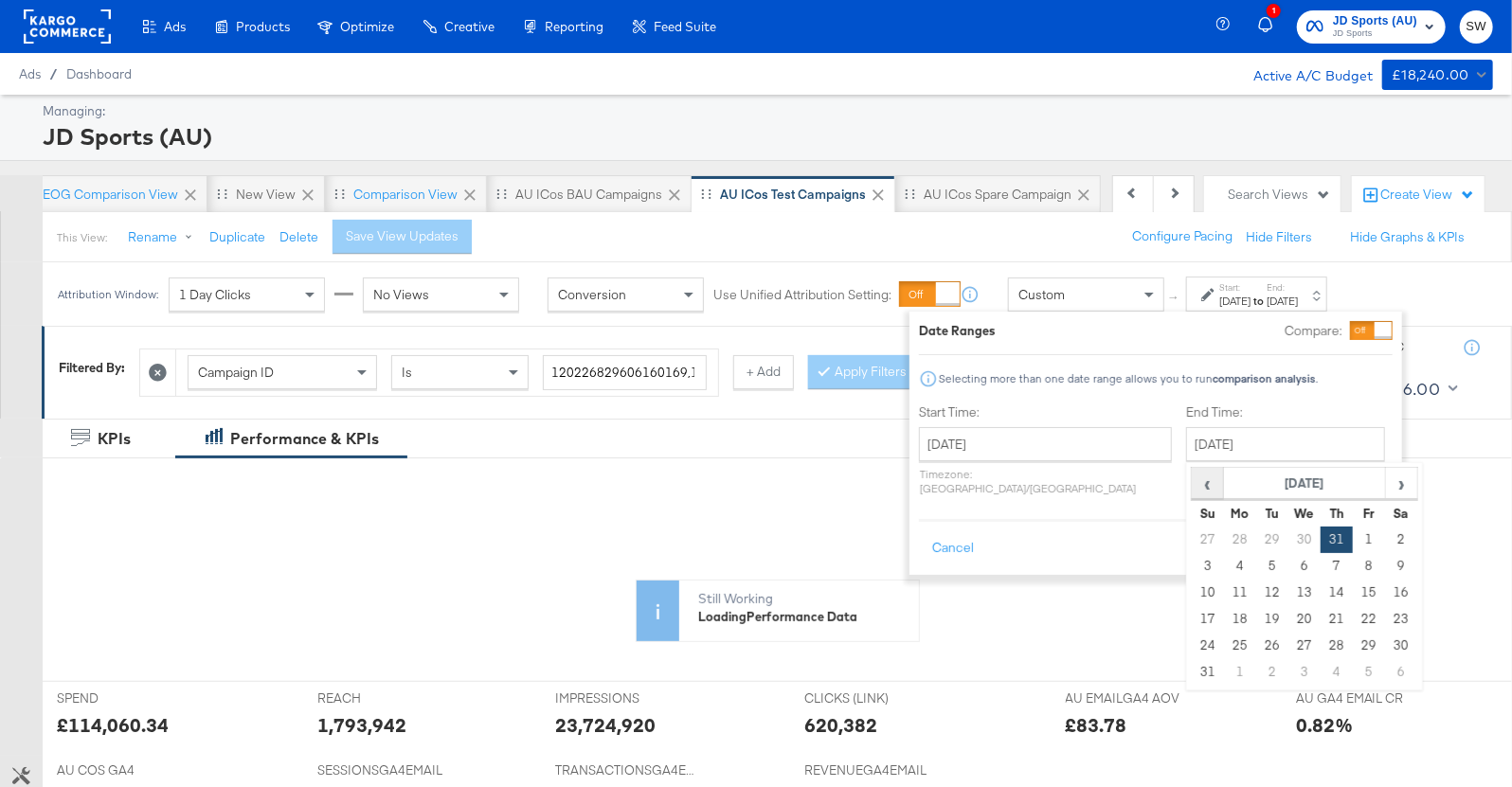 click on "‹" at bounding box center (1207, 483) 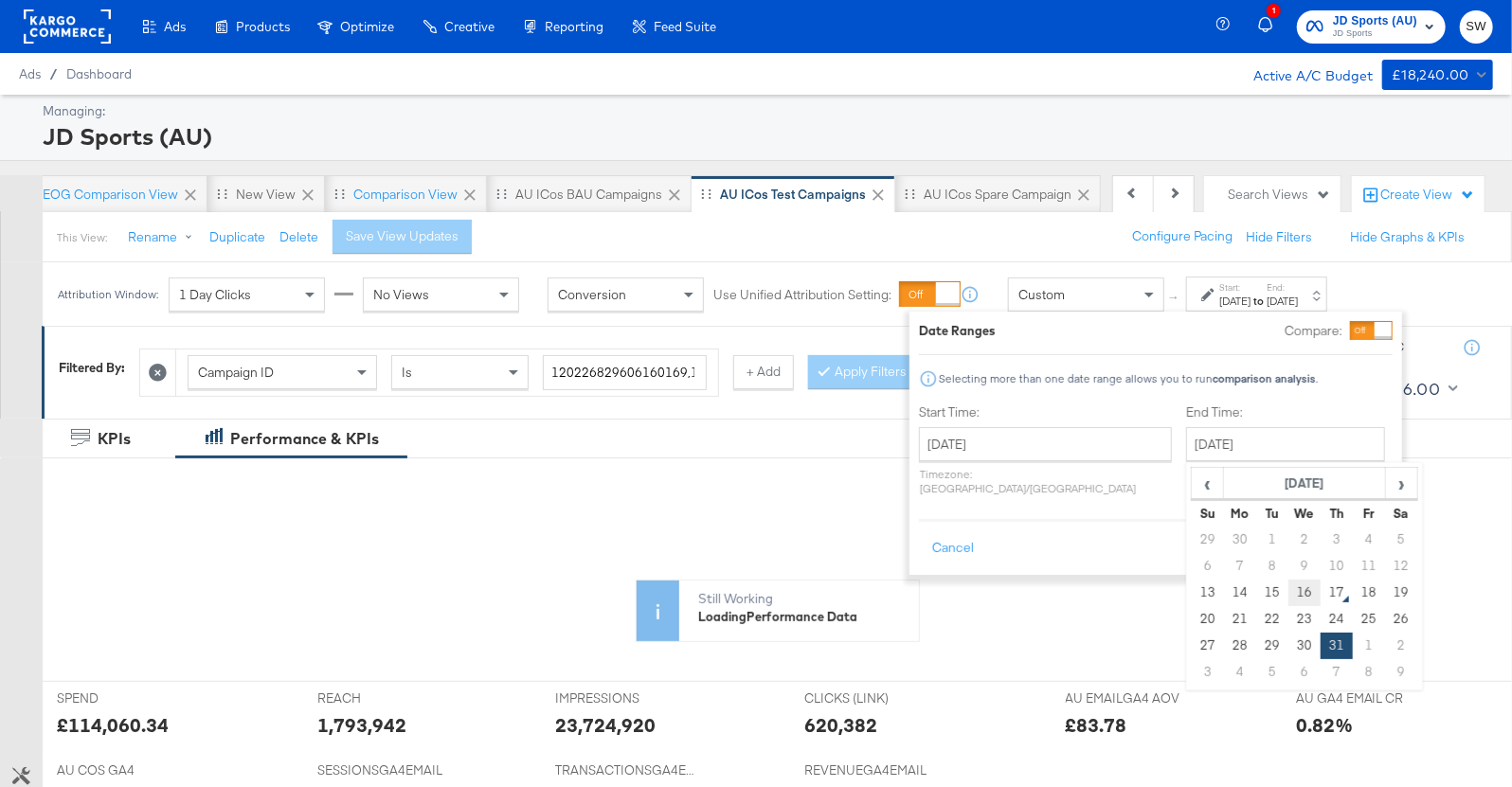 click on "16" at bounding box center [1305, 593] 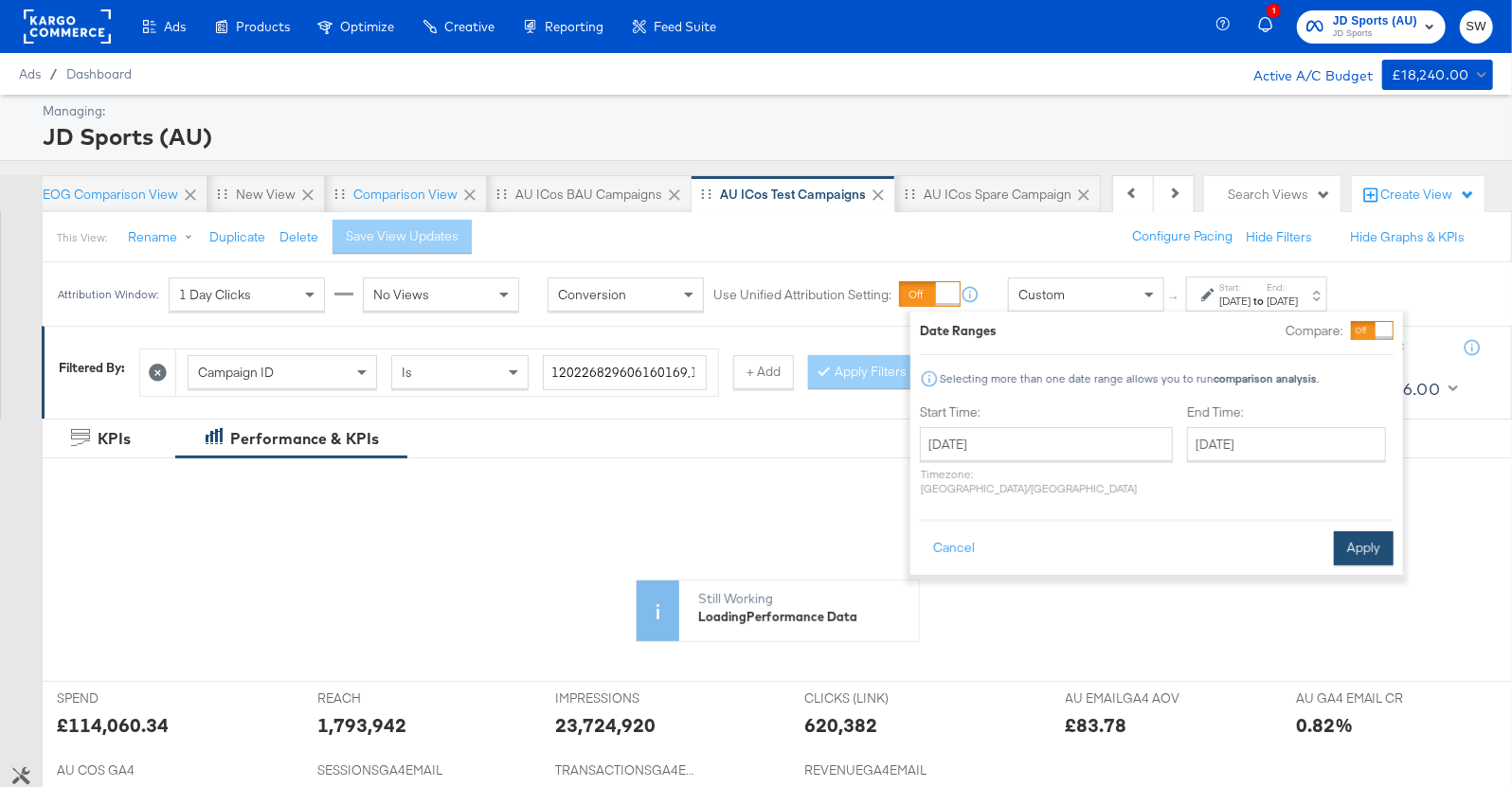 click on "Apply" at bounding box center (1363, 548) 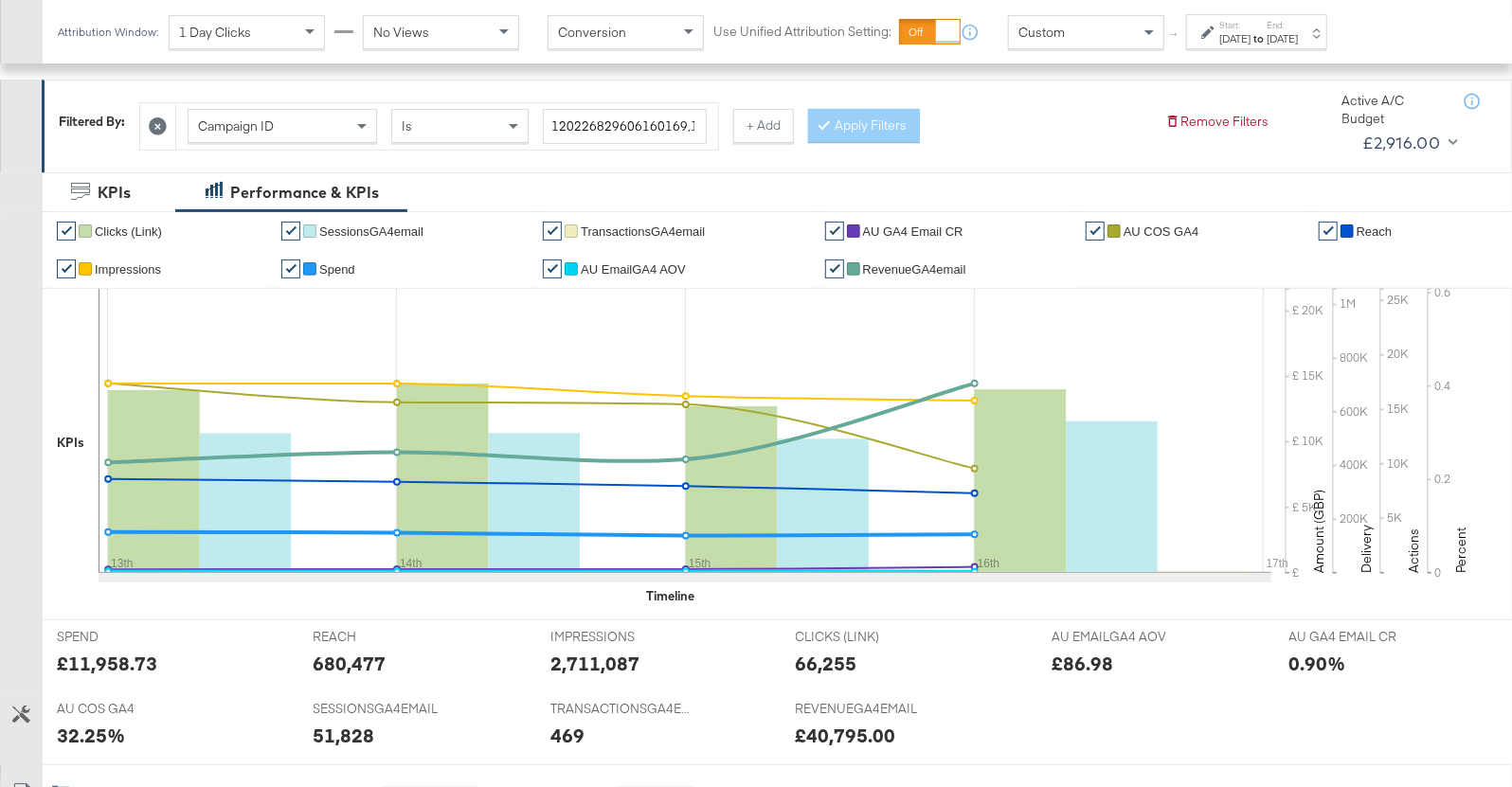 scroll, scrollTop: 0, scrollLeft: 0, axis: both 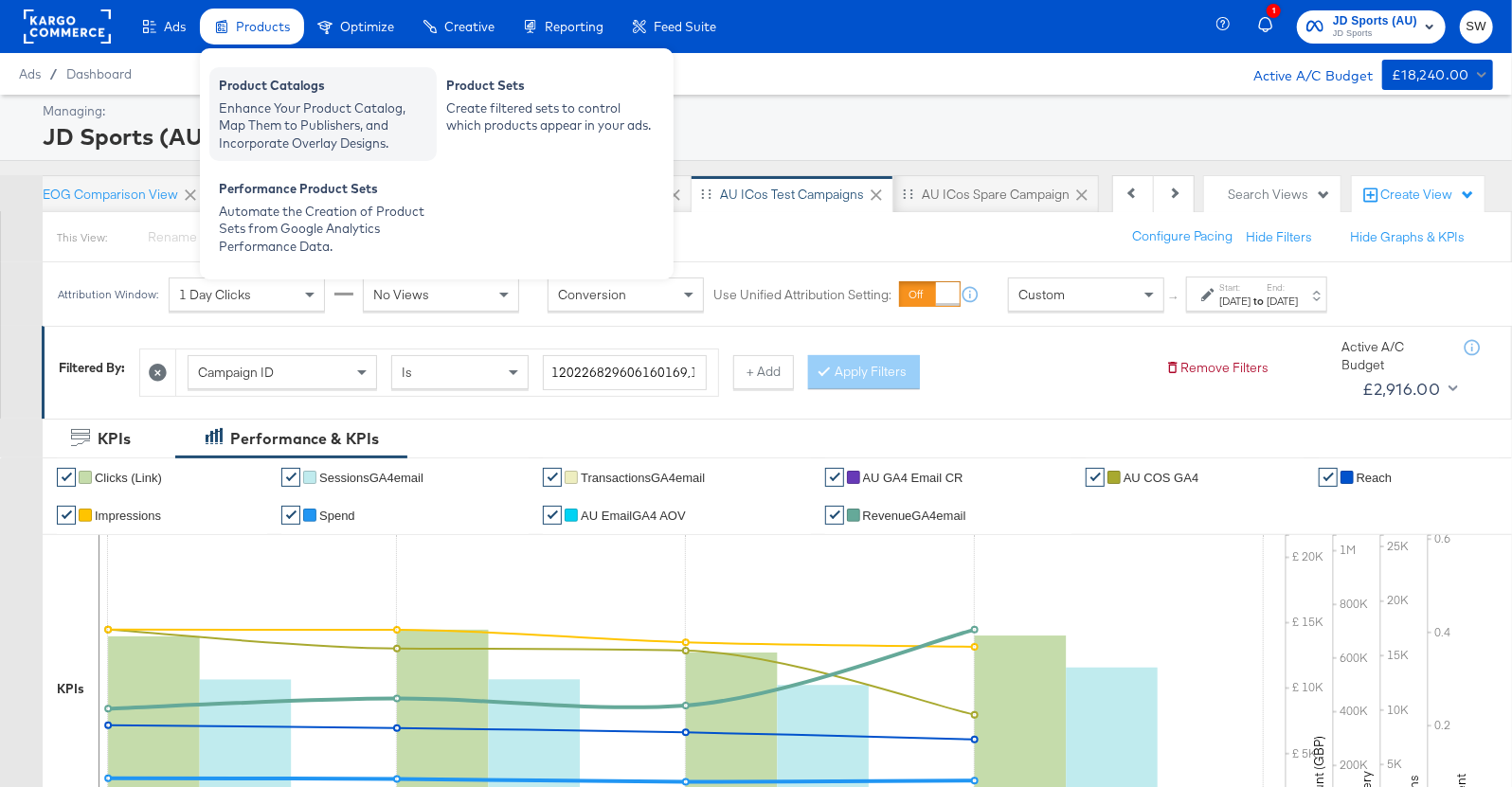 click on "Product Catalogs" at bounding box center (323, 88) 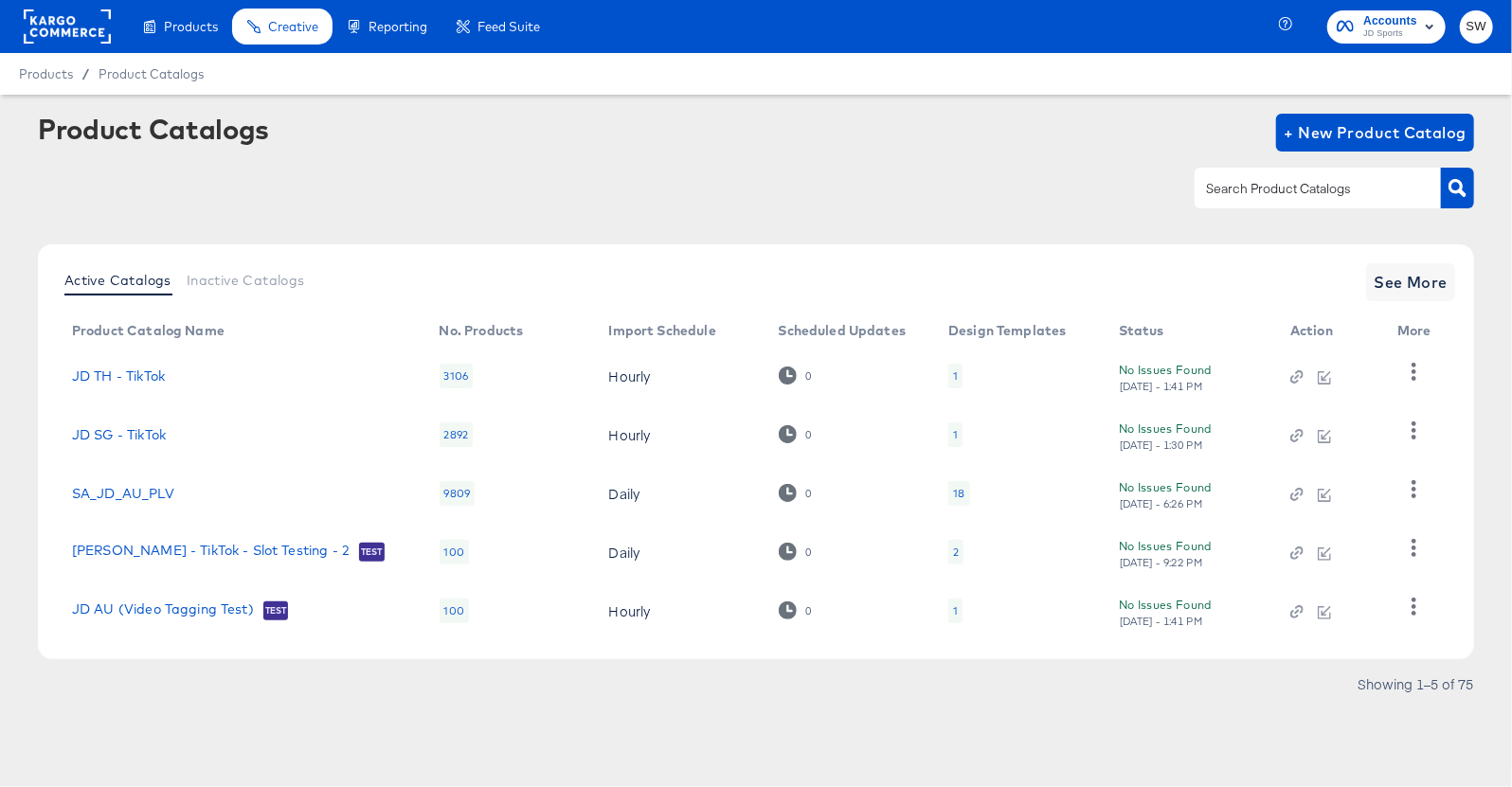 click at bounding box center (1303, 188) 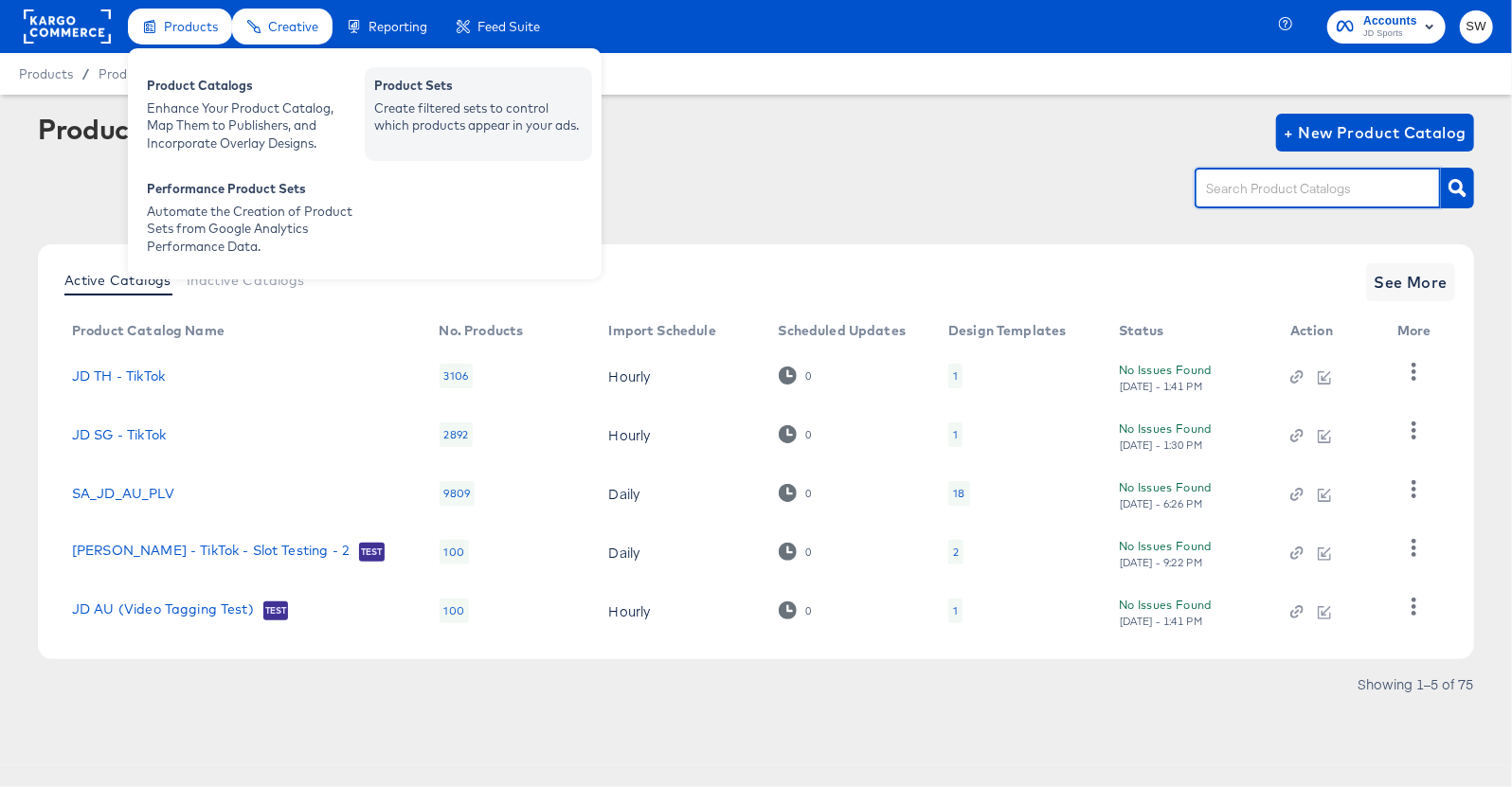 click on "Create filtered sets to control which products appear in your ads." at bounding box center [478, 116] 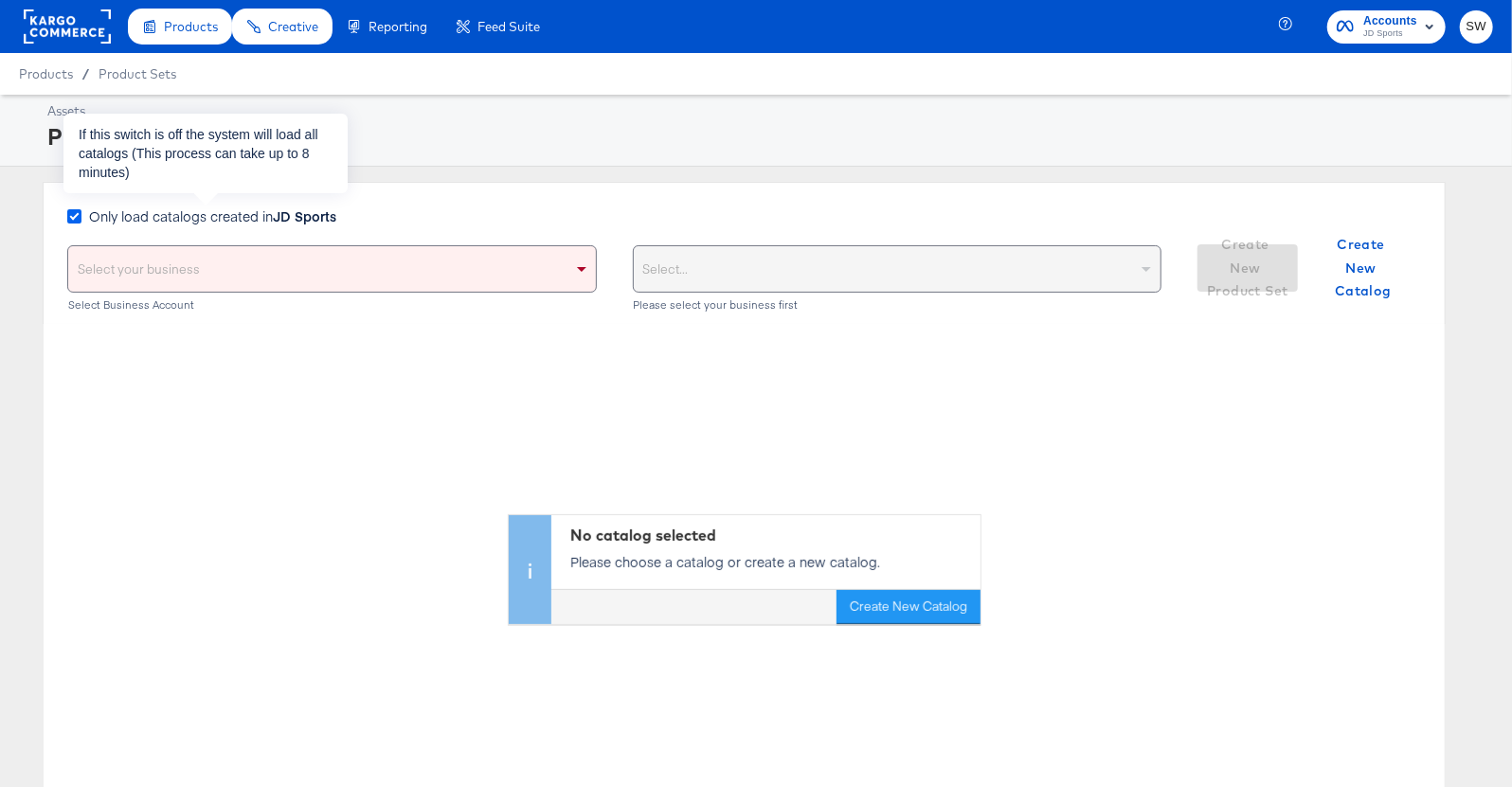 click at bounding box center (74, 216) 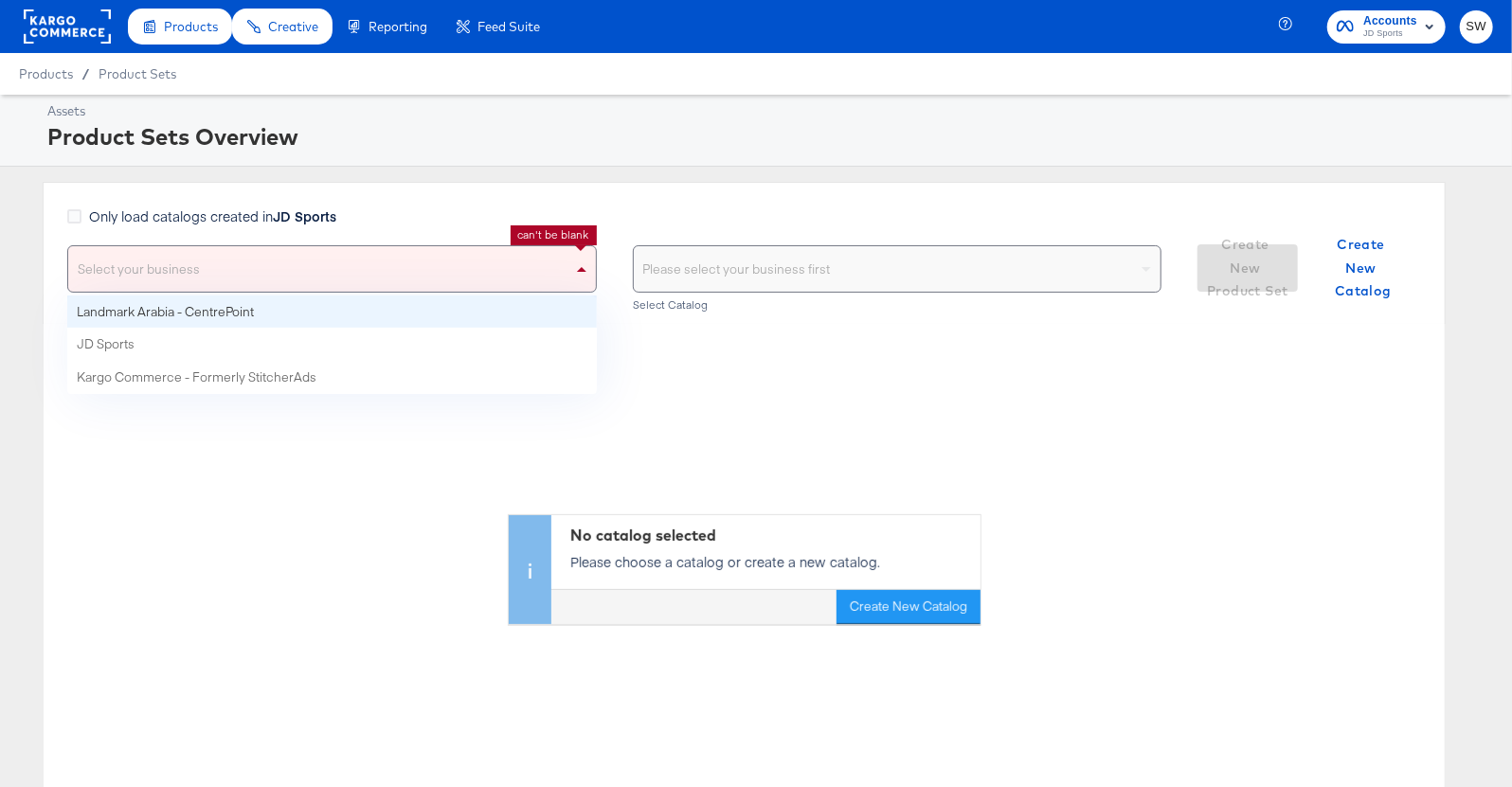 click on "Select your business" at bounding box center (332, 269) 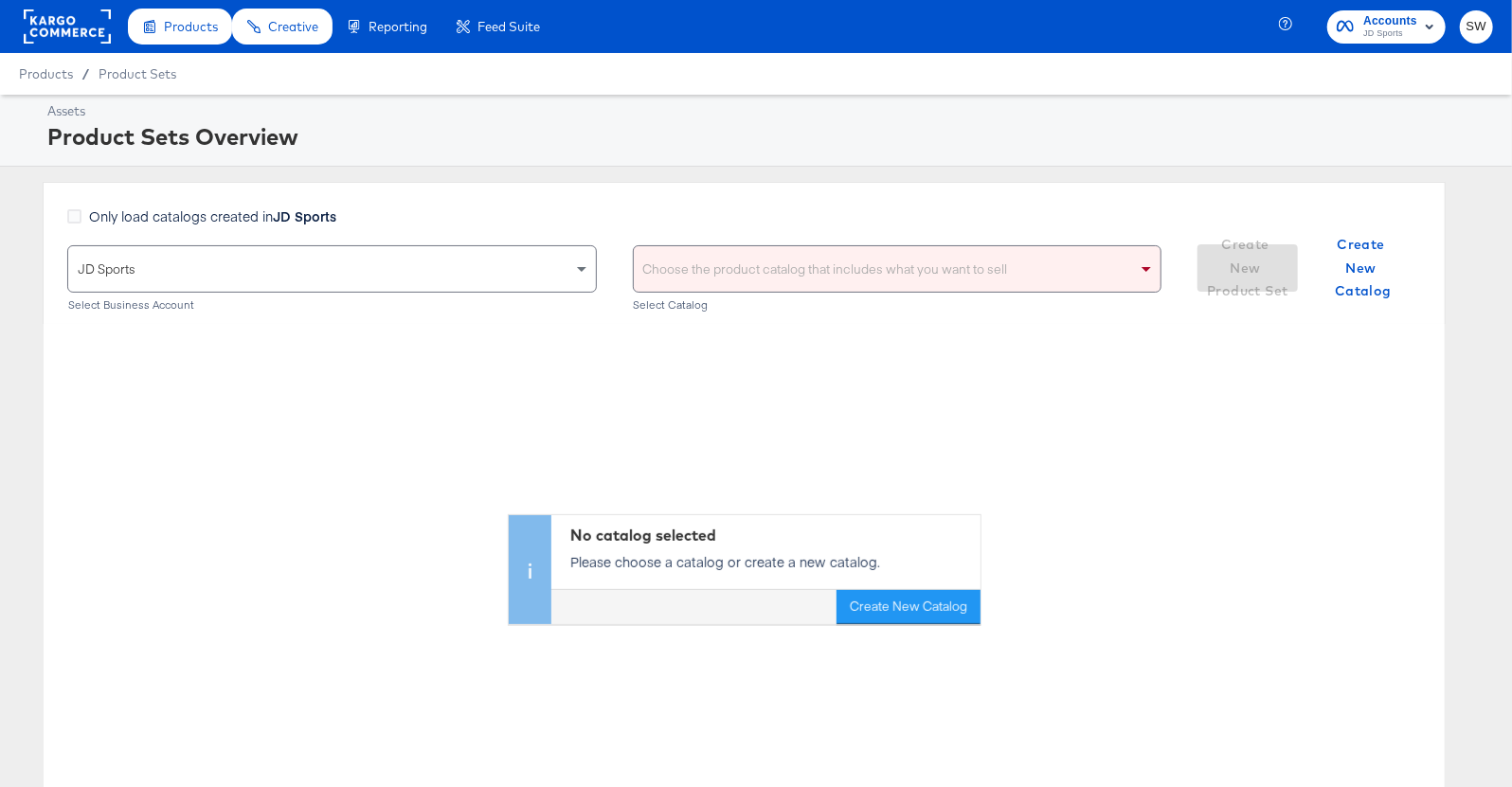 click on "Choose the product catalog that includes what you want to sell" at bounding box center [897, 269] 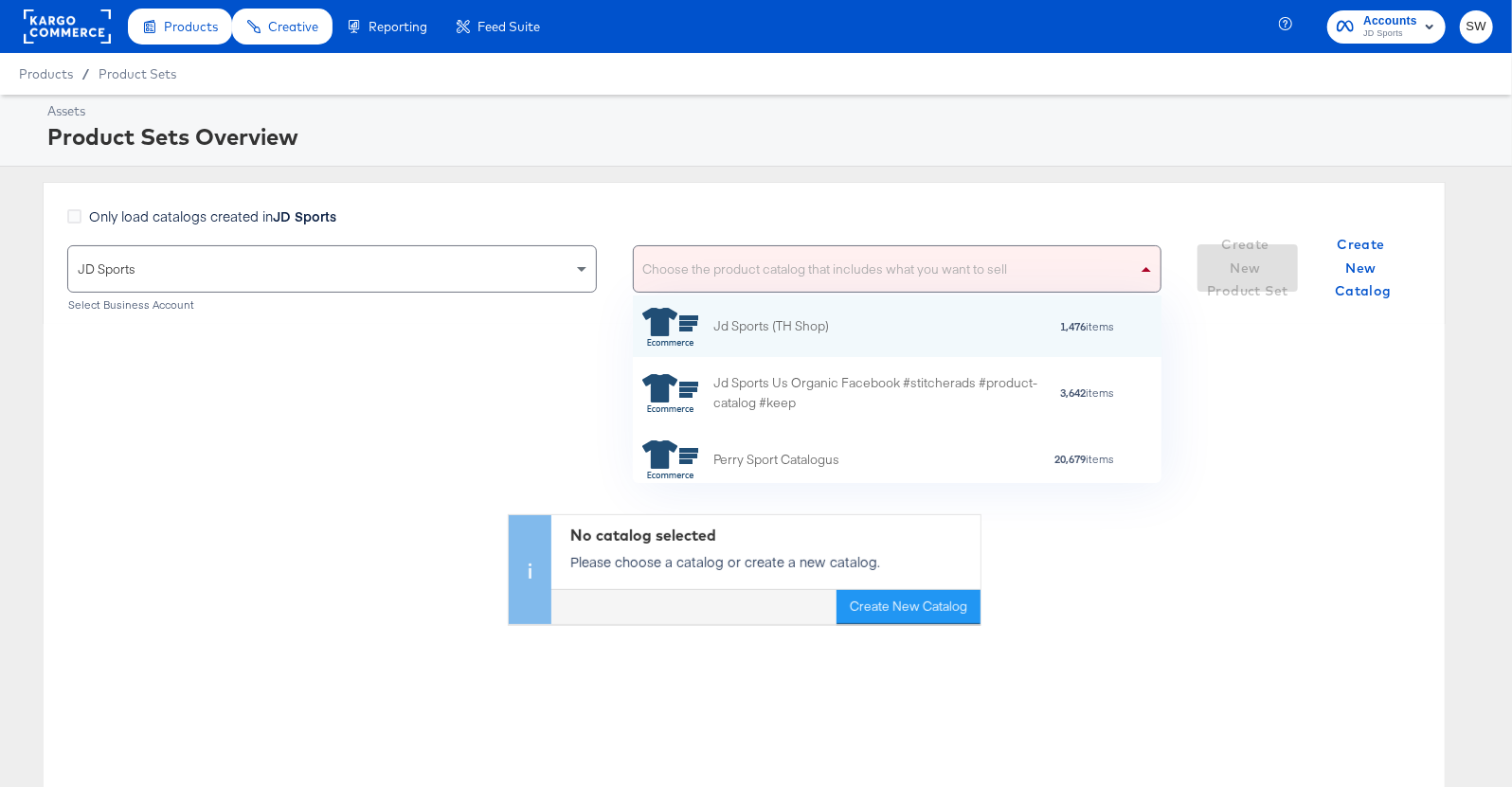 scroll, scrollTop: 0, scrollLeft: 0, axis: both 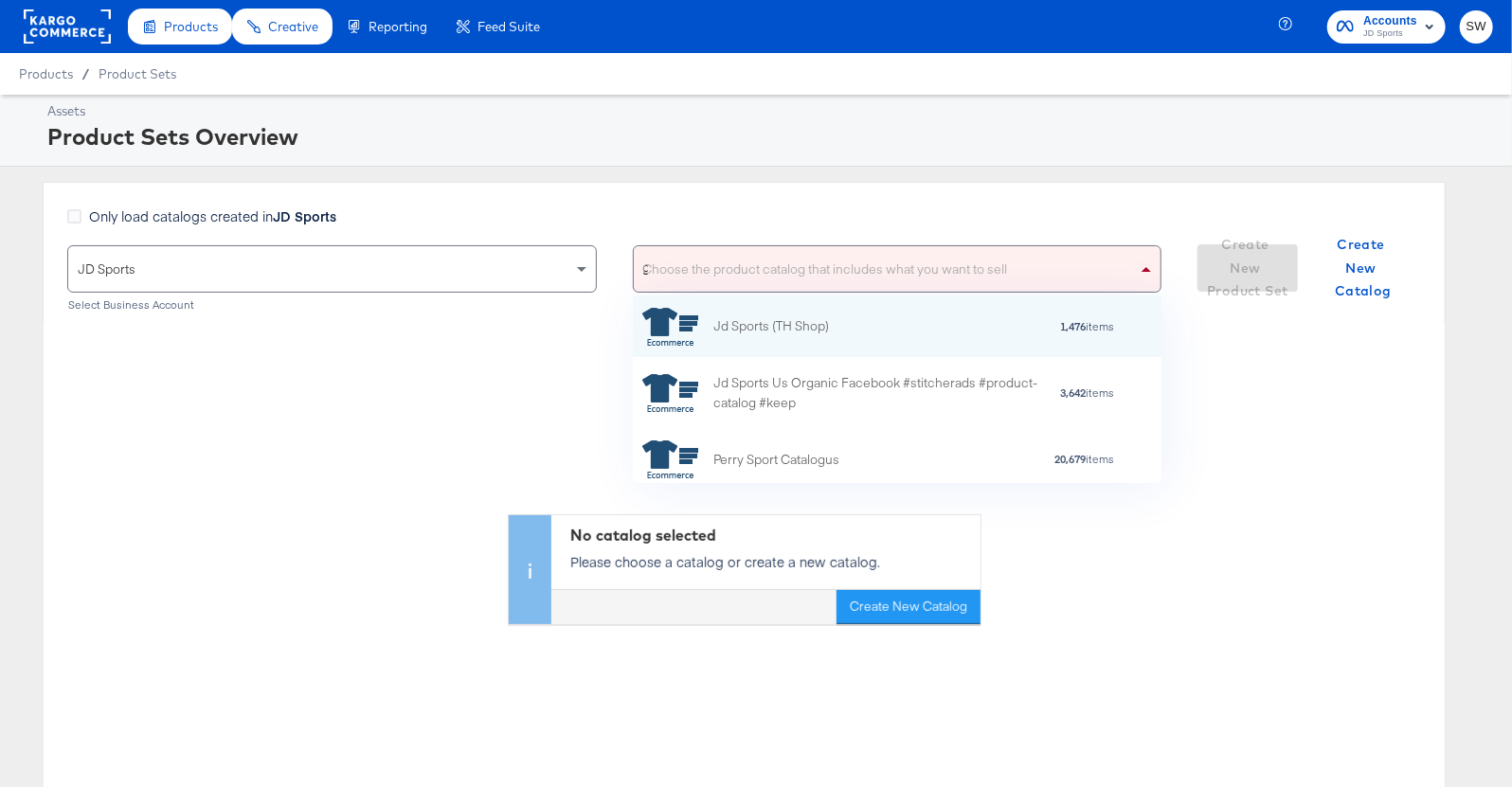 type on "go" 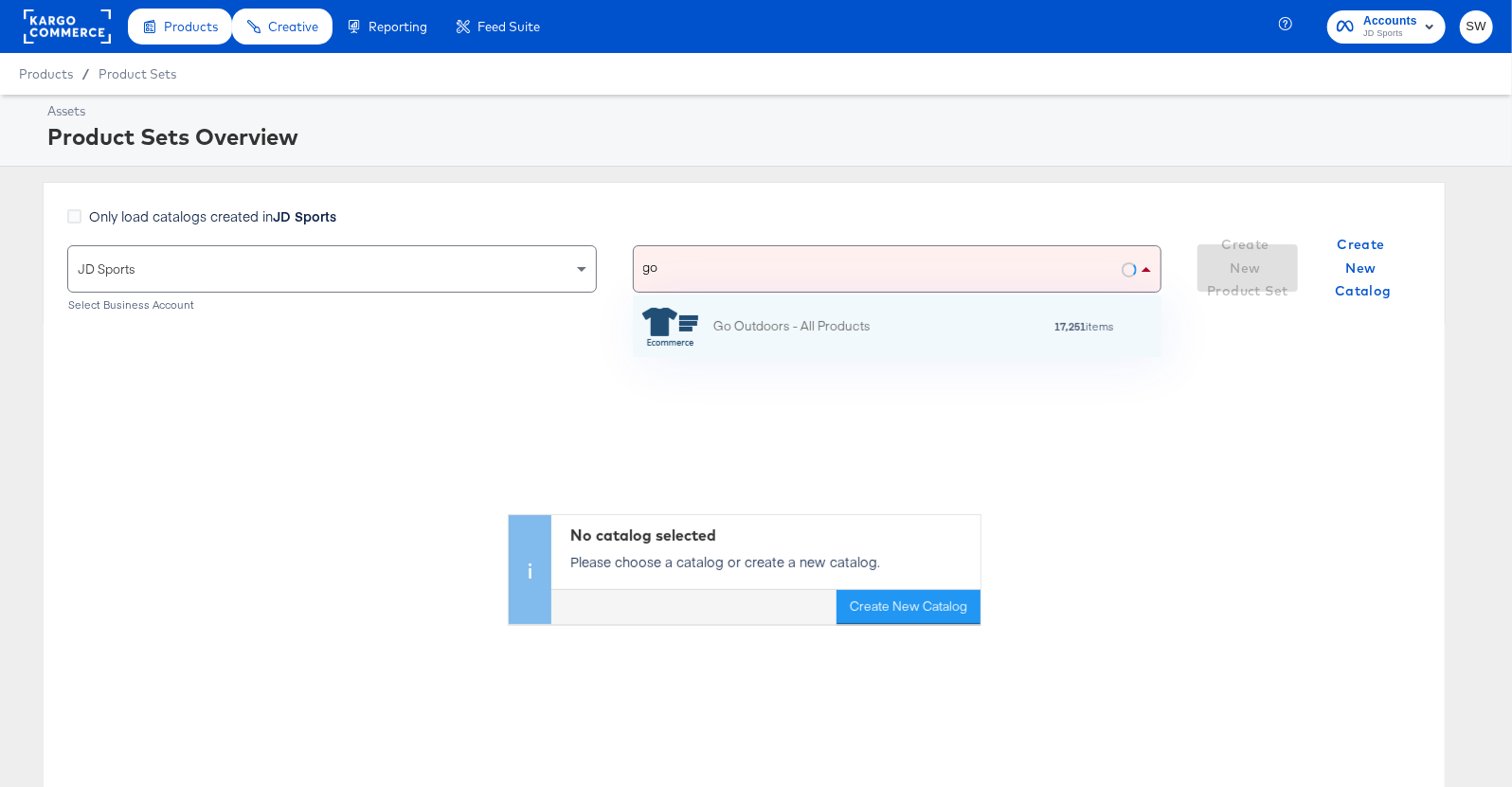 scroll, scrollTop: 61, scrollLeft: 529, axis: both 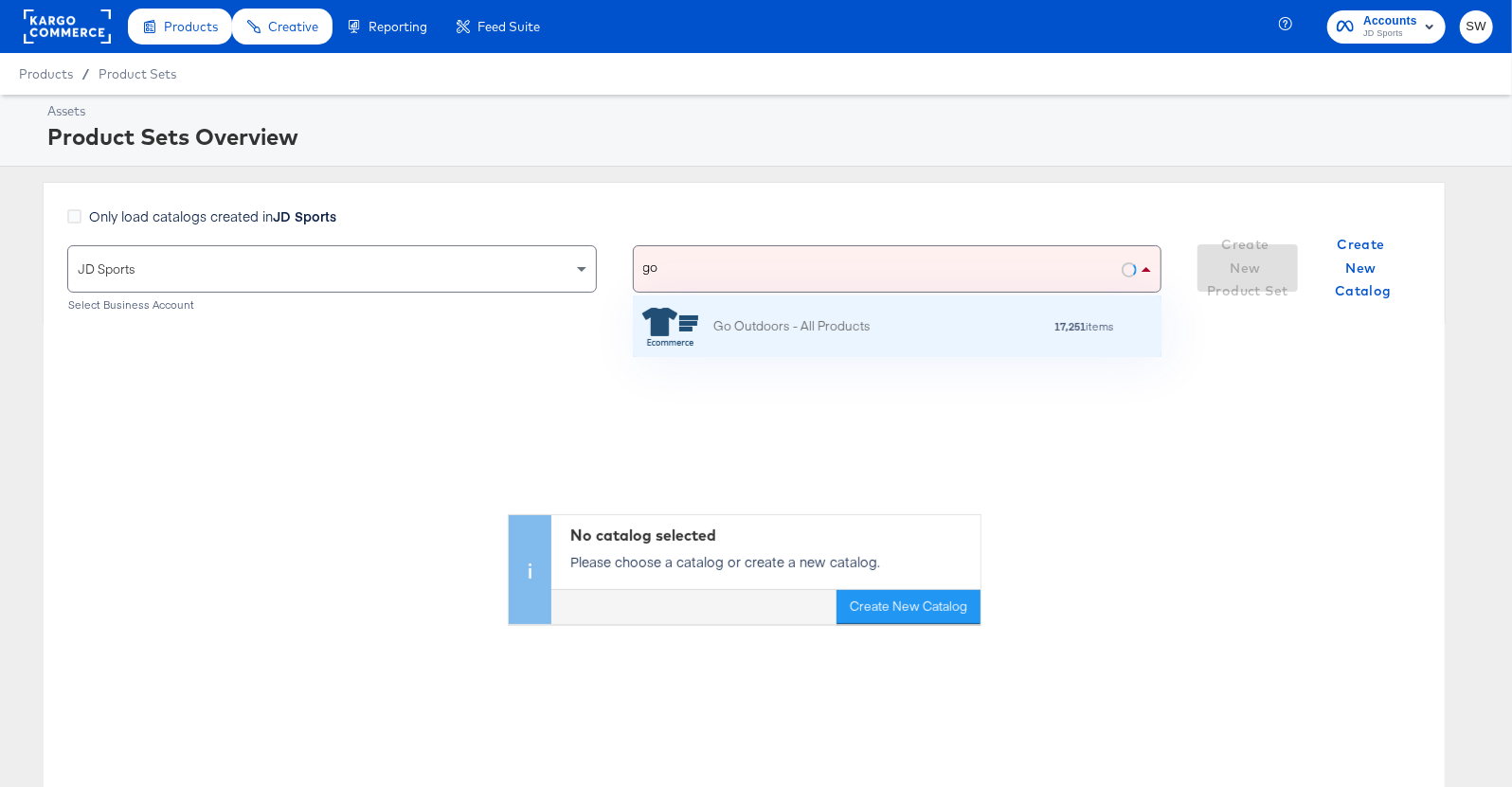 click on "Go Outdoors - All Products" at bounding box center [792, 326] 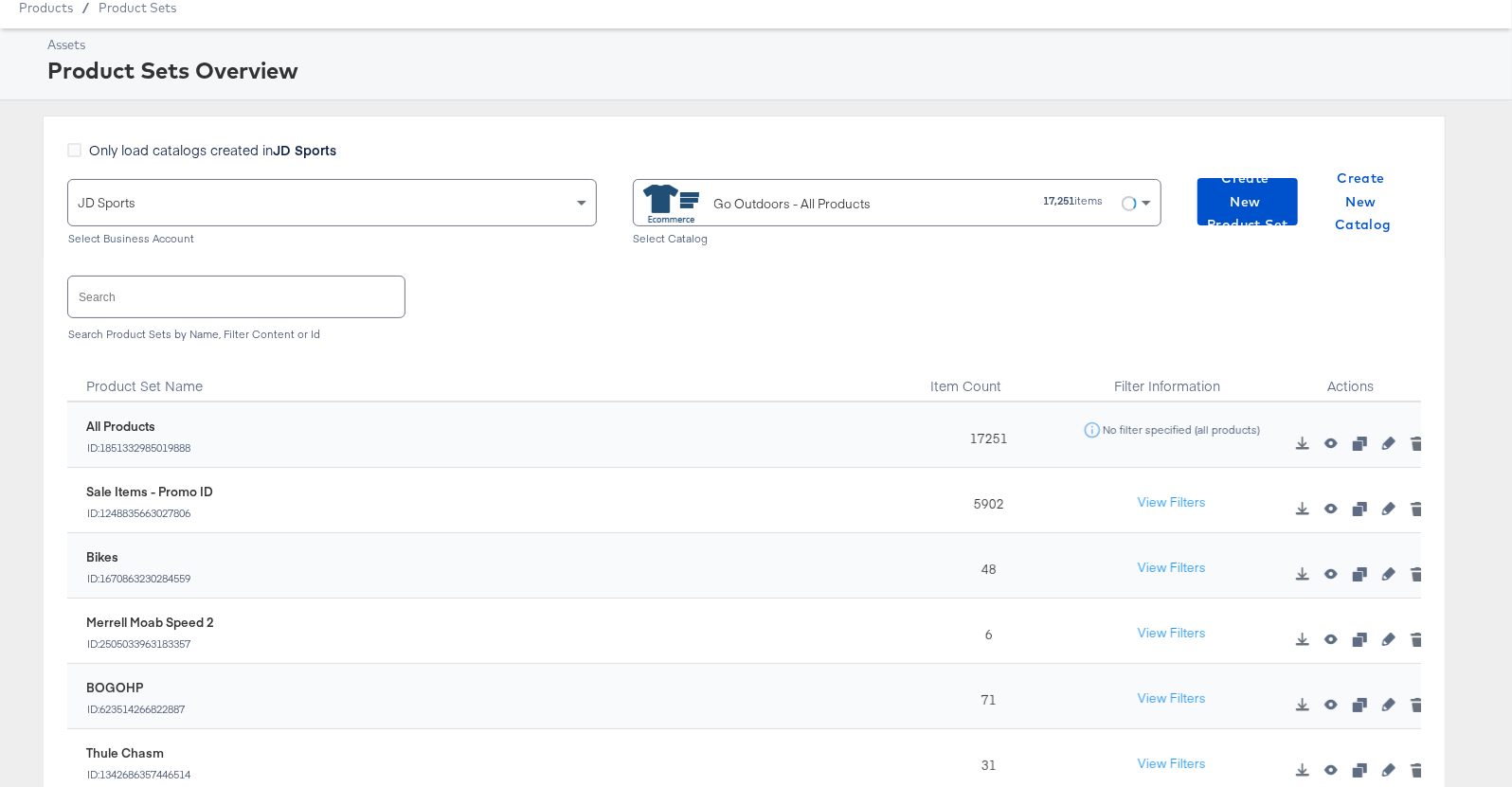 scroll, scrollTop: 74, scrollLeft: 0, axis: vertical 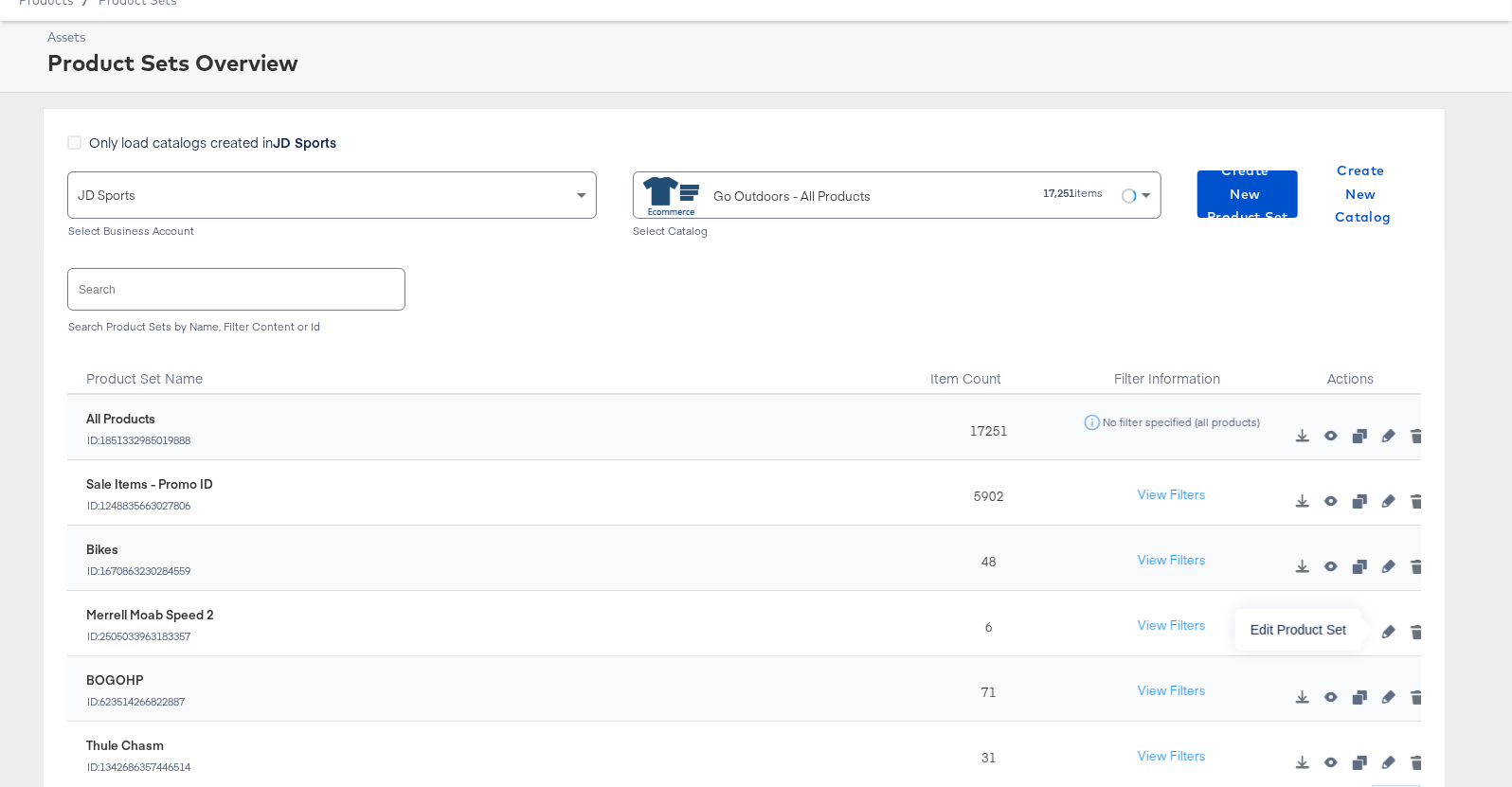 click 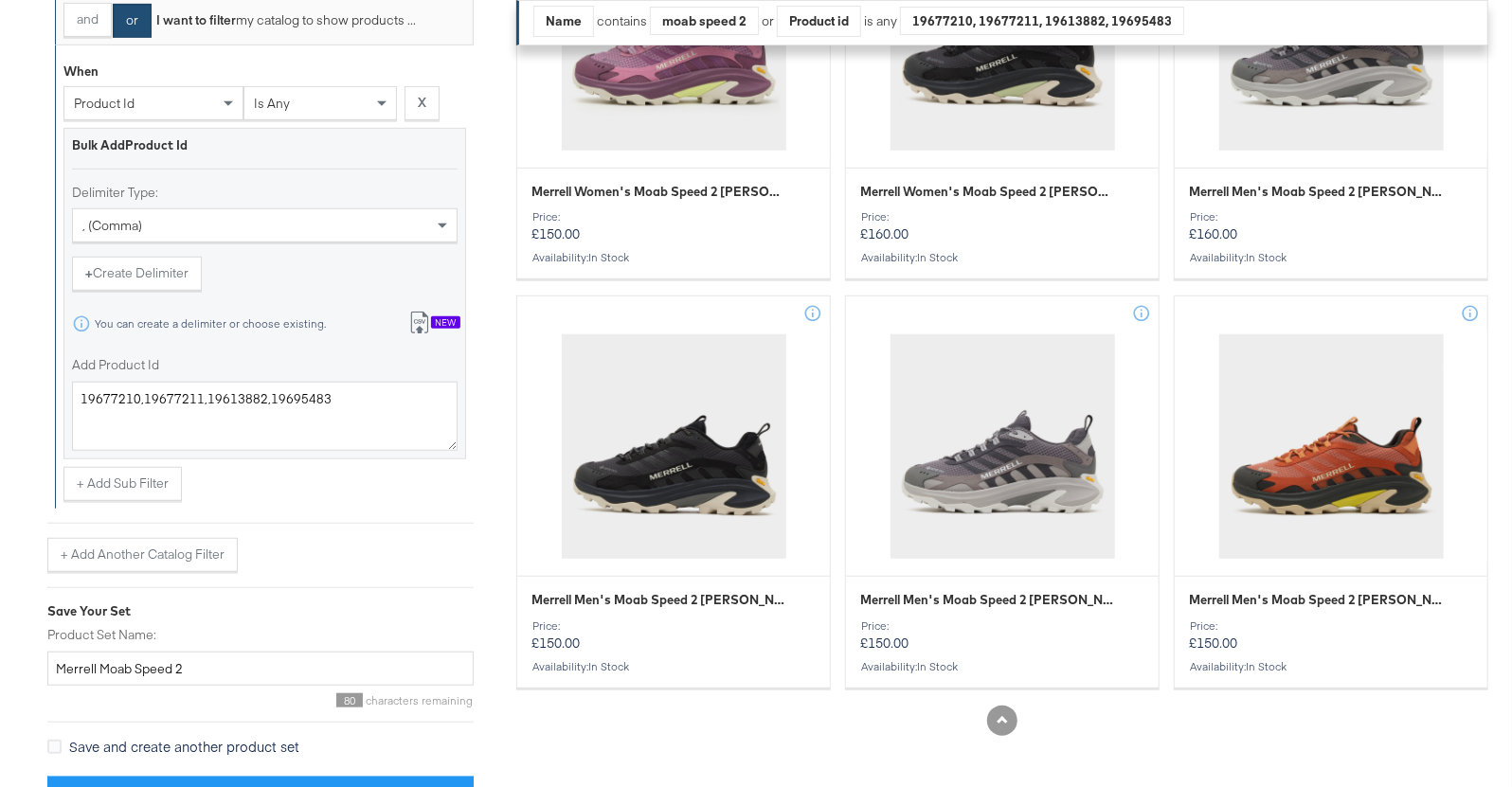 scroll, scrollTop: 0, scrollLeft: 0, axis: both 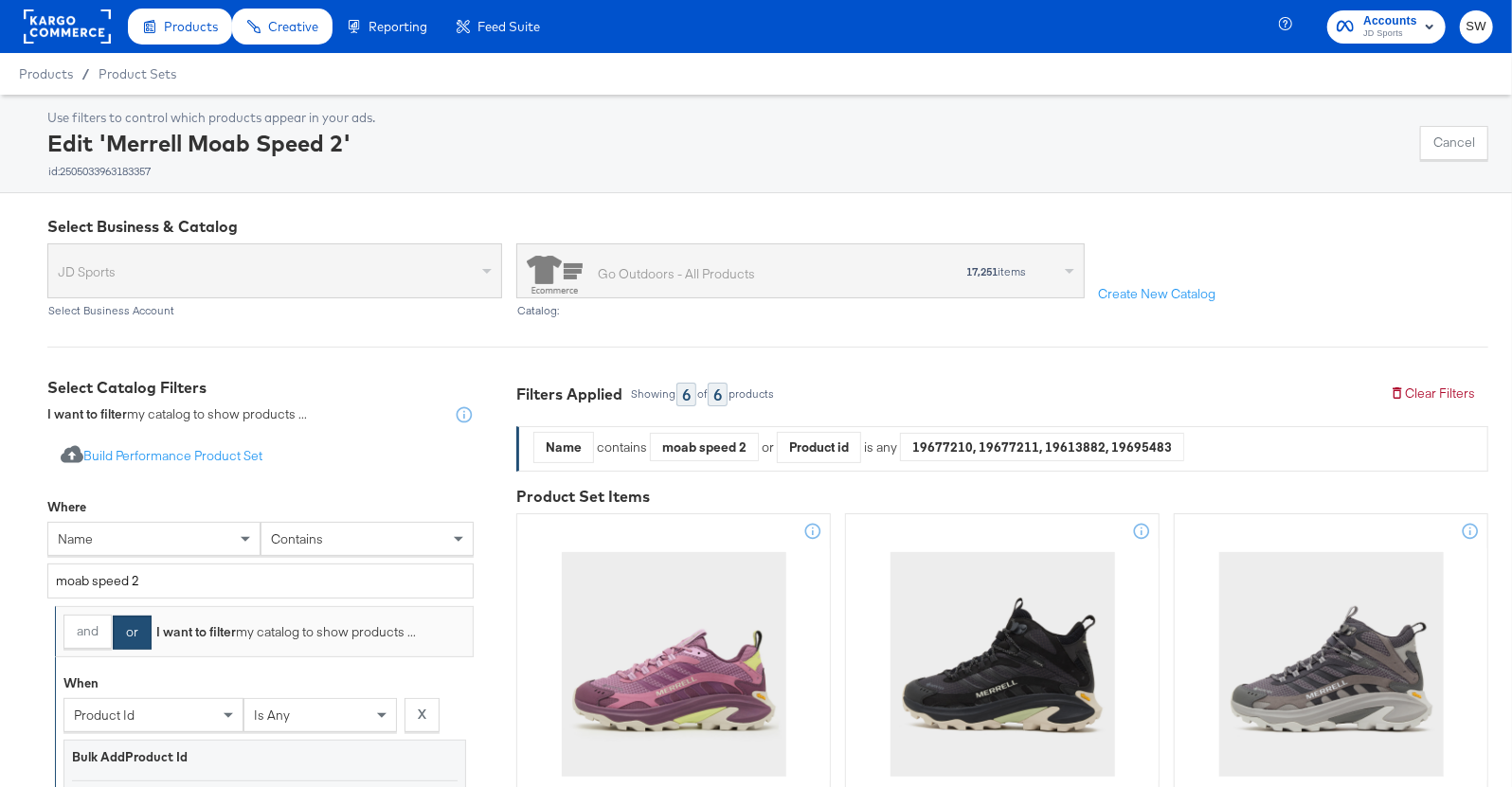 click 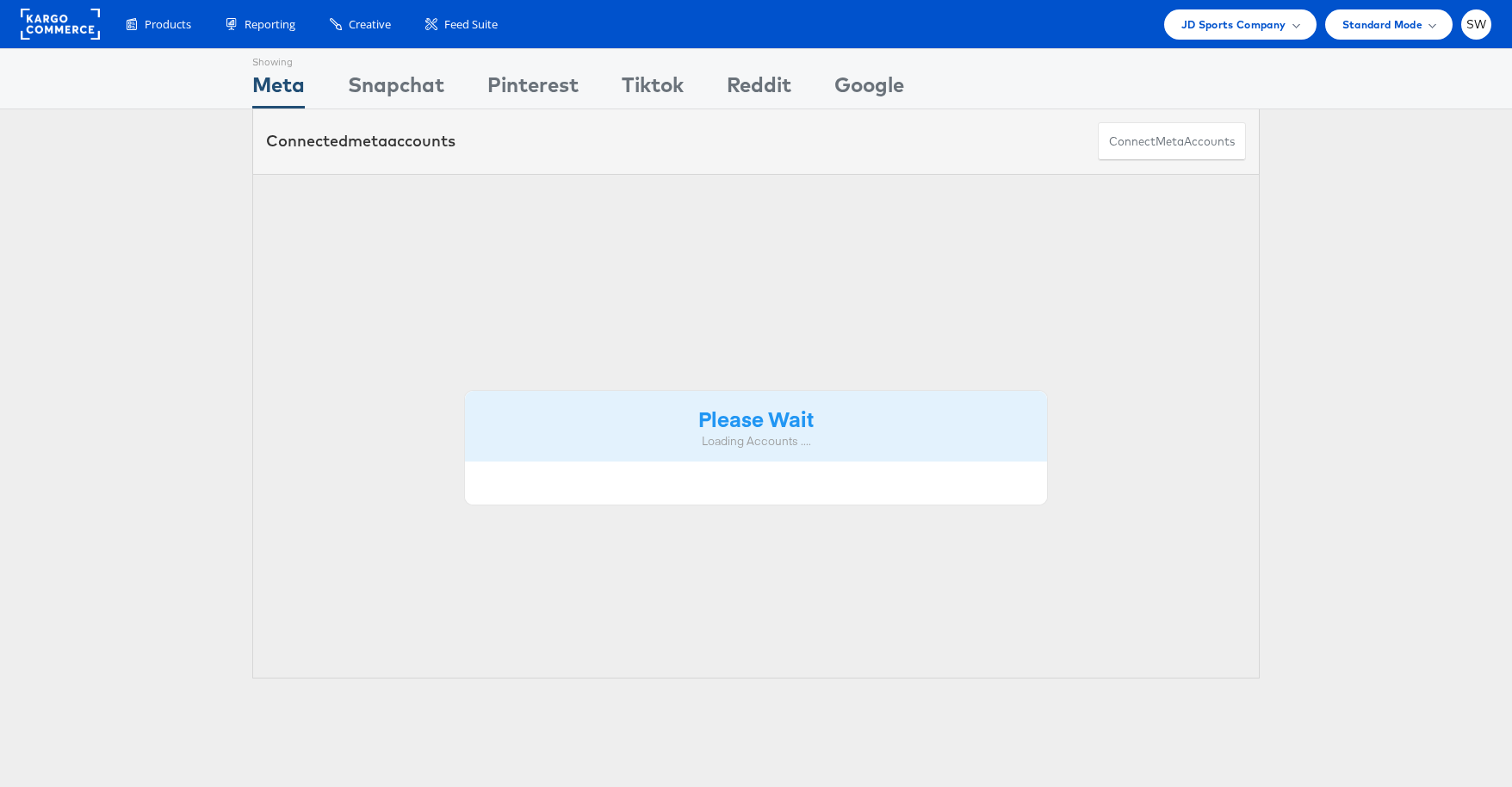 scroll, scrollTop: 0, scrollLeft: 0, axis: both 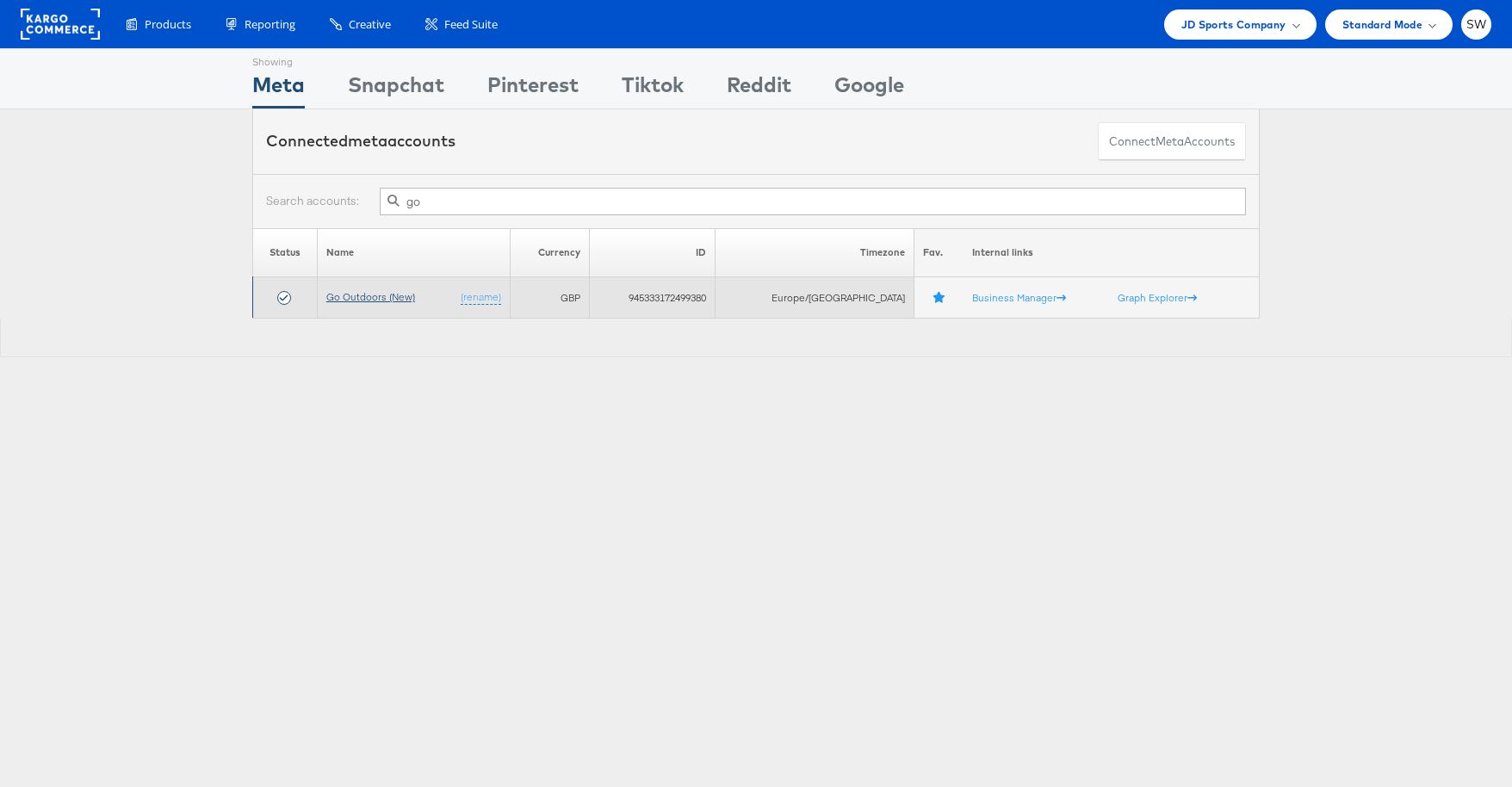 type on "go" 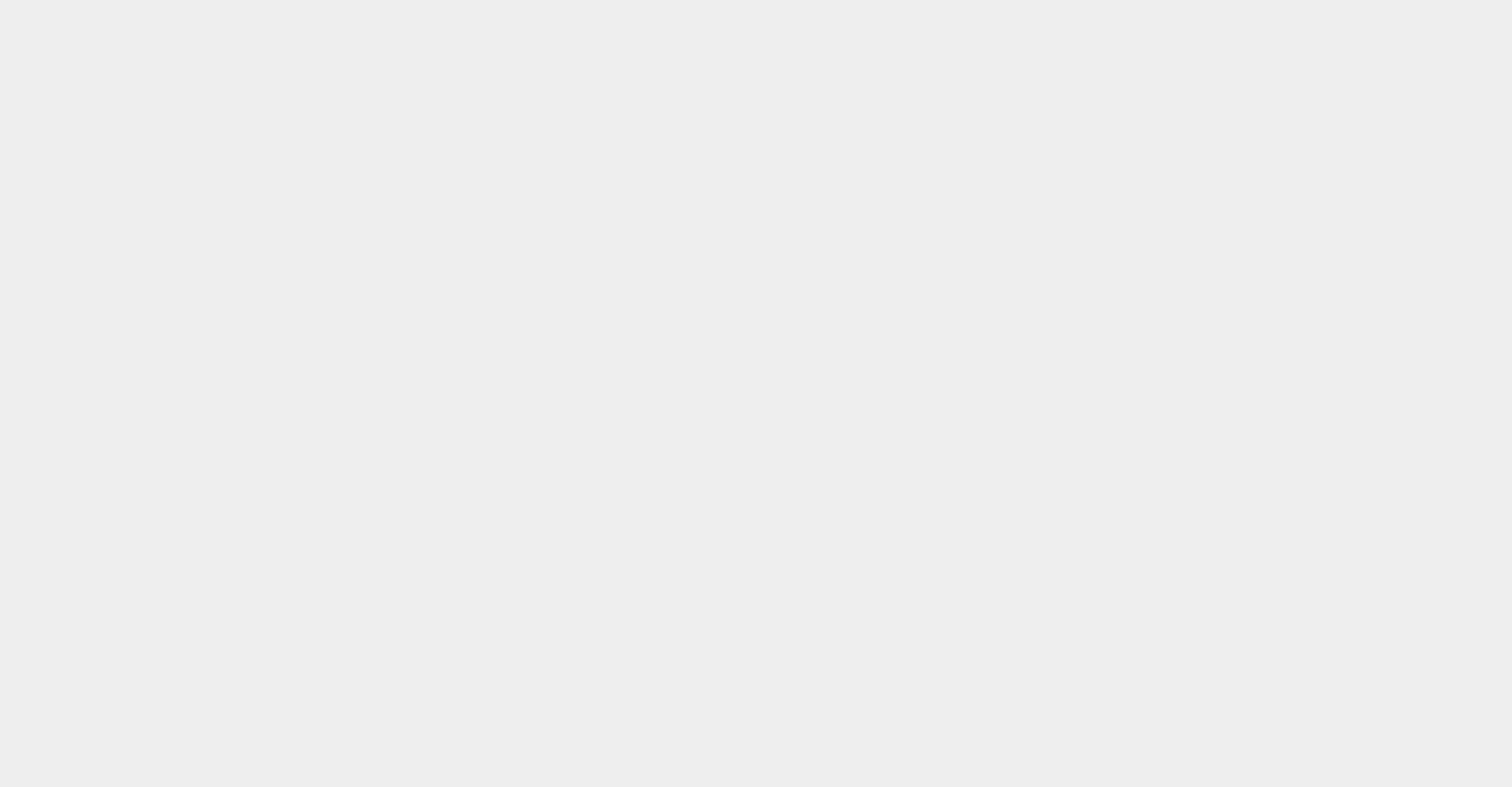 scroll, scrollTop: 0, scrollLeft: 0, axis: both 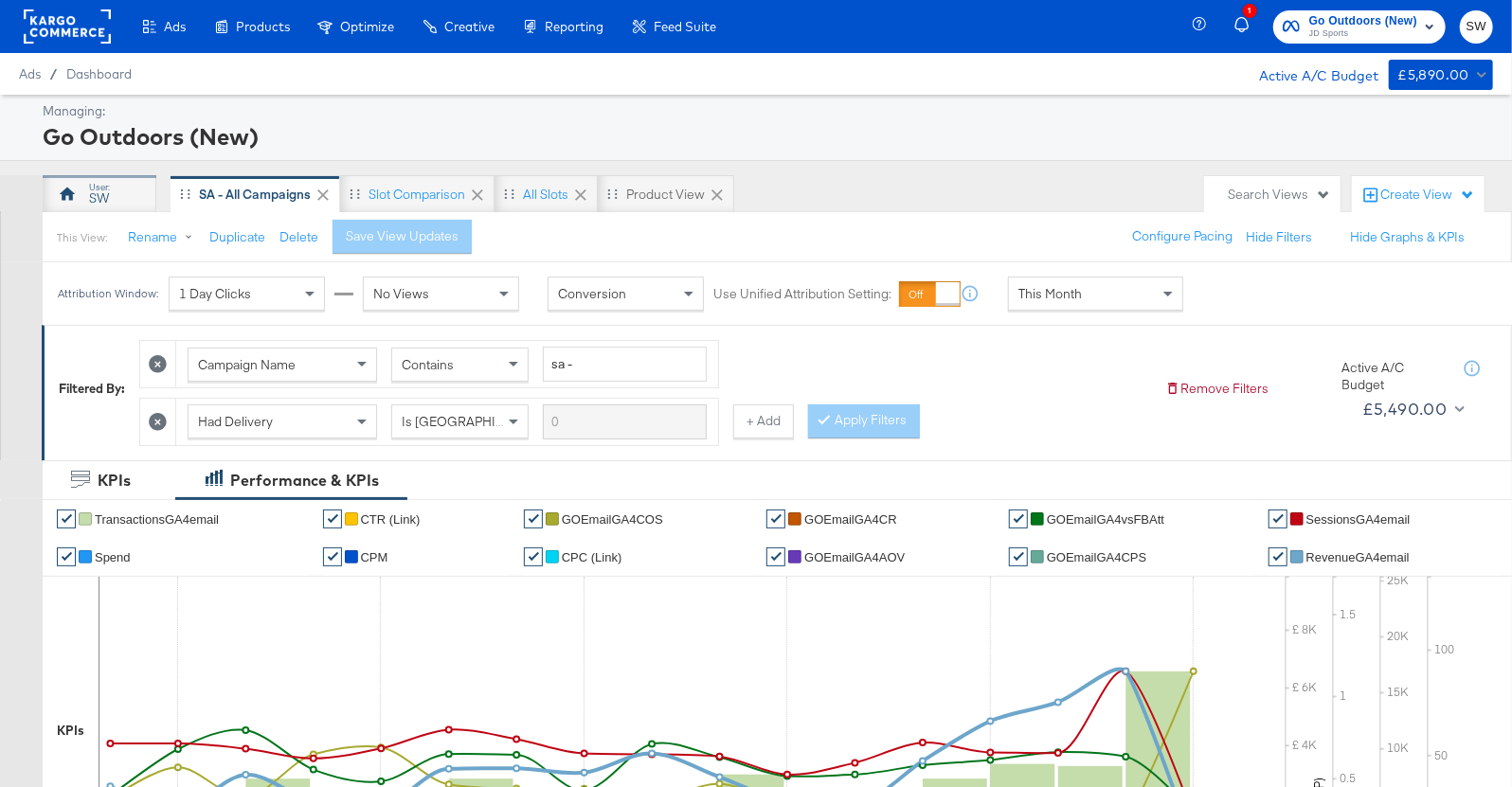 click on "SW" at bounding box center [99, 194] 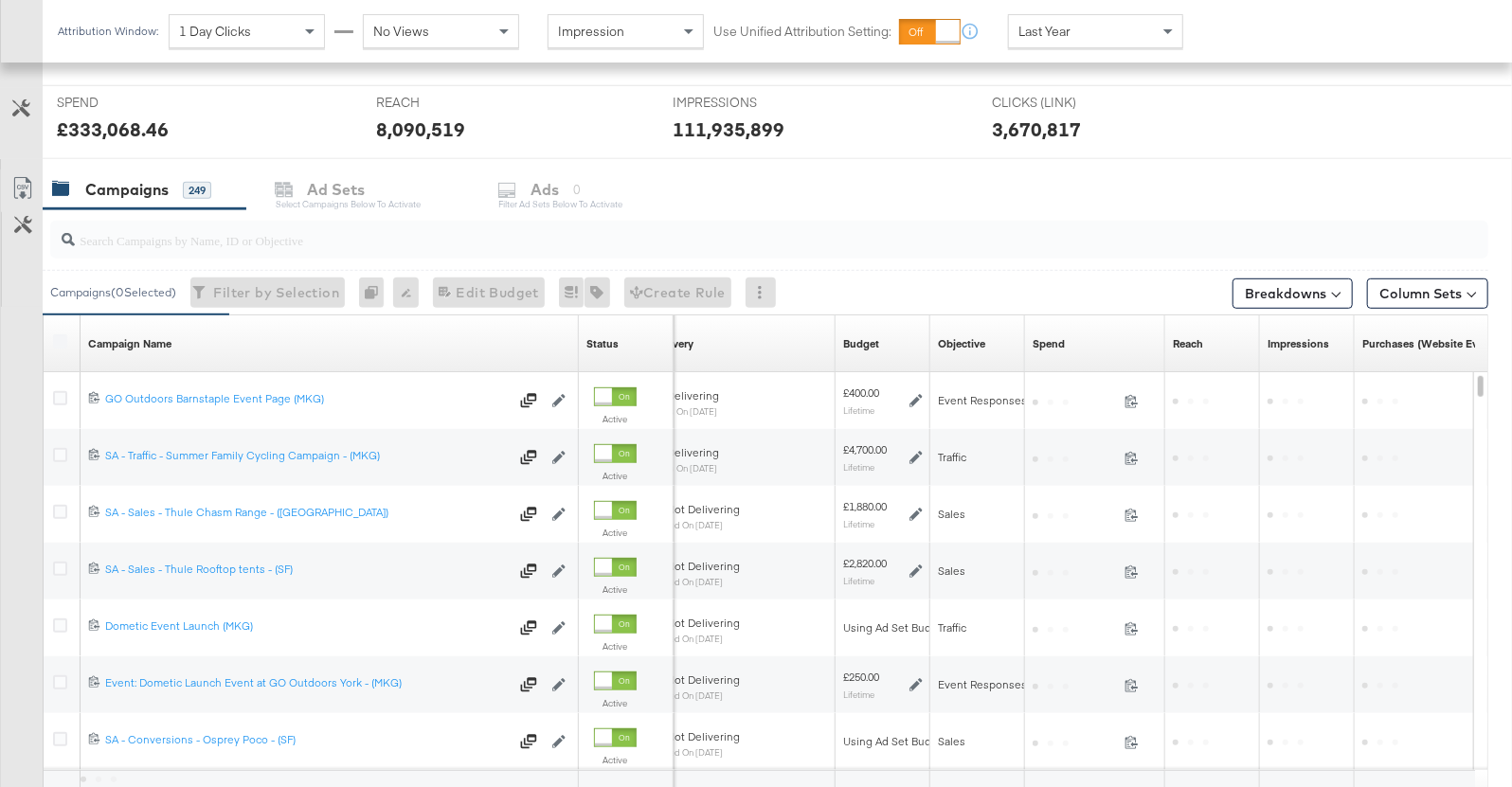 scroll, scrollTop: 427, scrollLeft: 0, axis: vertical 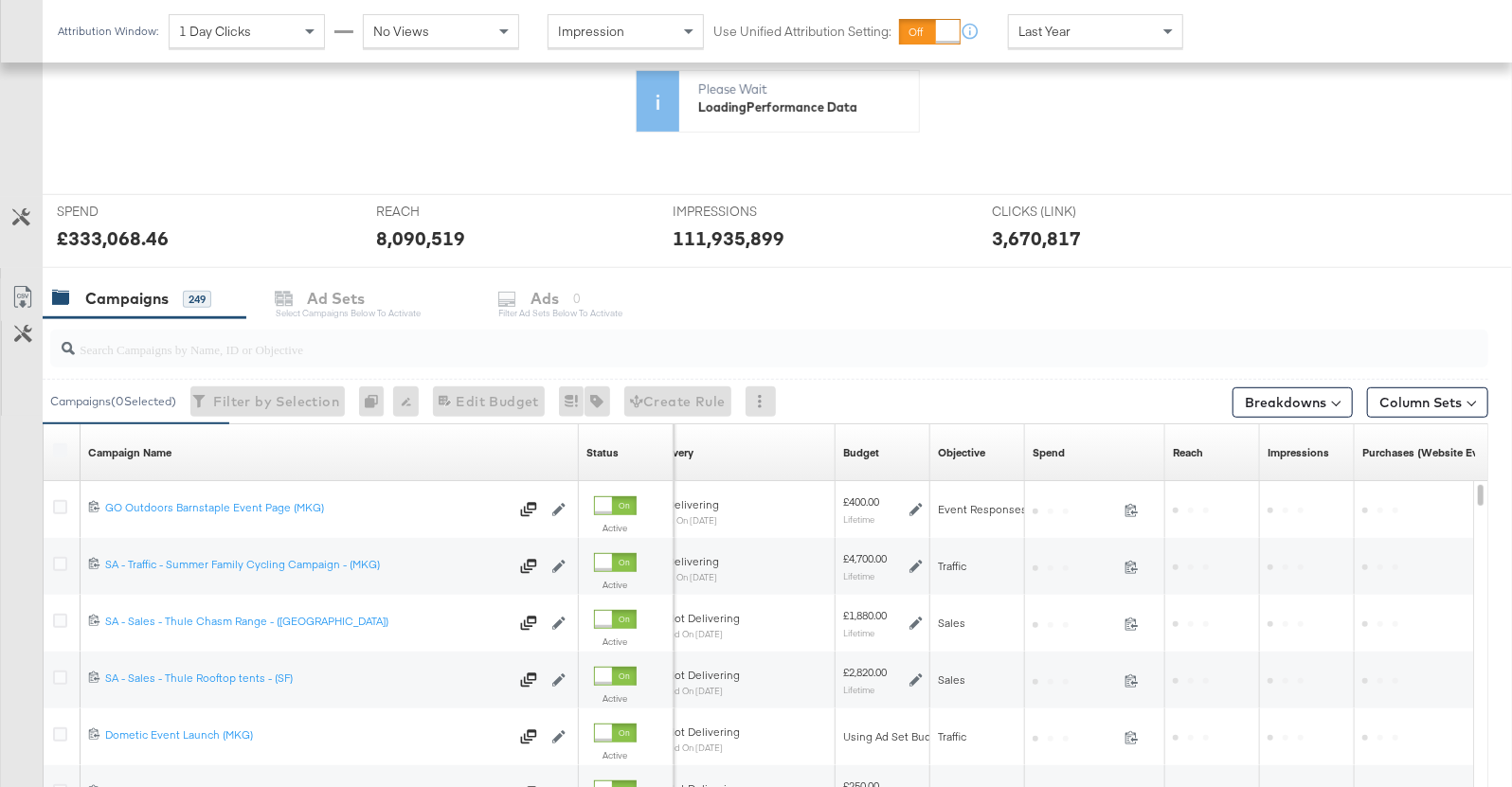 click at bounding box center (716, 341) 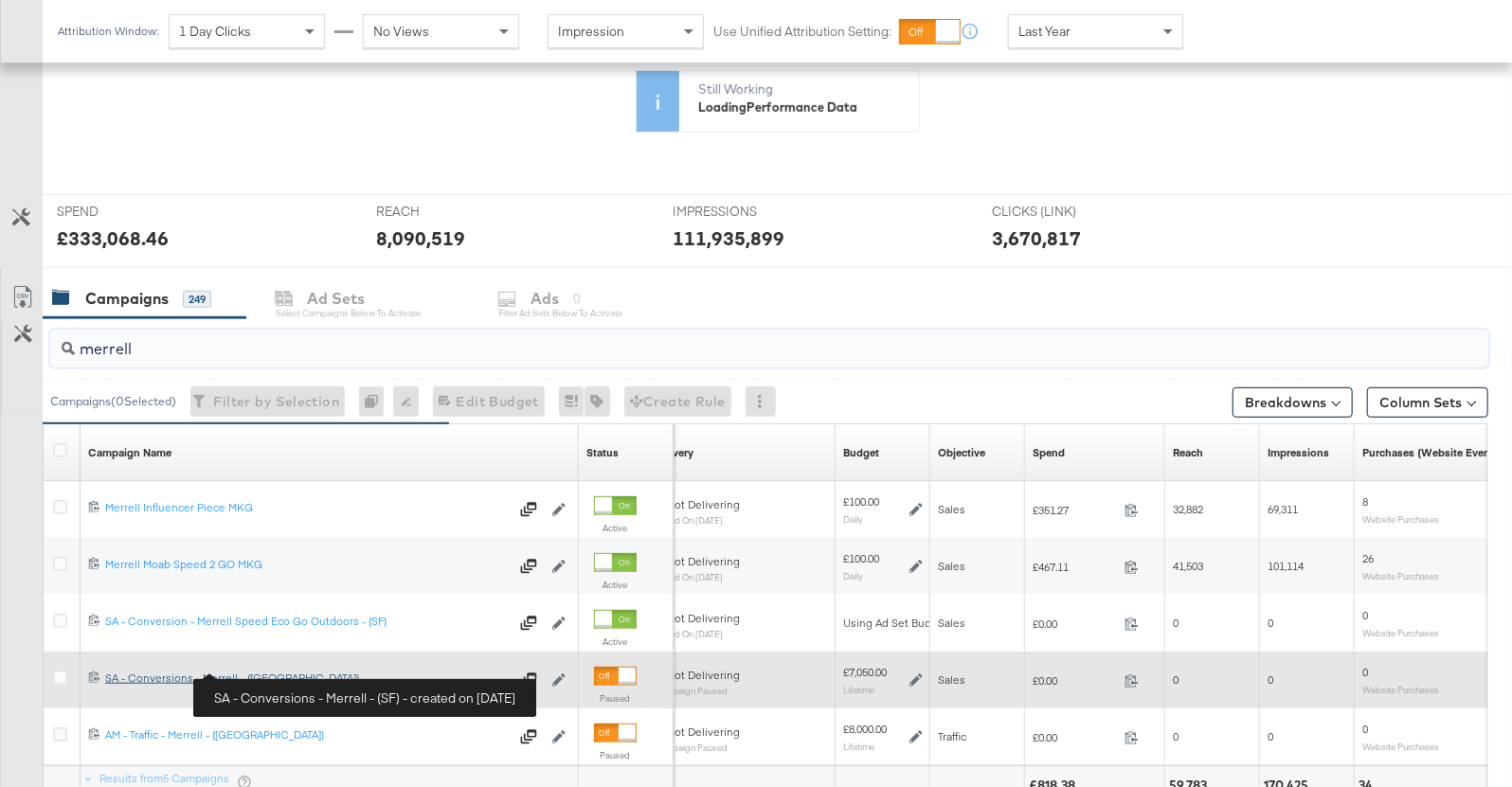 type on "merrell" 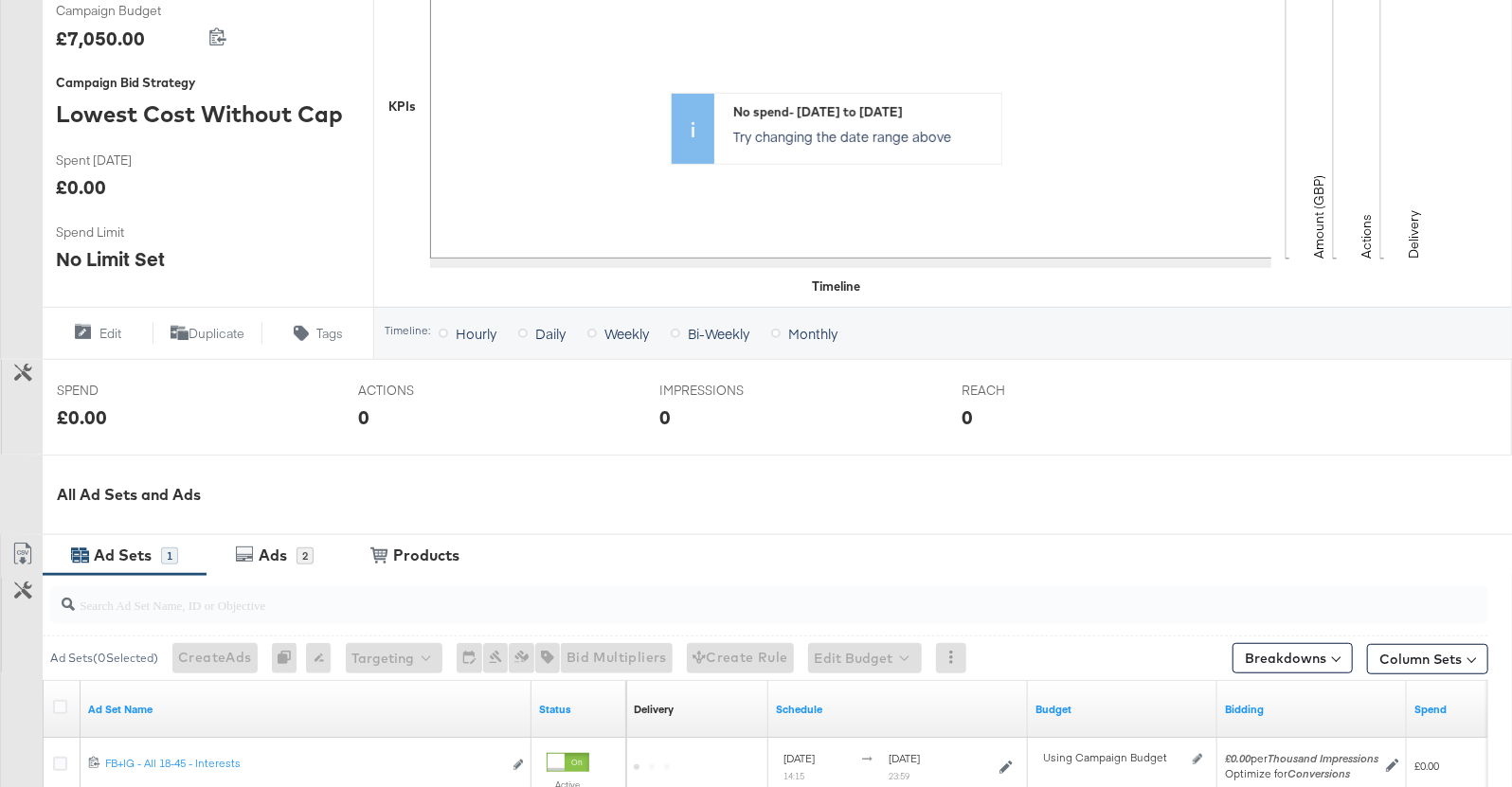 scroll, scrollTop: 511, scrollLeft: 0, axis: vertical 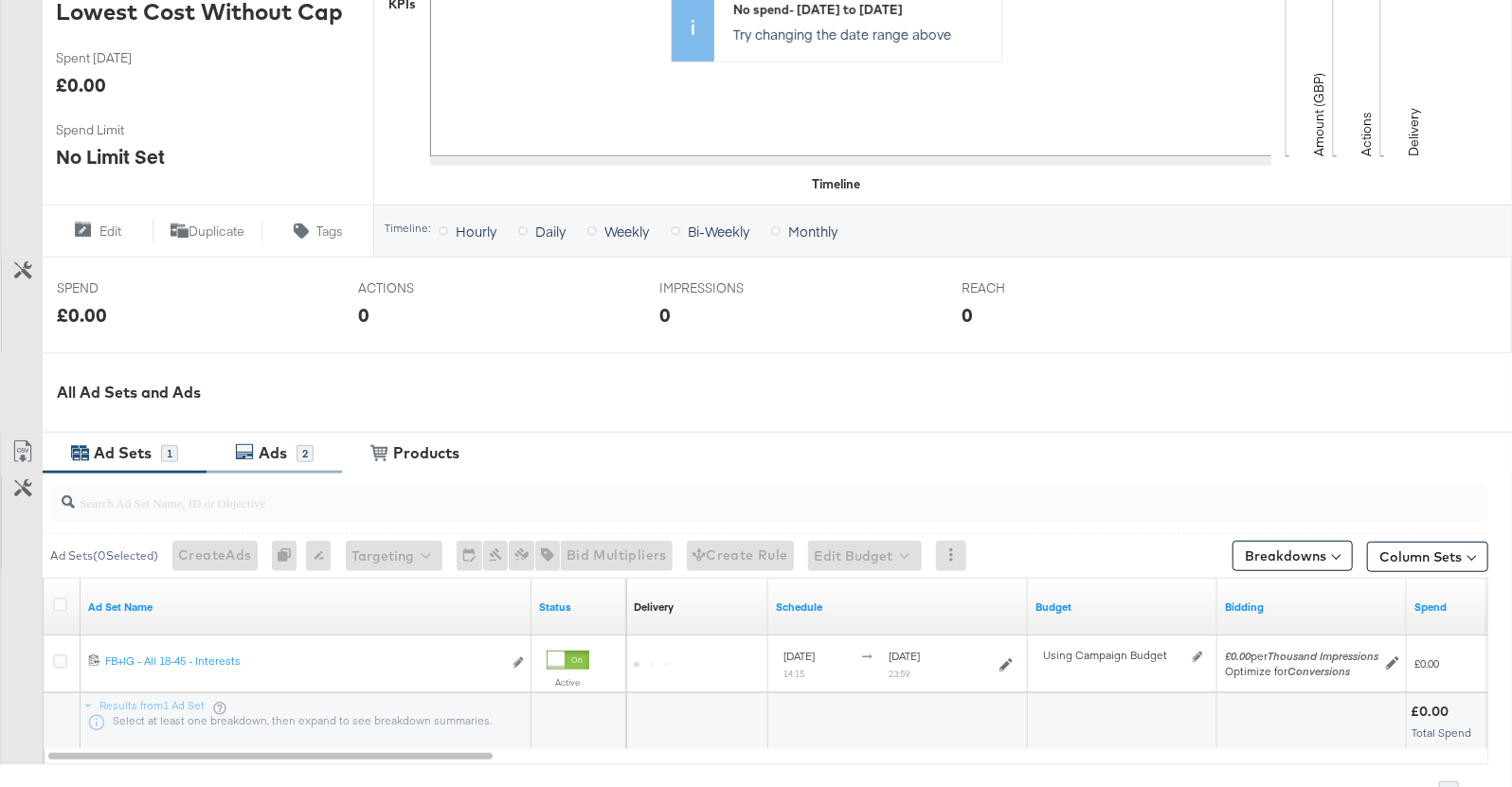 click on "Ads" at bounding box center [273, 453] 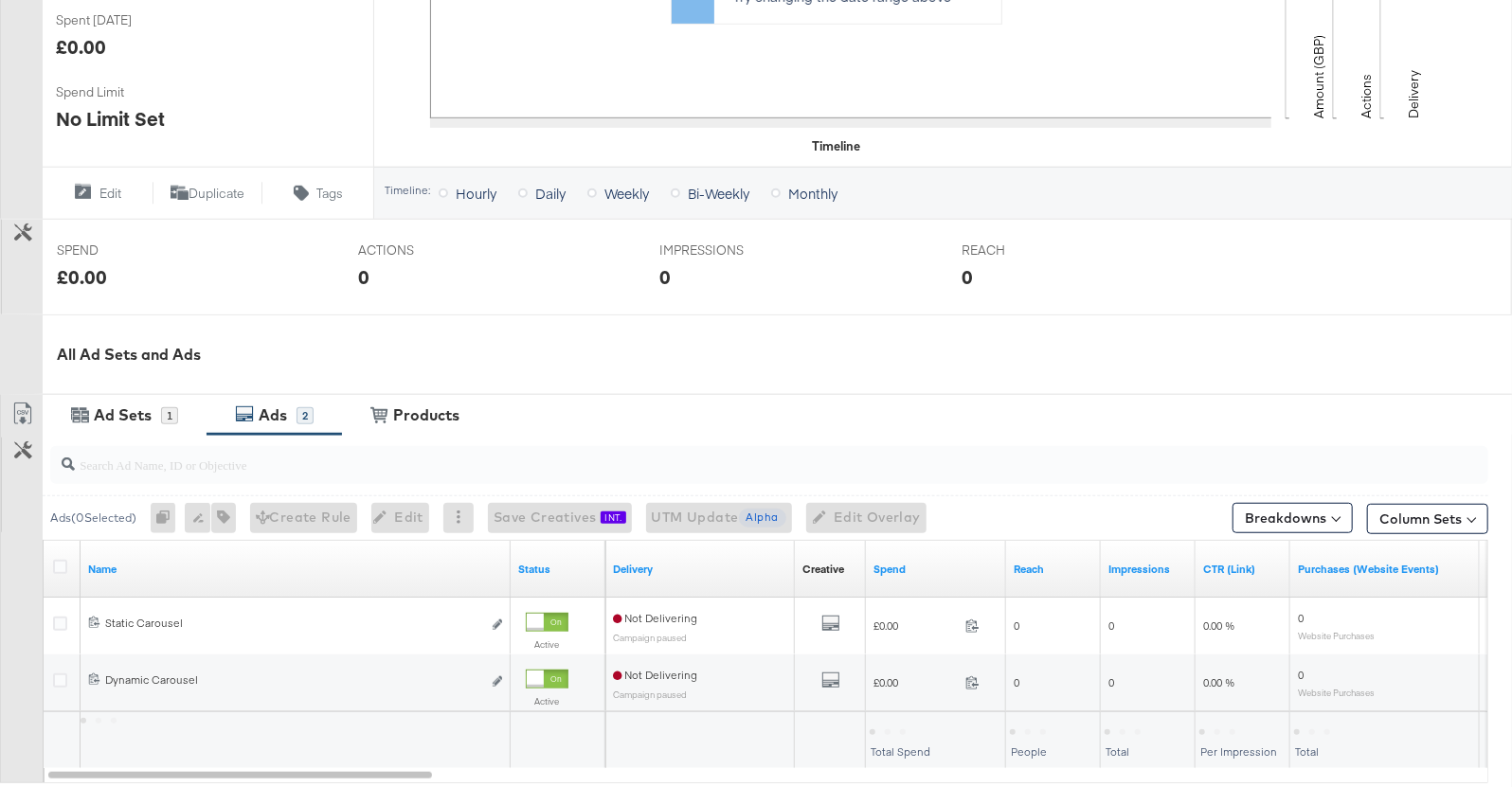 scroll, scrollTop: 559, scrollLeft: 0, axis: vertical 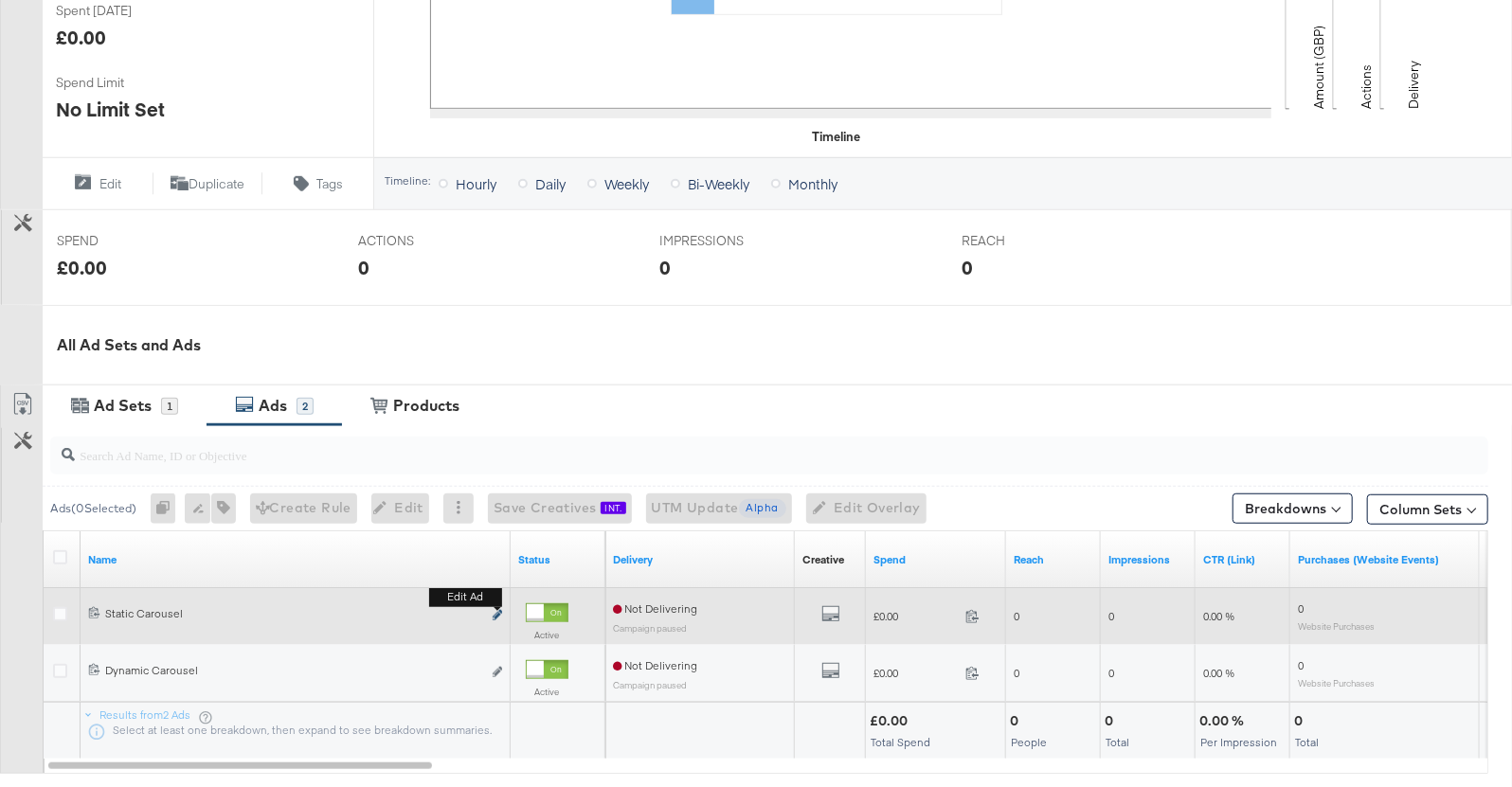 click at bounding box center [497, 615] 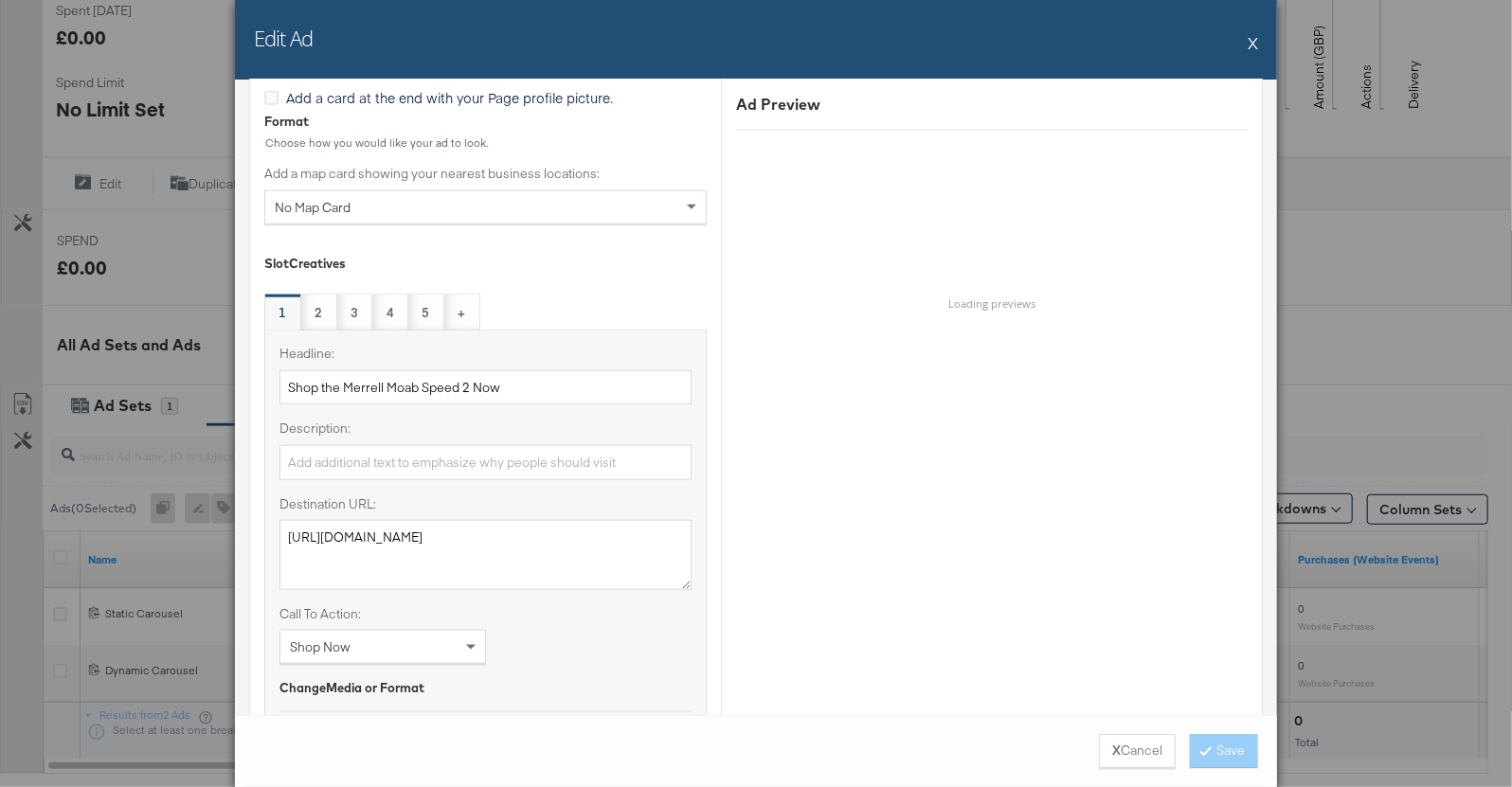 scroll, scrollTop: 1088, scrollLeft: 0, axis: vertical 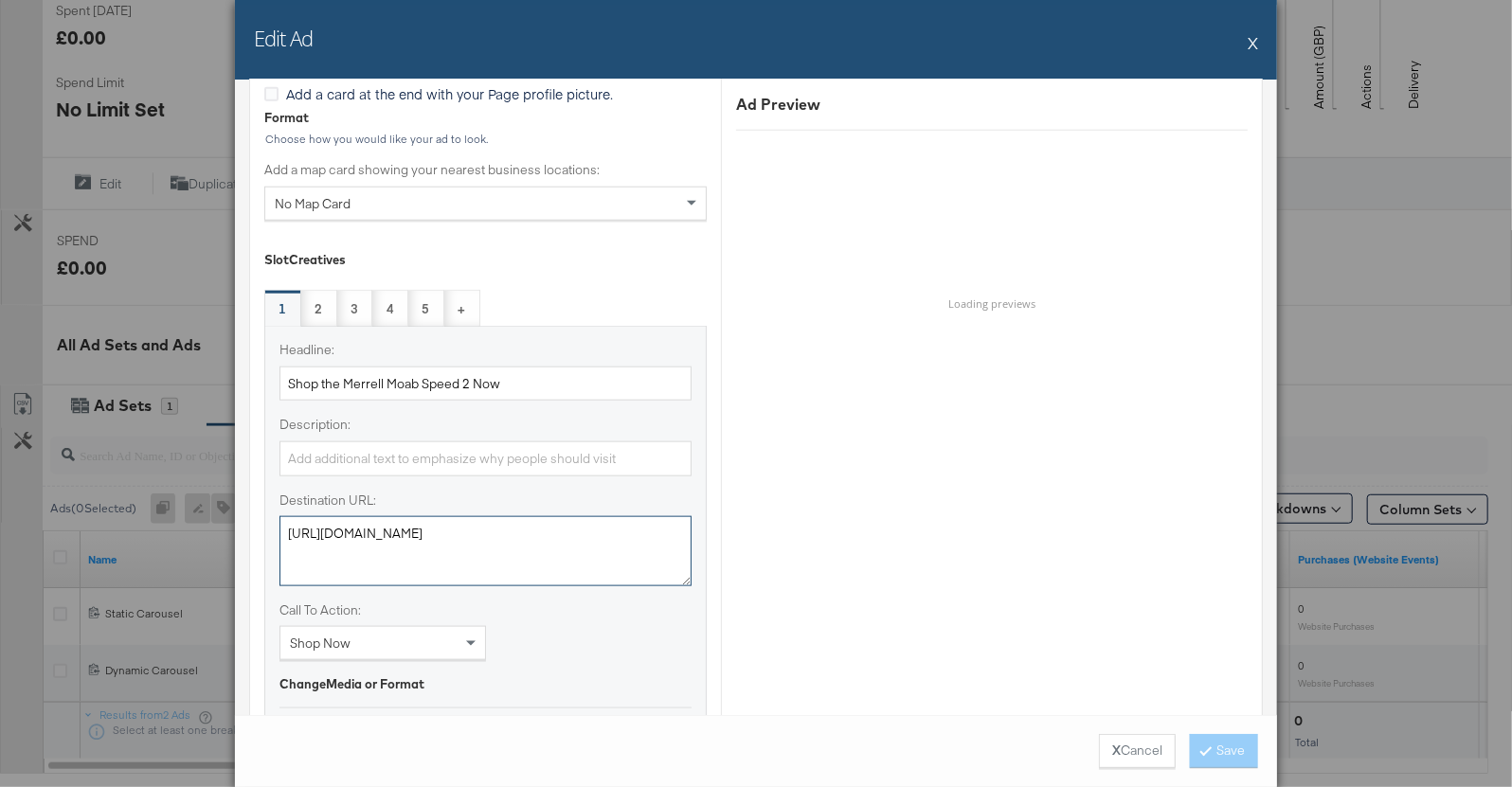click on "https://www.gooutdoors.co.uk/s:moab+speed+2/" at bounding box center (485, 551) 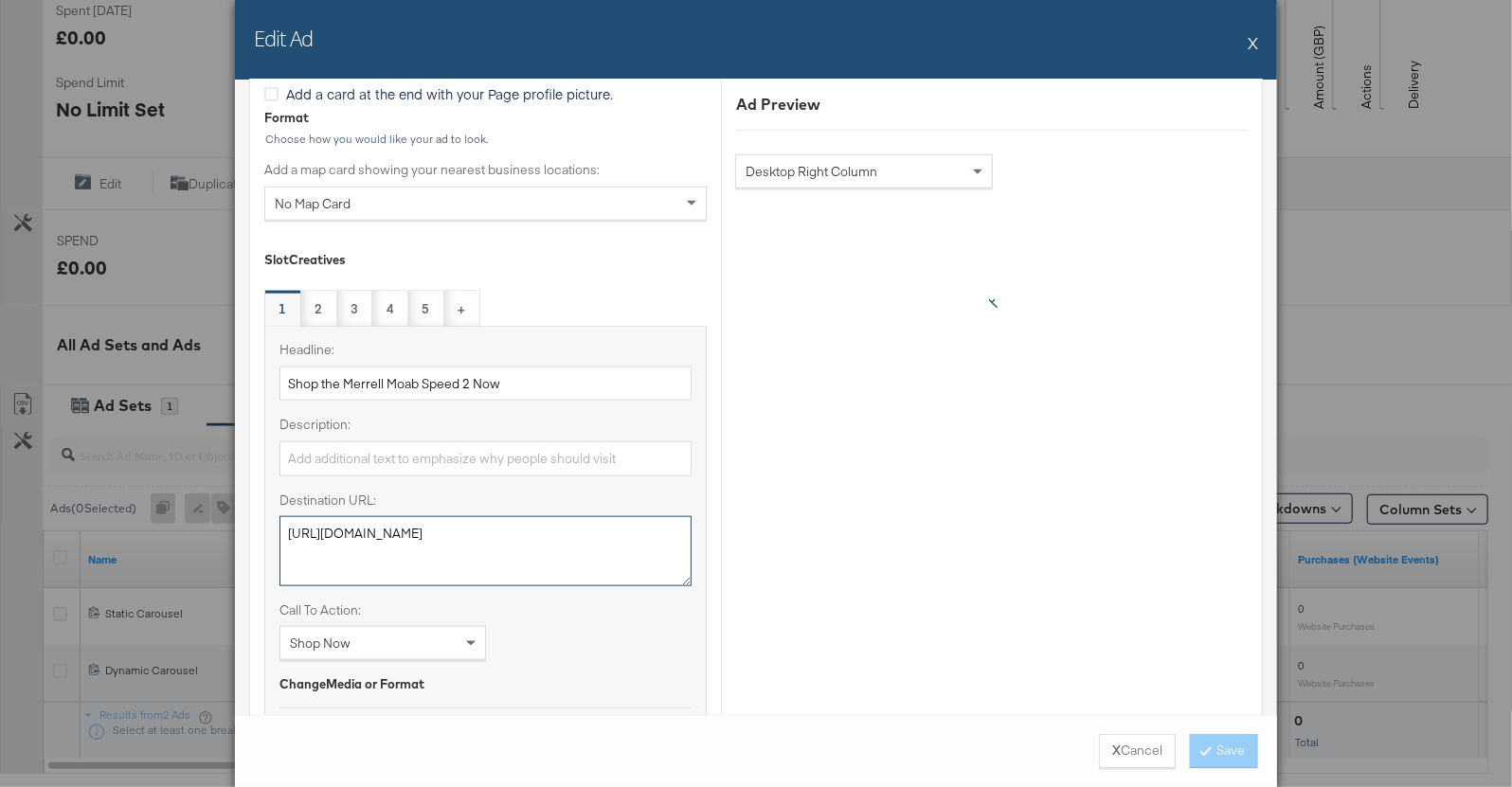 click on "https://www.gooutdoors.co.uk/s:moab+speed+2/" at bounding box center [485, 551] 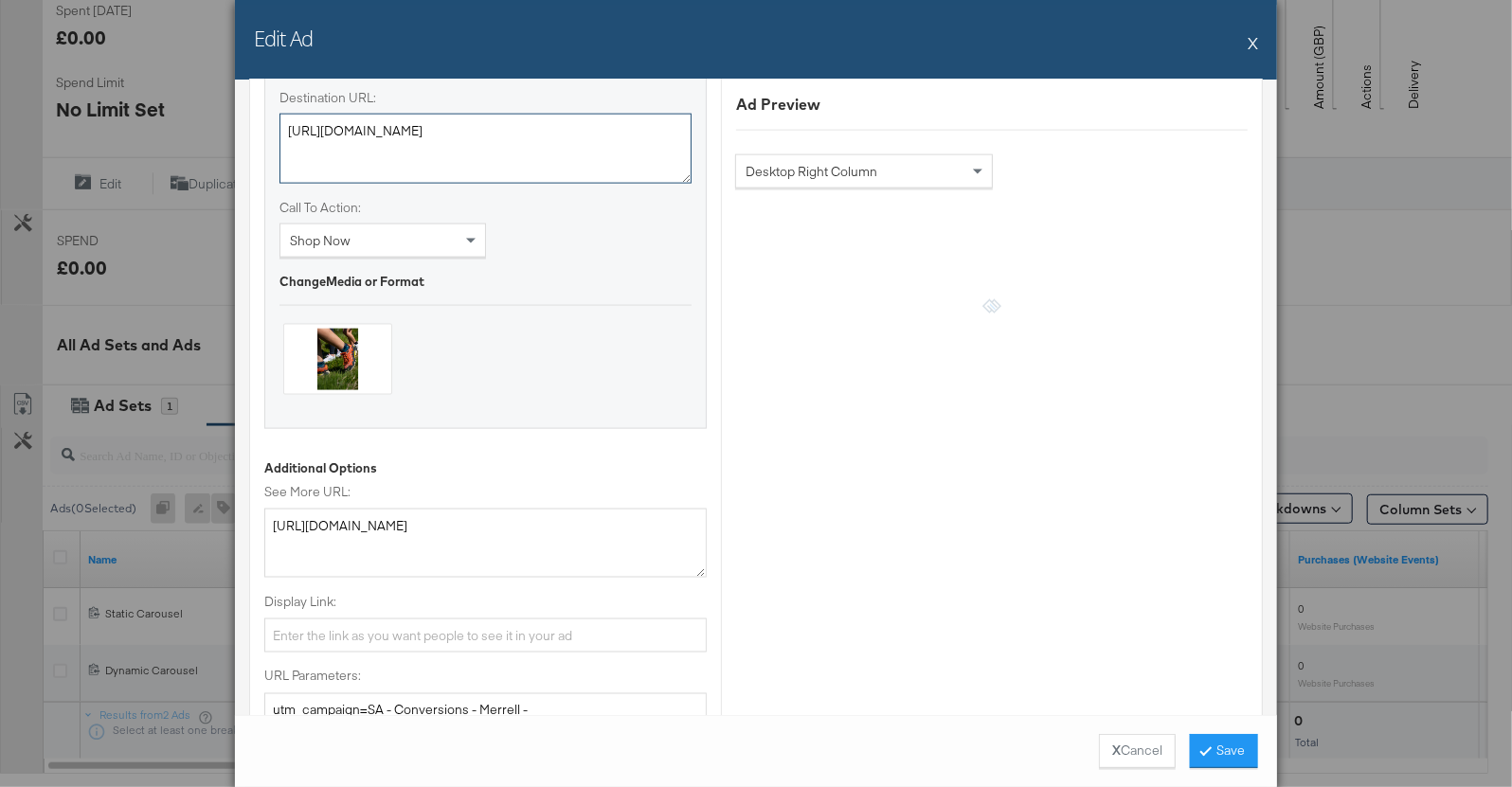 scroll, scrollTop: 1516, scrollLeft: 0, axis: vertical 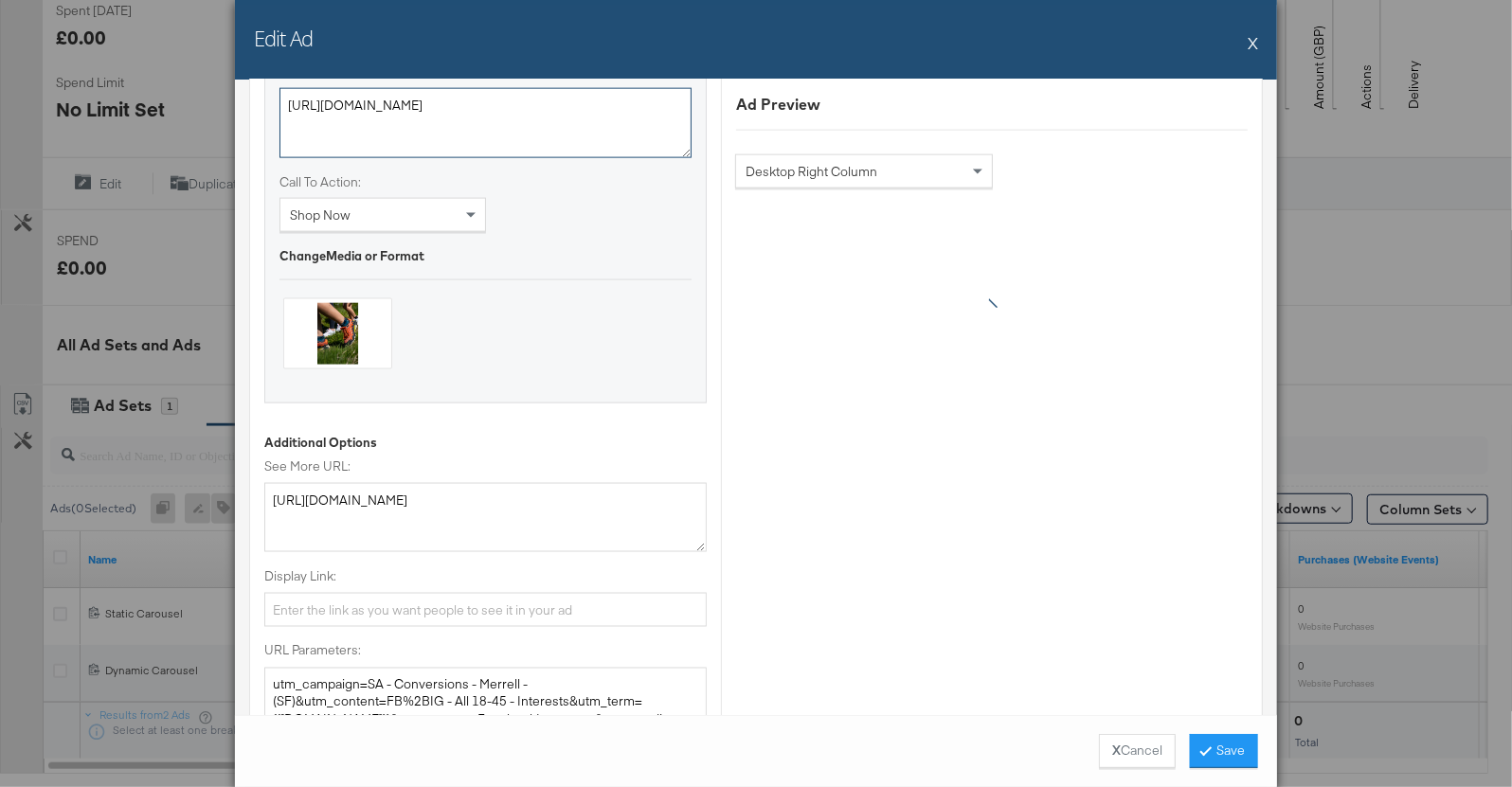 type on "https://www.gooutdoors.co.uk/s:moab+speed+2/?search=moab+speed+2" 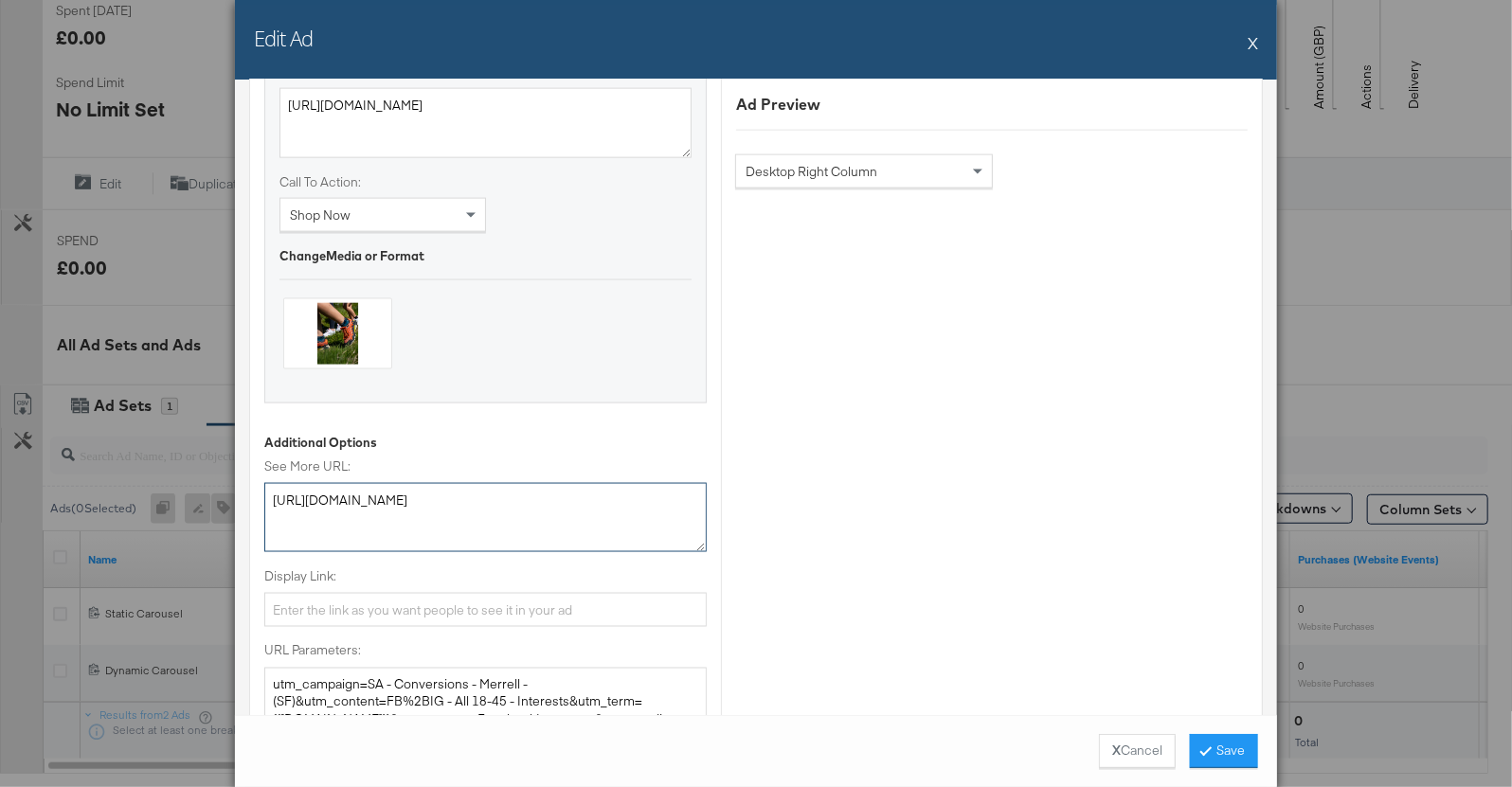 click on "https://www.gooutdoors.co.uk/s:moab+speed+2/" at bounding box center [485, 518] 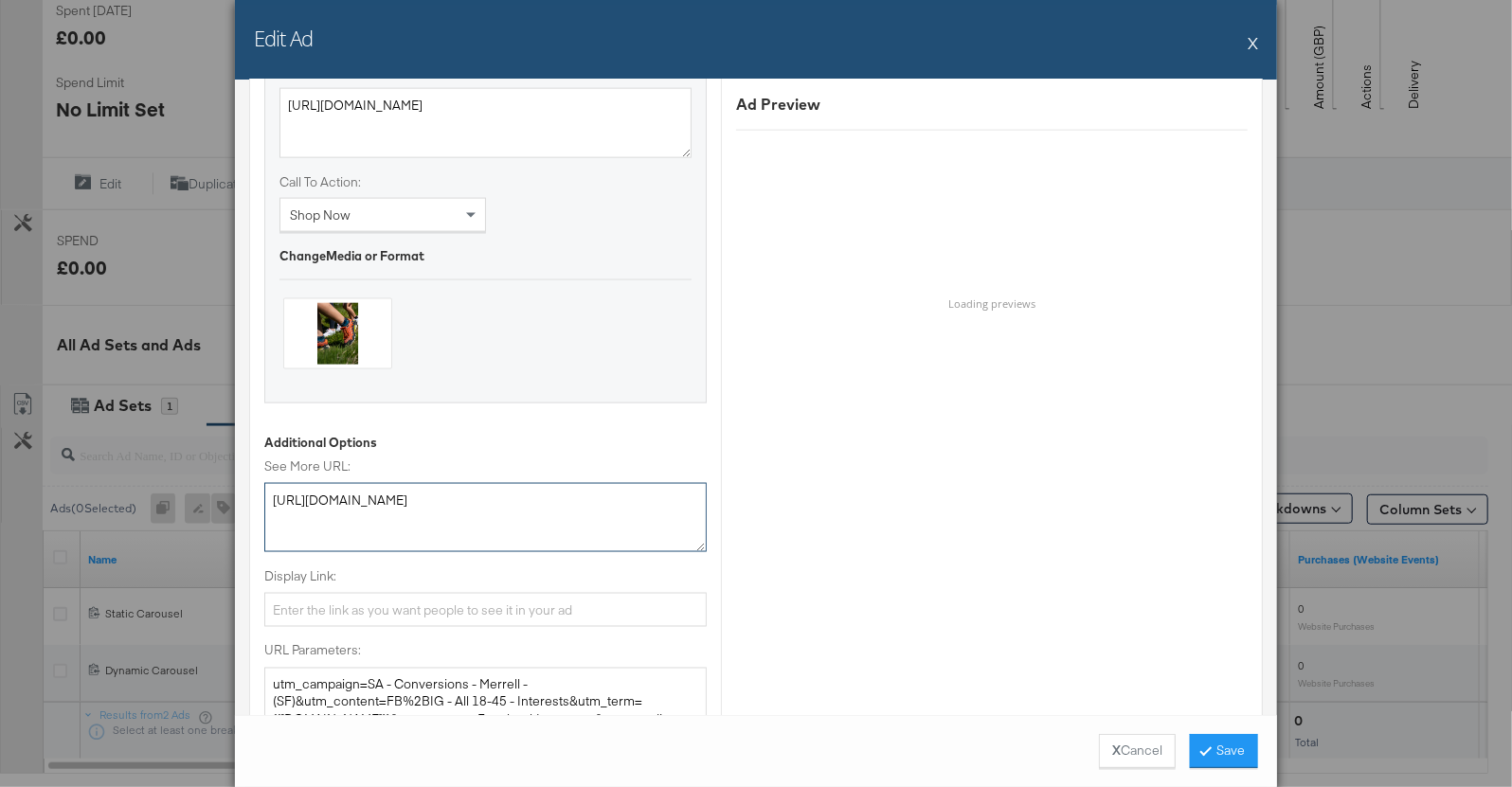 click on "https://www.gooutdoors.co.uk/s:moab+speed+2/" at bounding box center (485, 518) 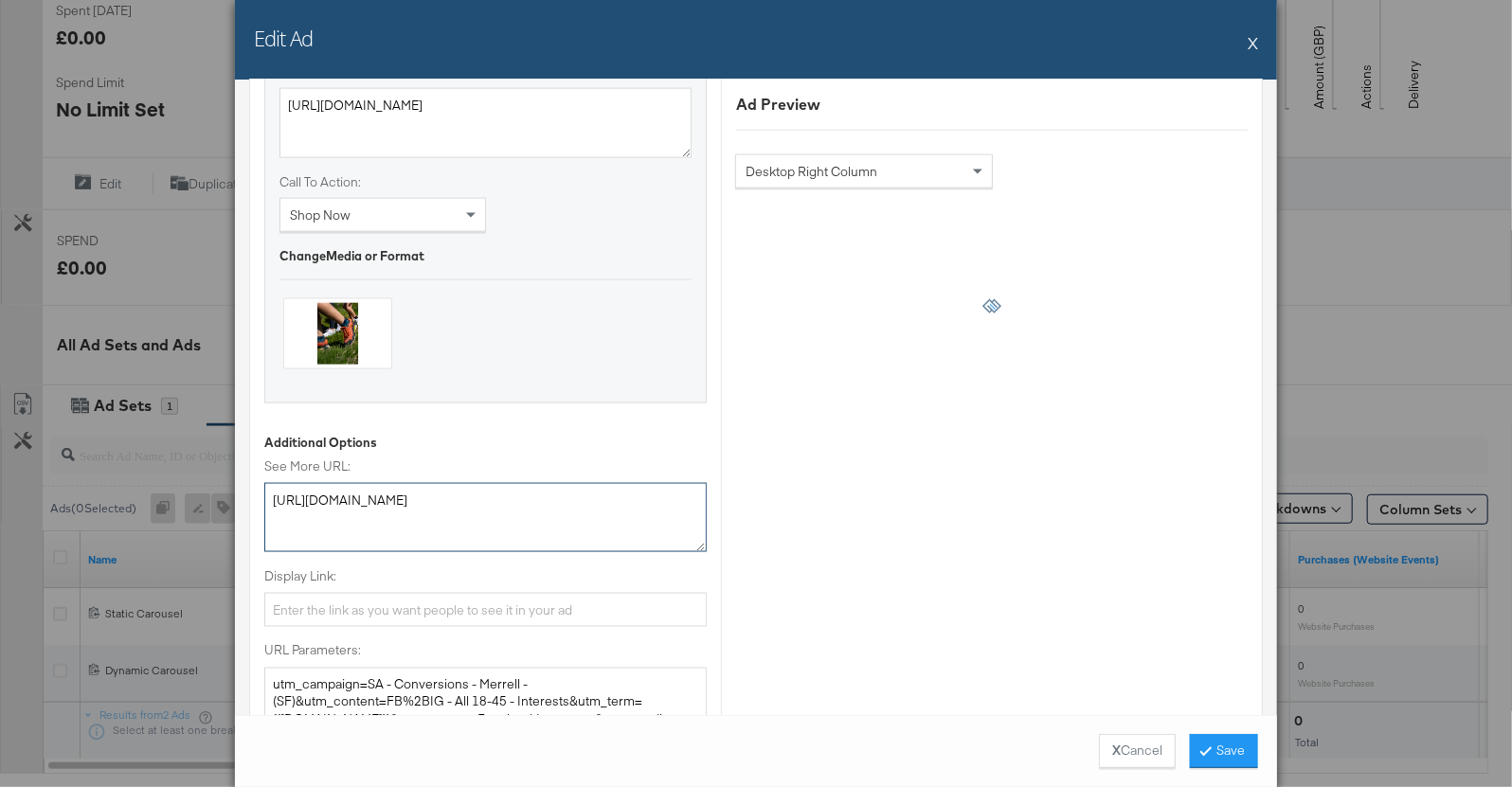 paste on "?search=moab+speed+2" 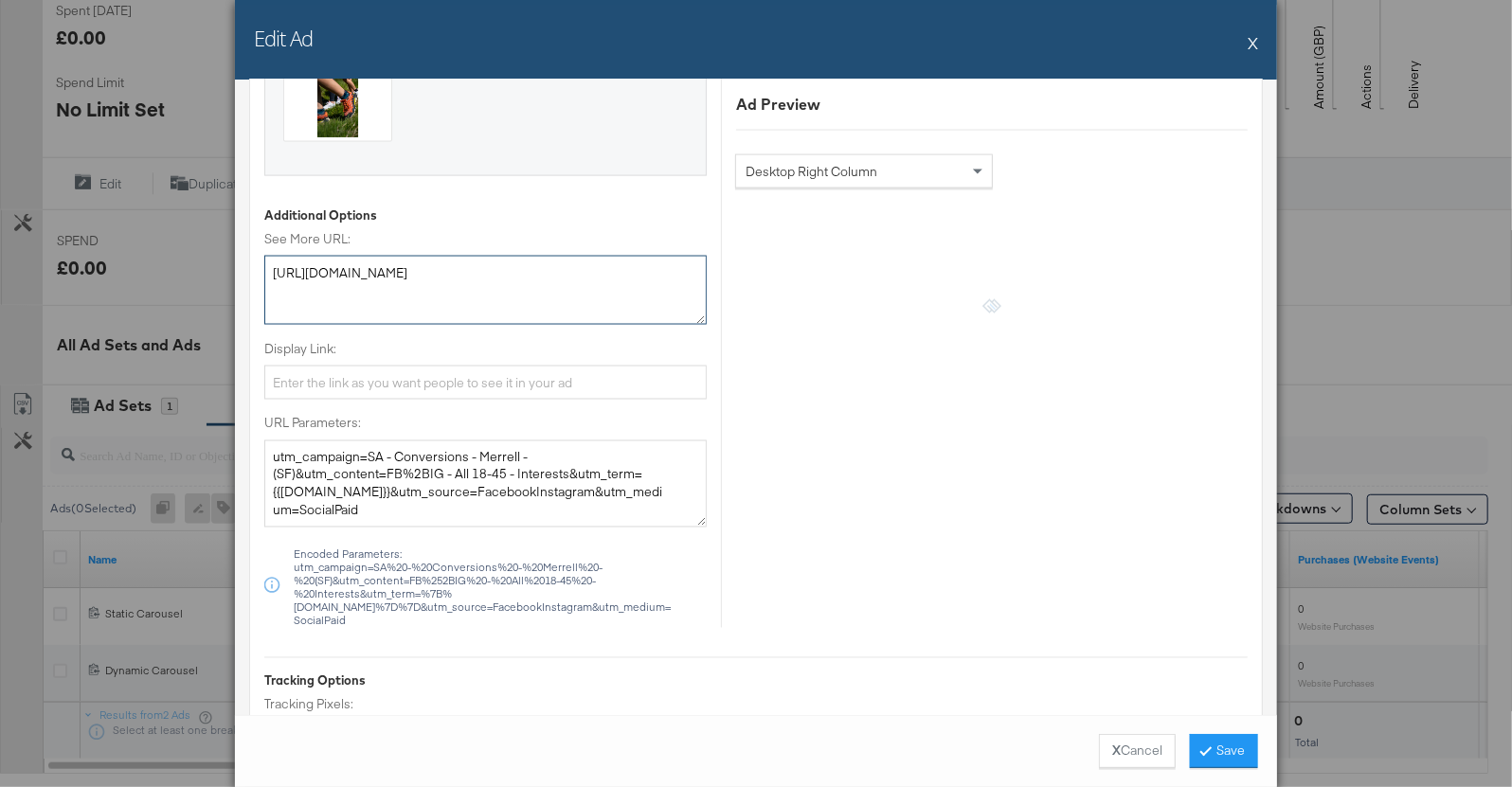 scroll, scrollTop: 1771, scrollLeft: 0, axis: vertical 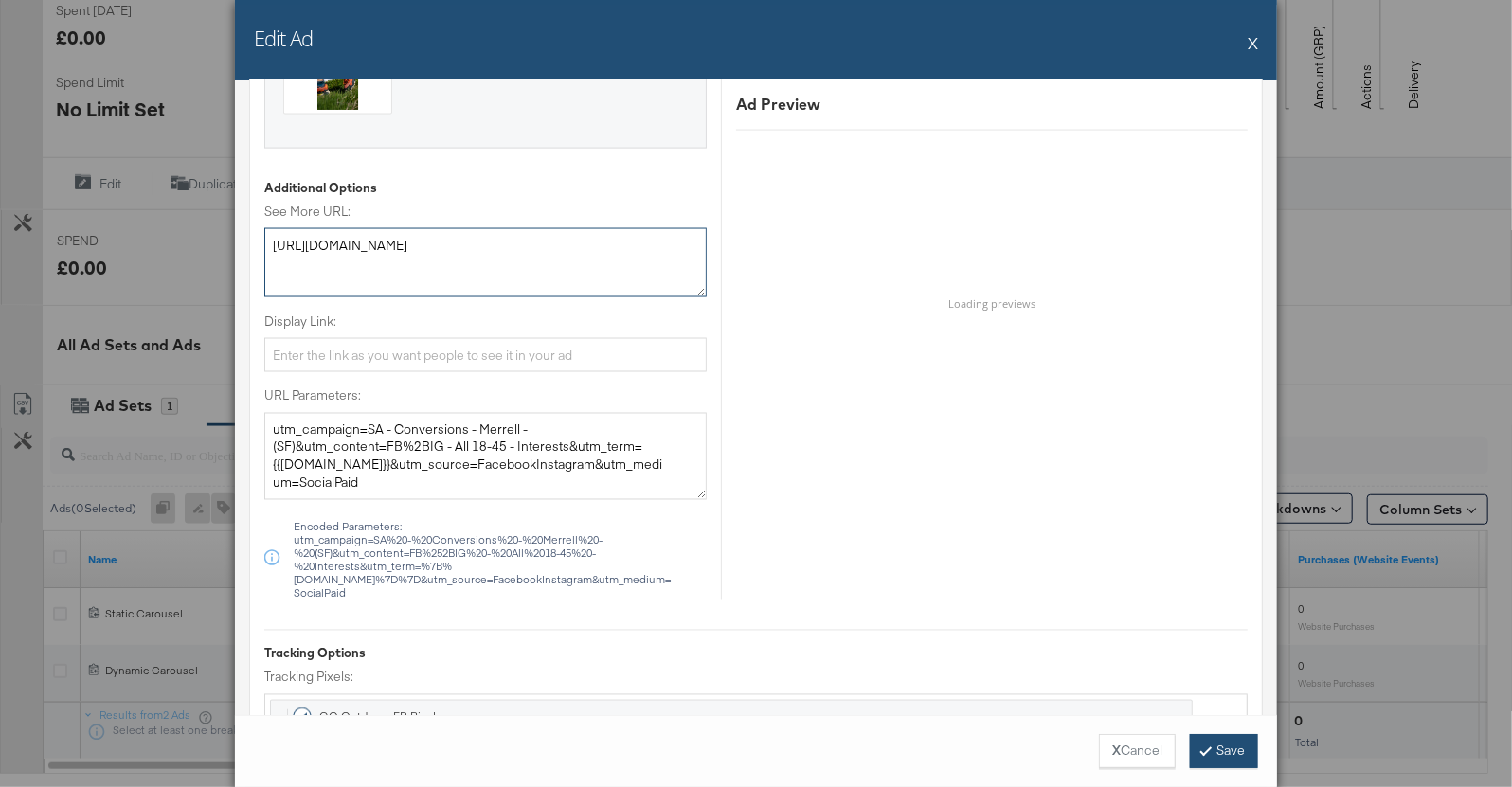 type on "https://www.gooutdoors.co.uk/s:moab+speed+2/?search=moab+speed+2" 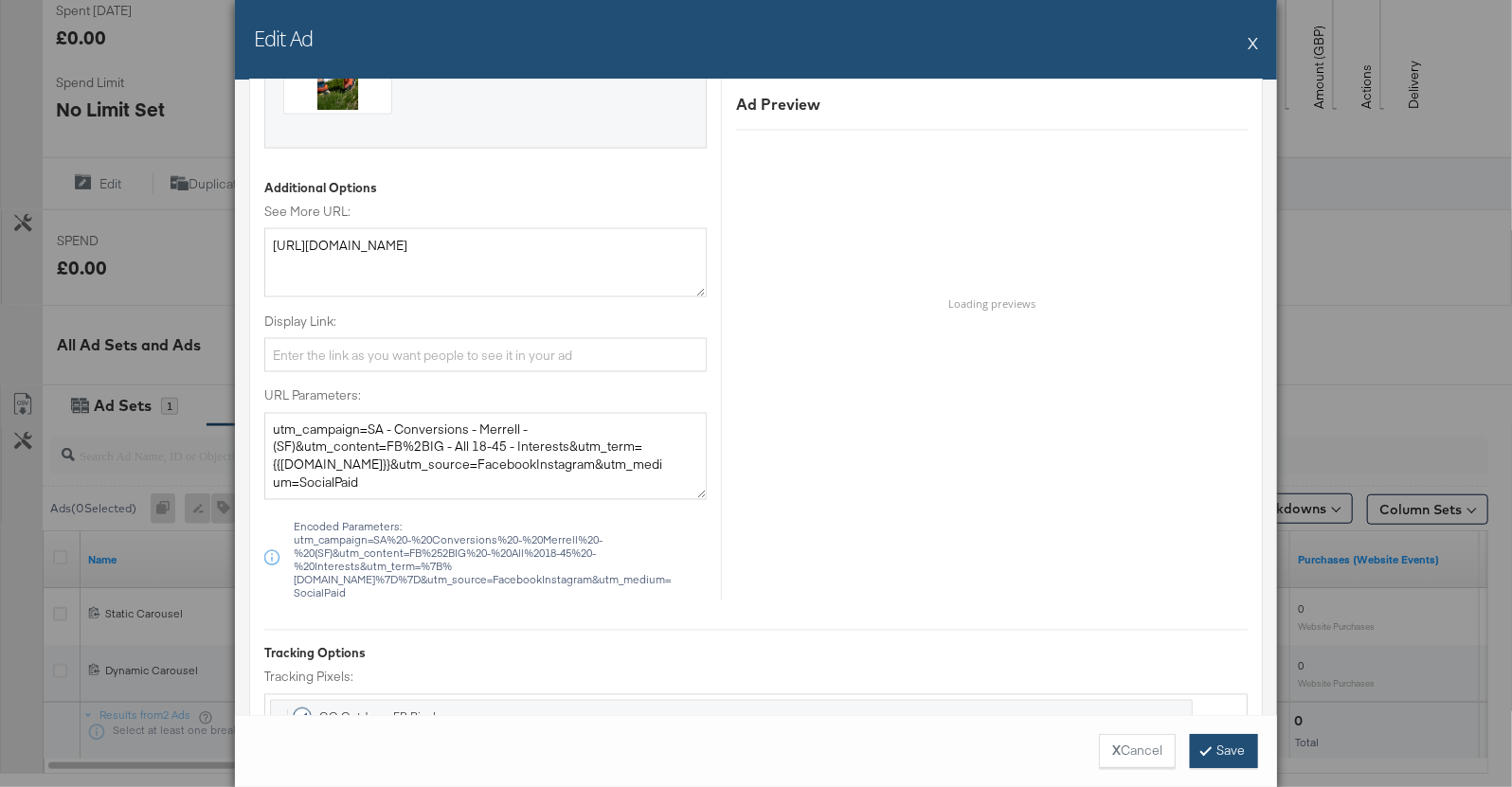 click on "Save" at bounding box center [1224, 751] 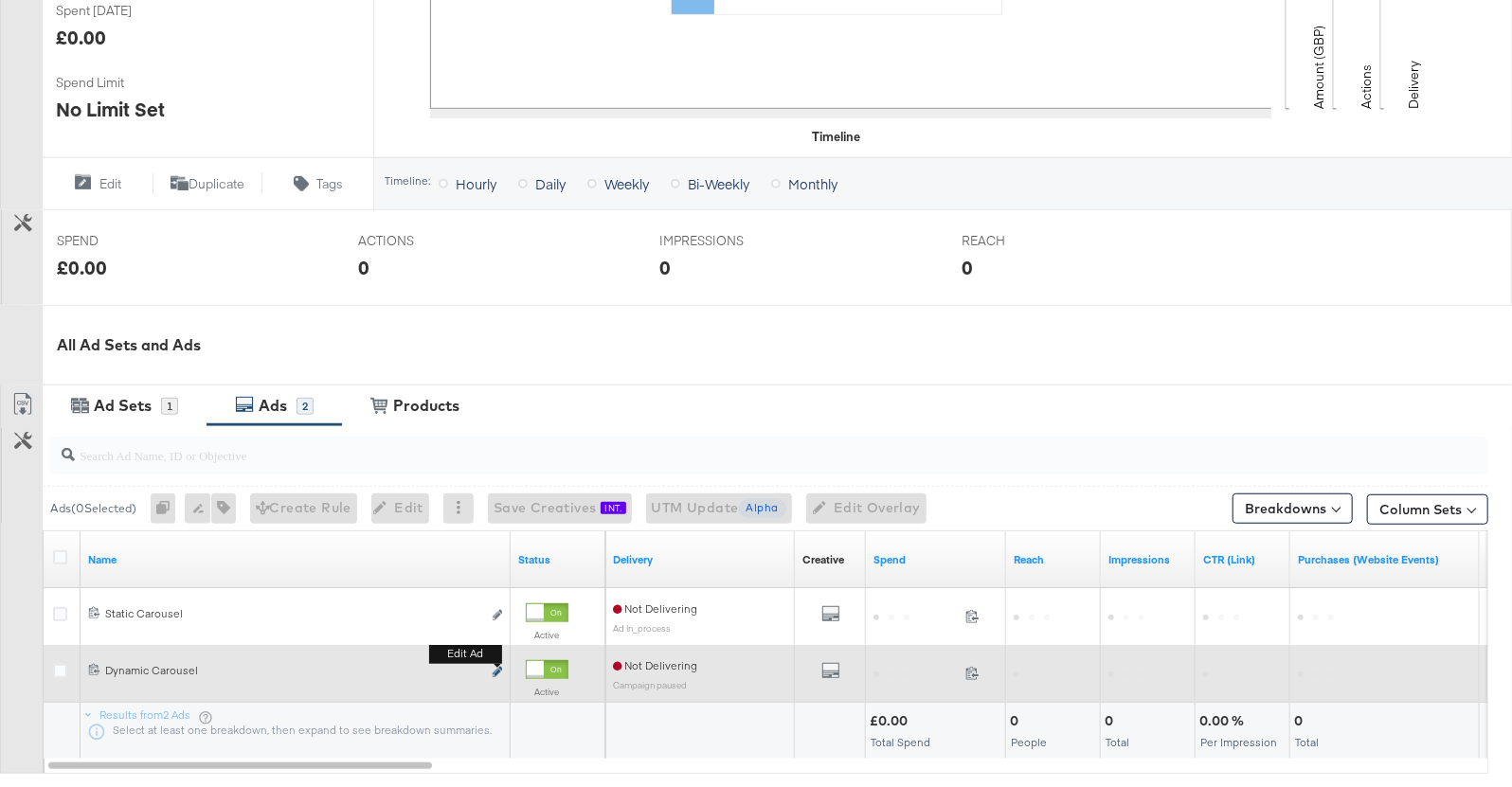click at bounding box center [497, 671] 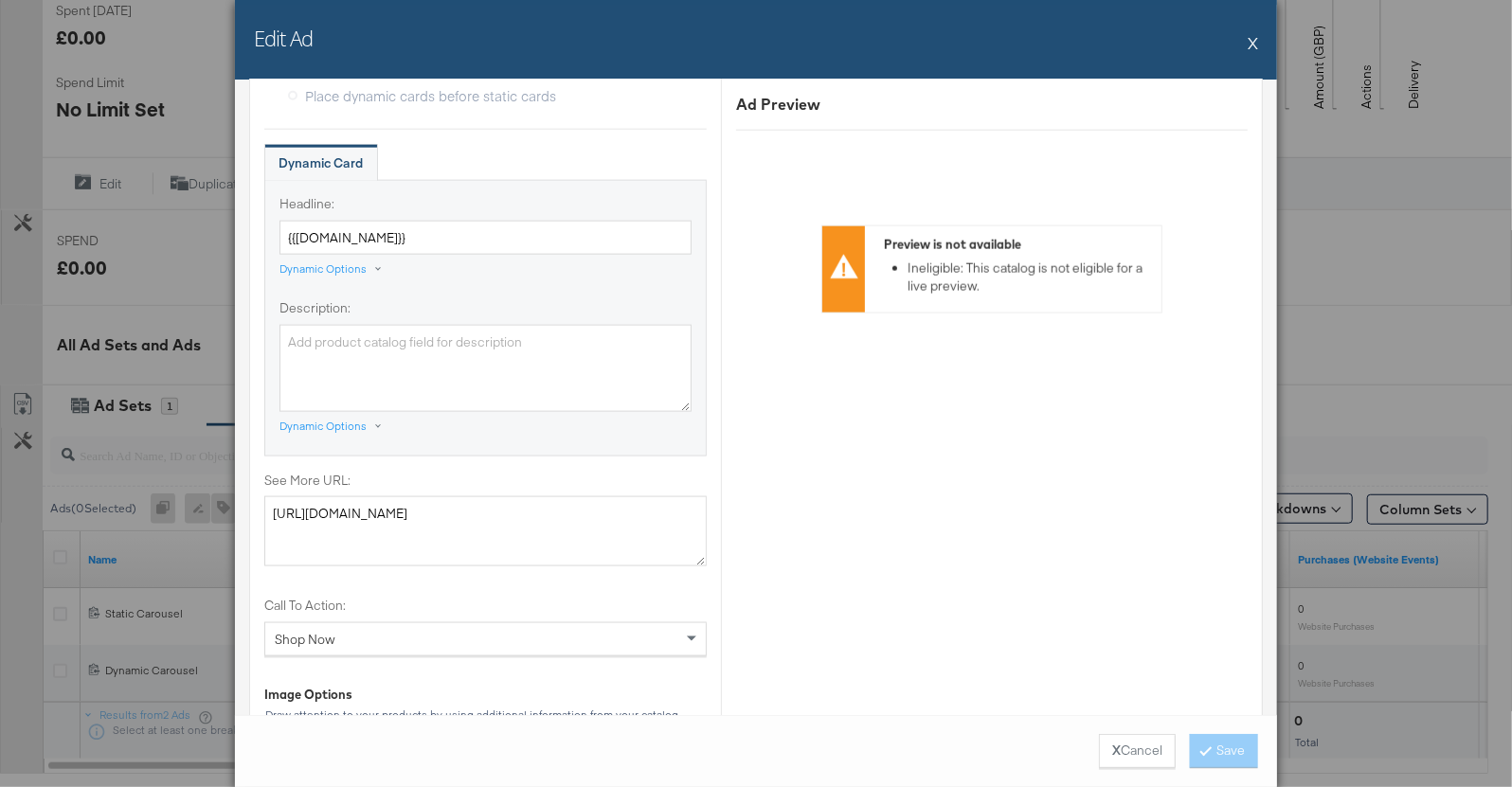 scroll, scrollTop: 1363, scrollLeft: 0, axis: vertical 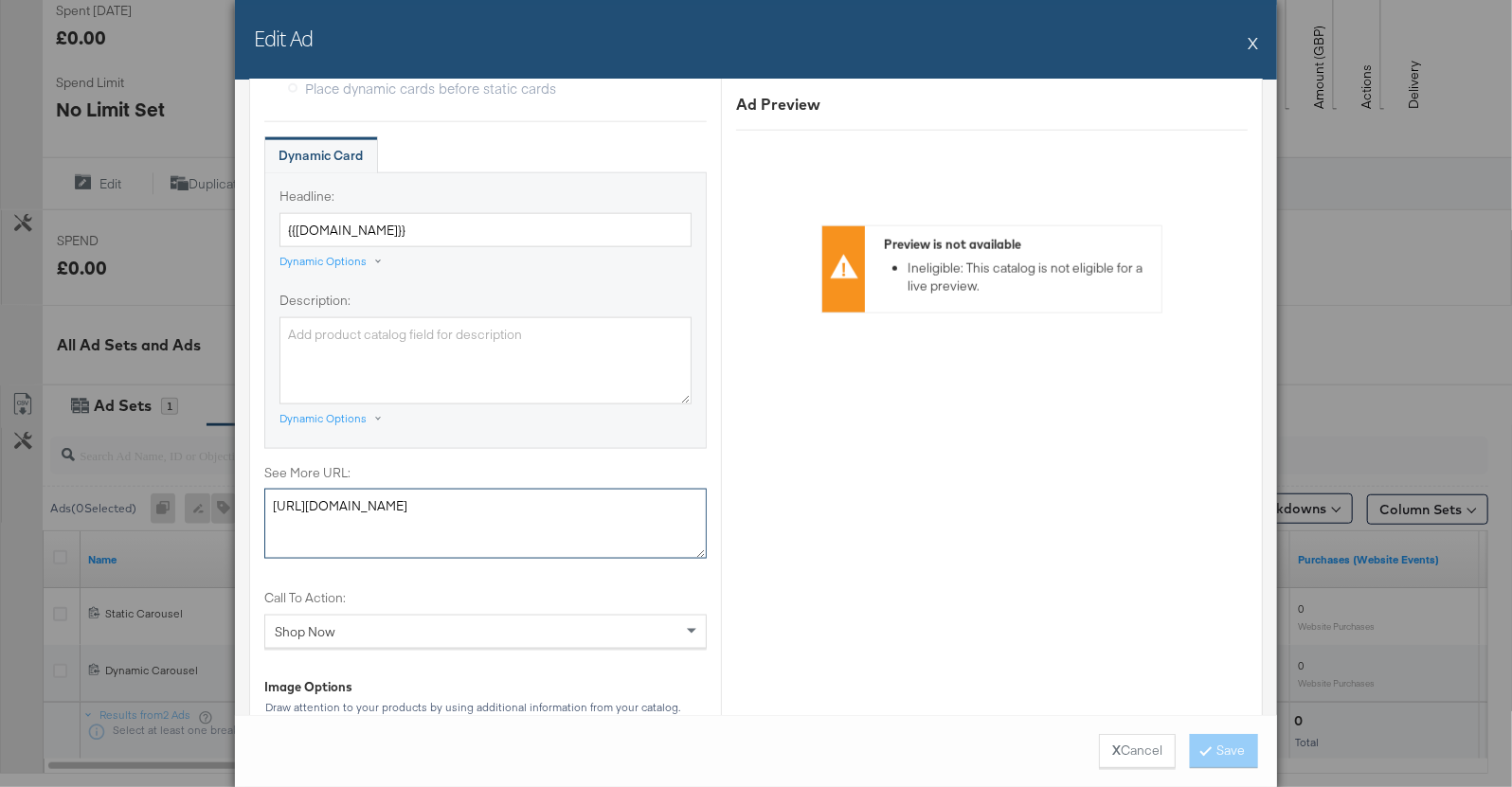 click on "https://www.gooutdoors.co.uk/s:moab+speed+2/" at bounding box center (485, 524) 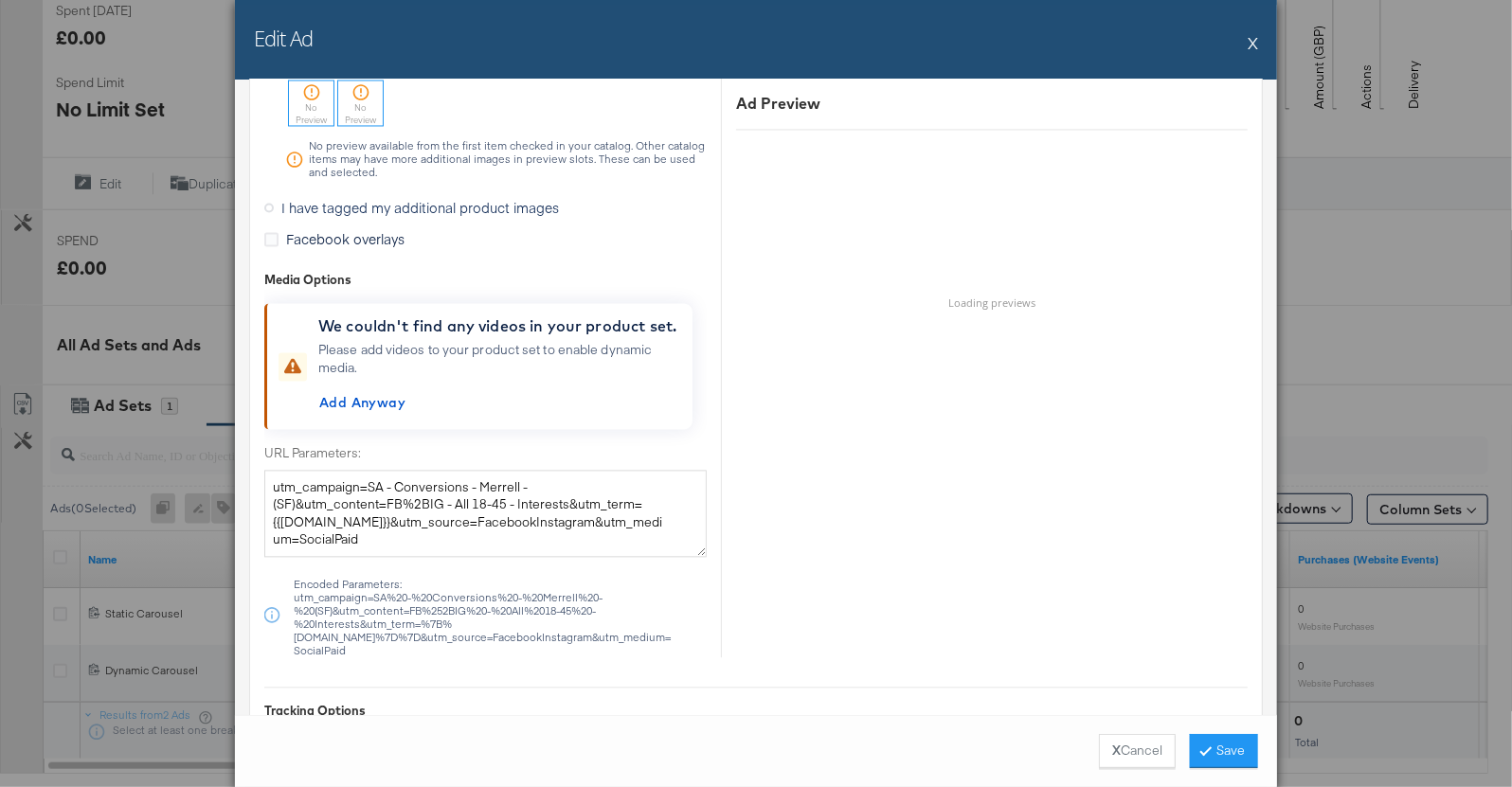 scroll, scrollTop: 2177, scrollLeft: 0, axis: vertical 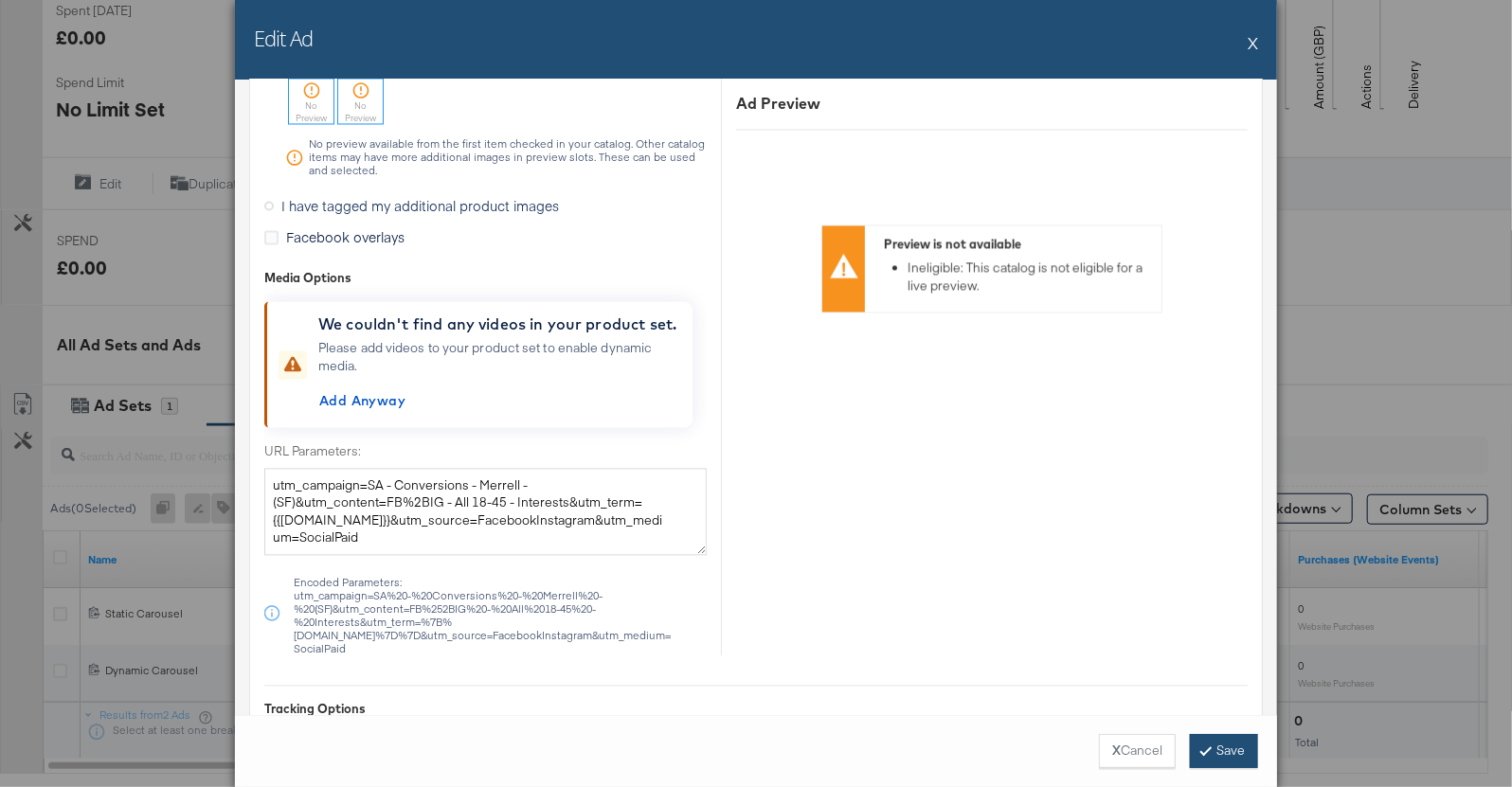 type on "https://www.gooutdoors.co.uk/s:moab+speed+2/?search=moab+speed+2" 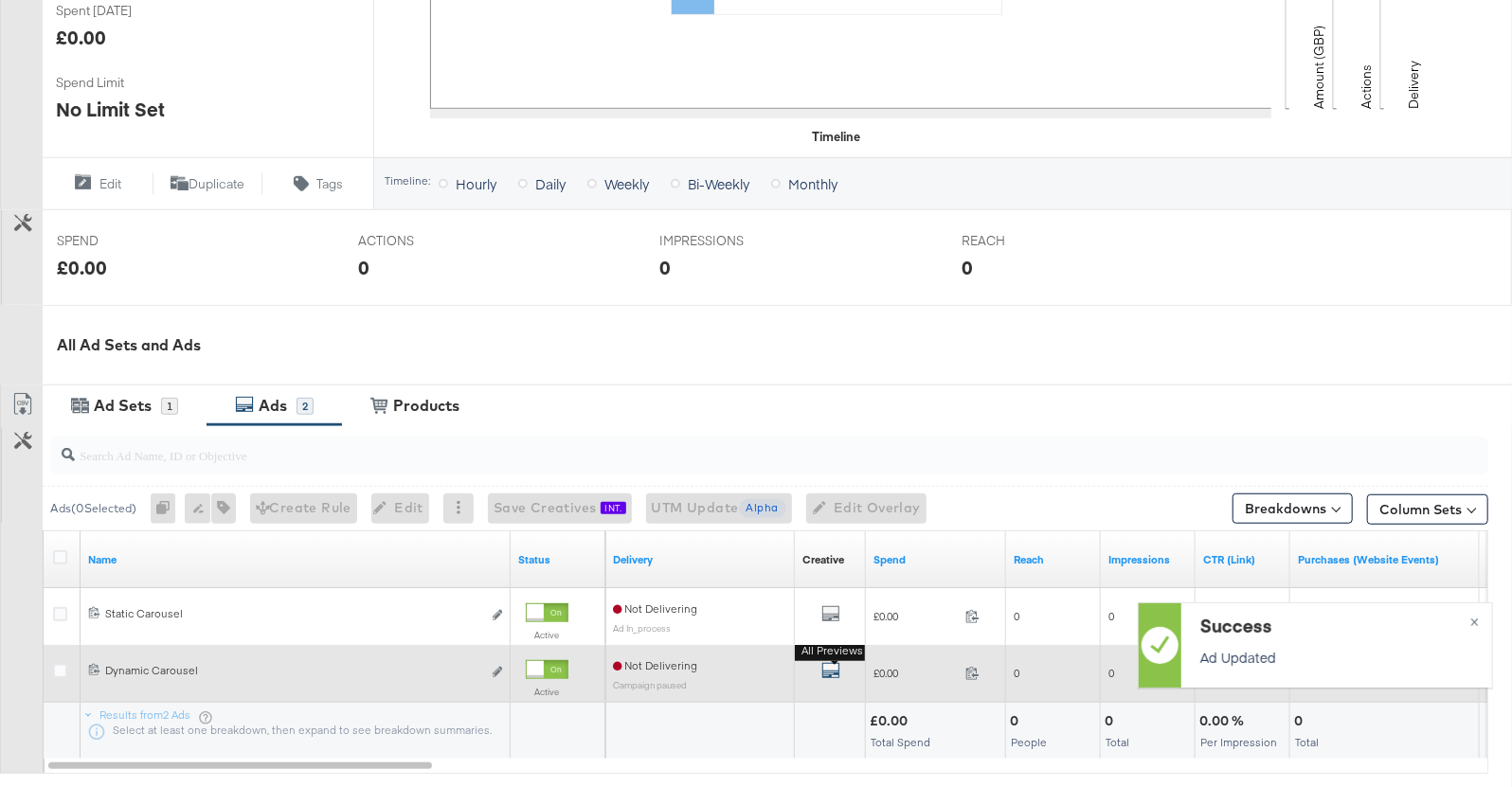 click at bounding box center (831, 671) 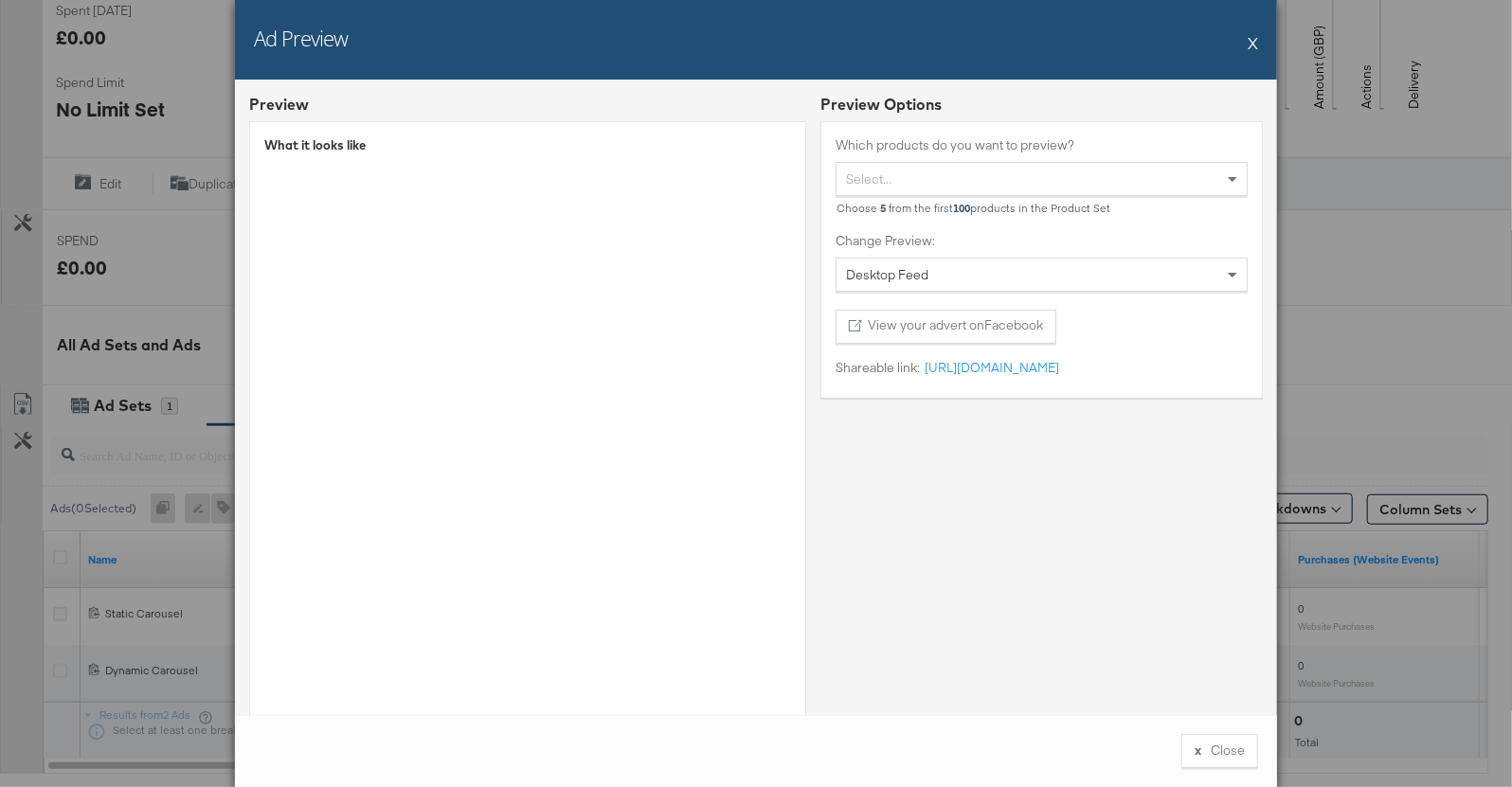 click on "X" at bounding box center (1252, 43) 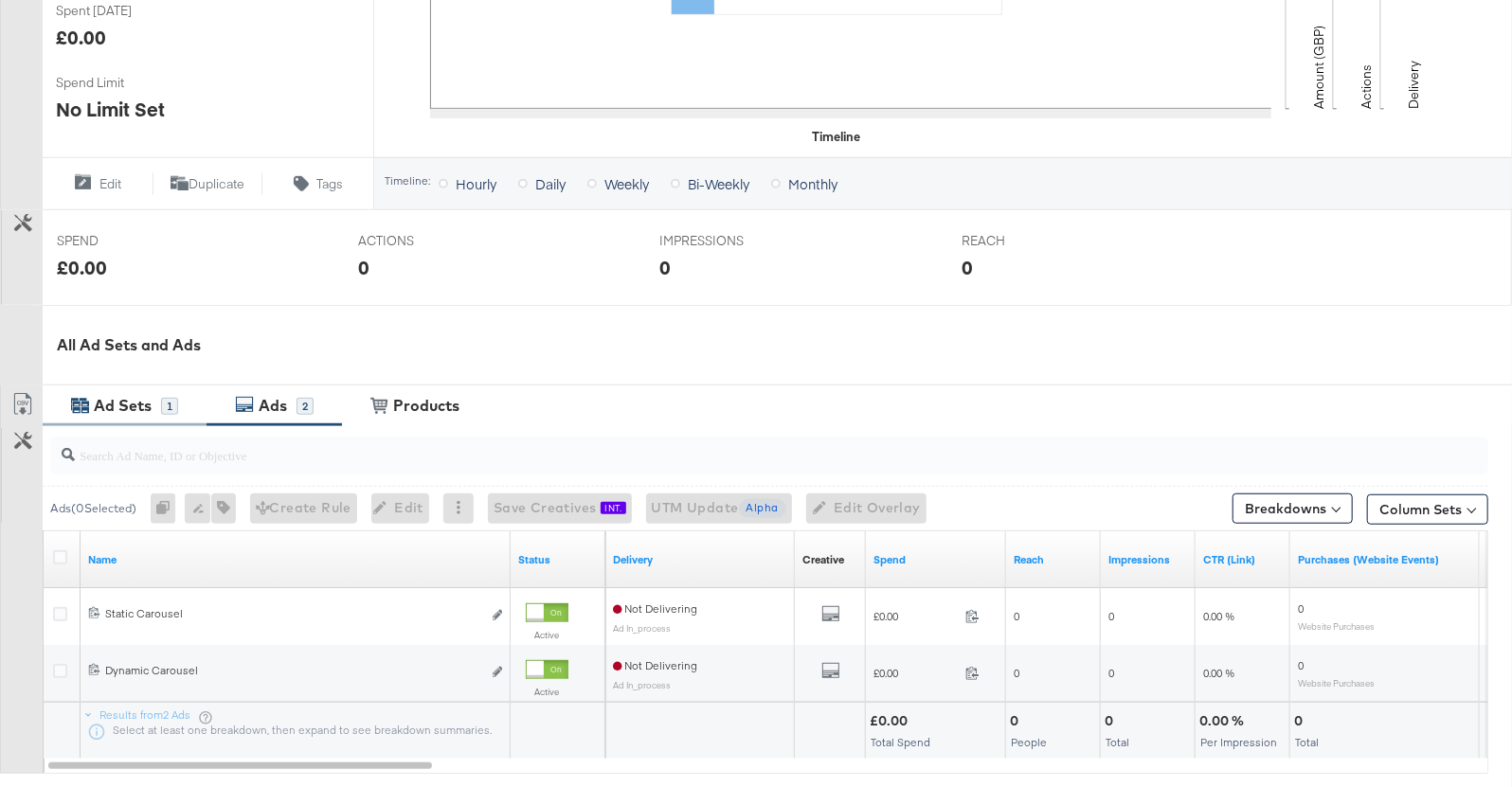 click on "1" at bounding box center (170, 406) 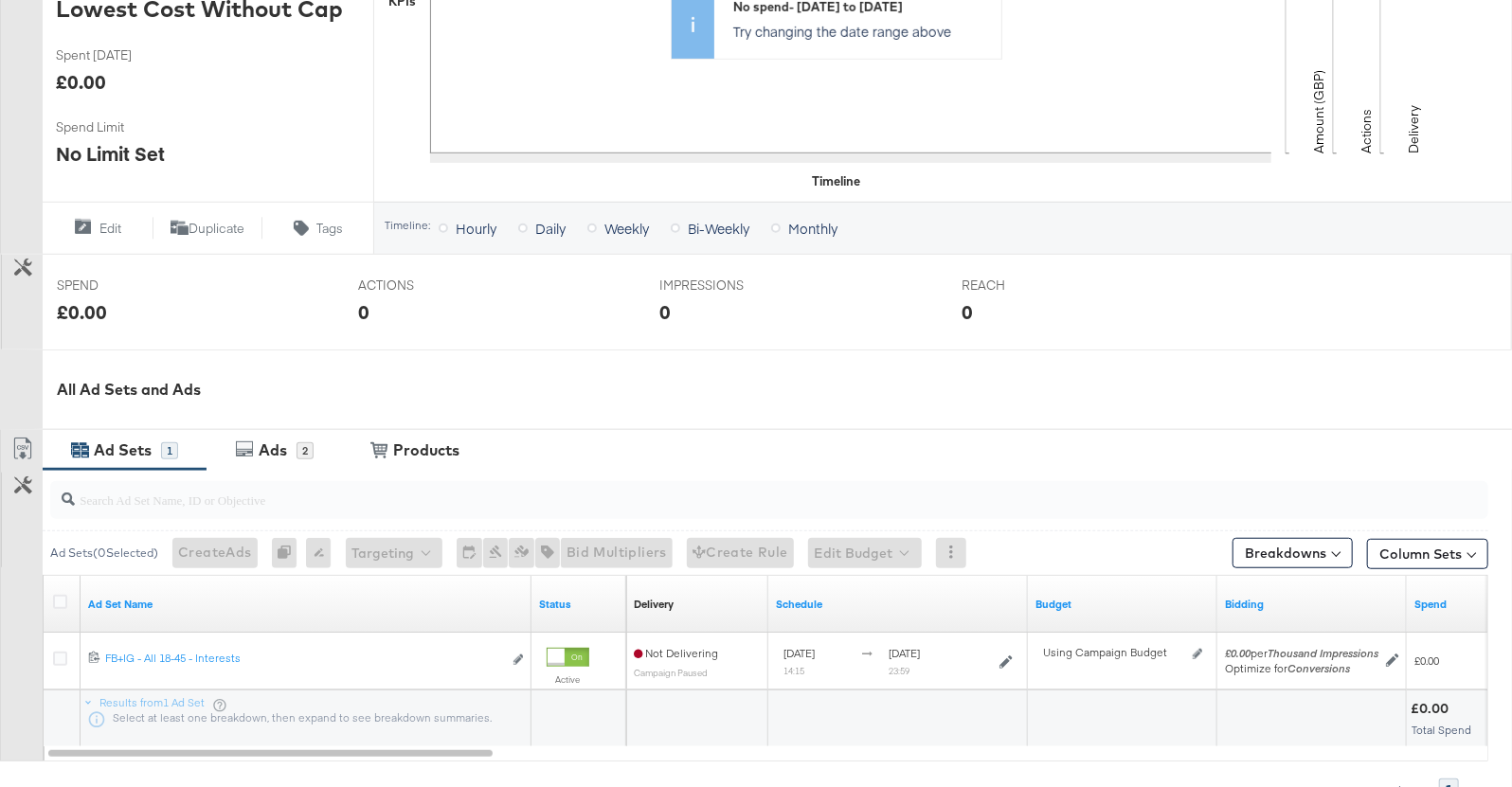 scroll, scrollTop: 659, scrollLeft: 0, axis: vertical 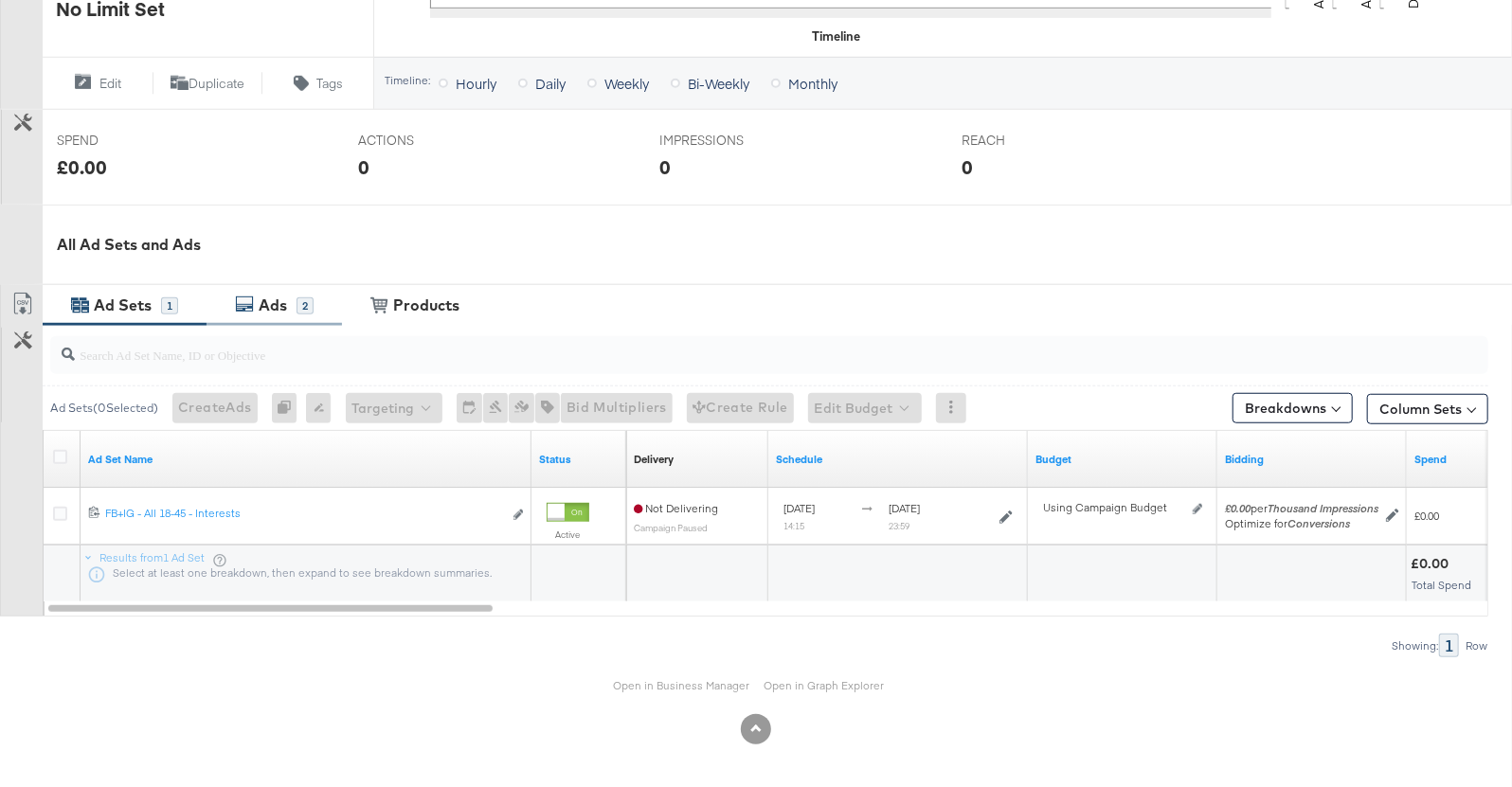 click on "Ads" at bounding box center [275, 305] 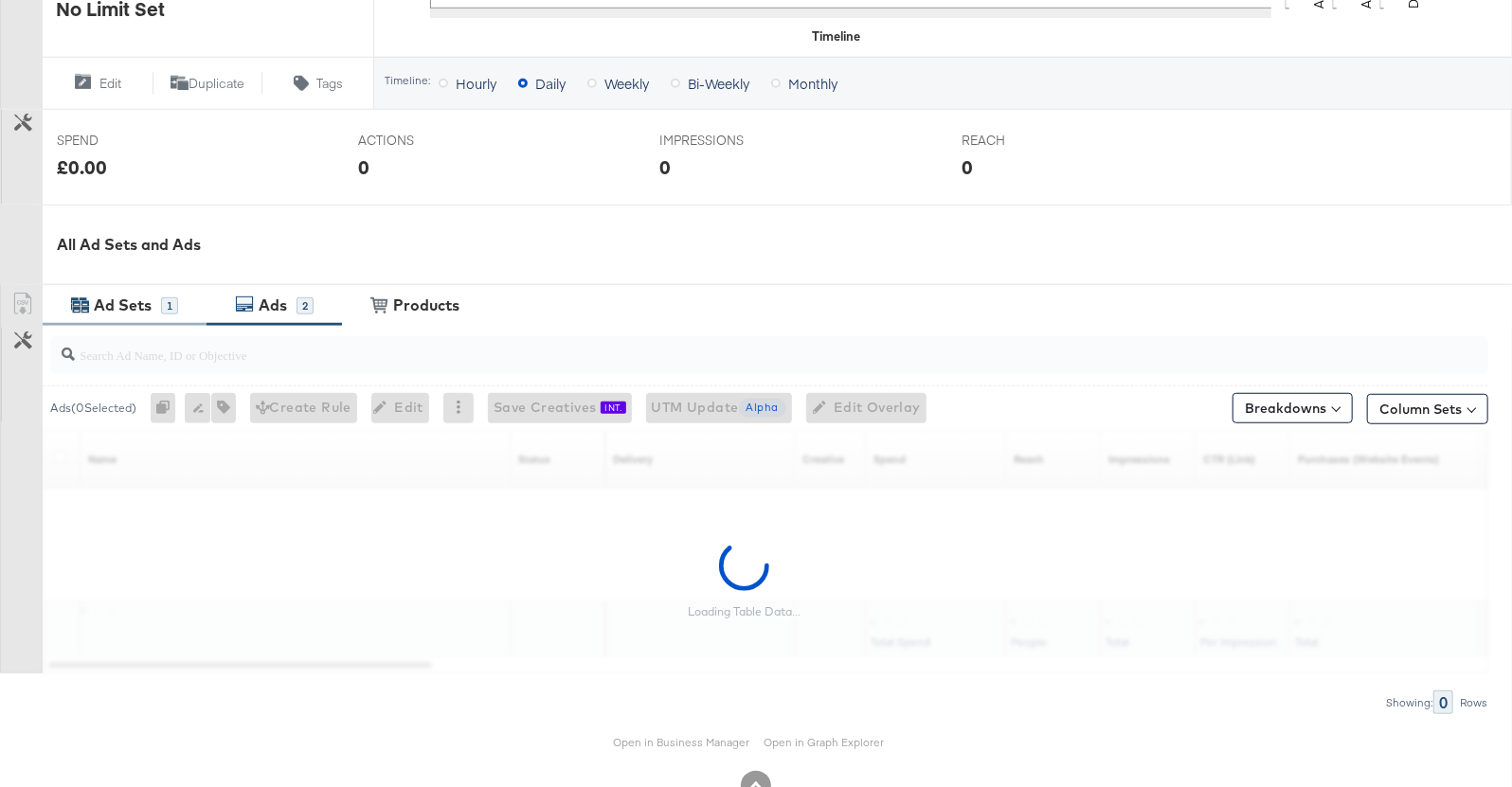 click on "Ad Sets" at bounding box center (122, 305) 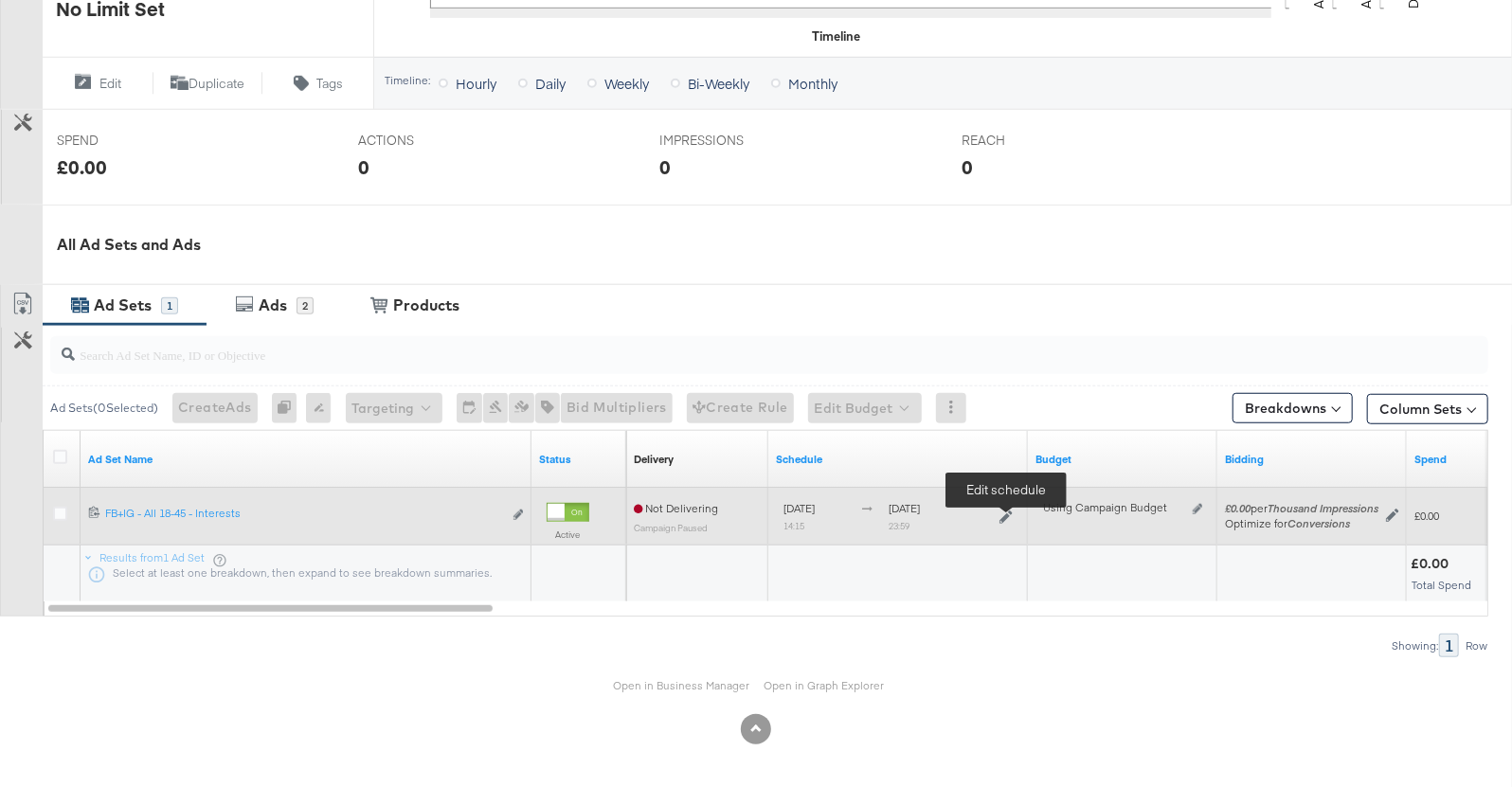 click 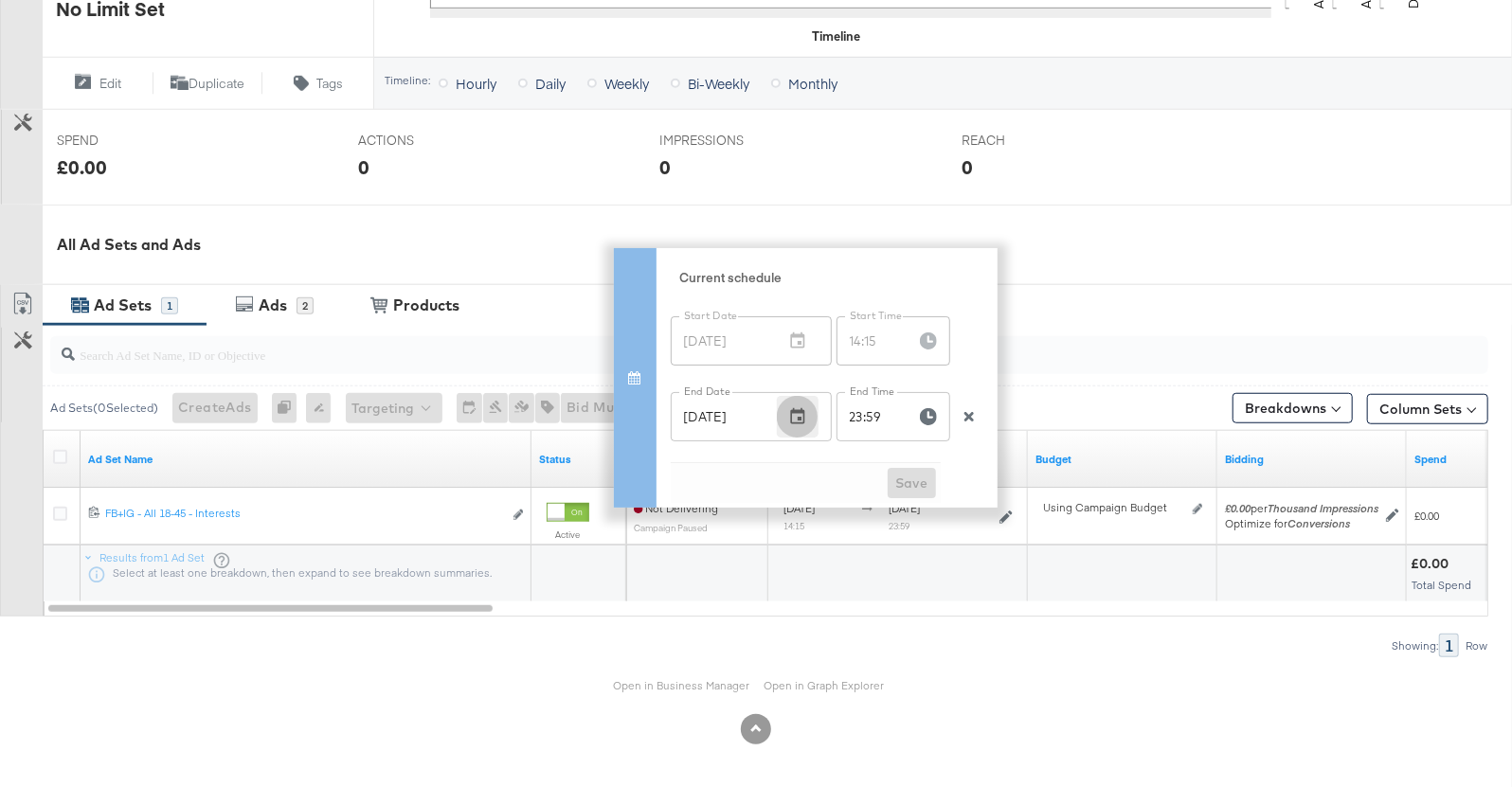 click 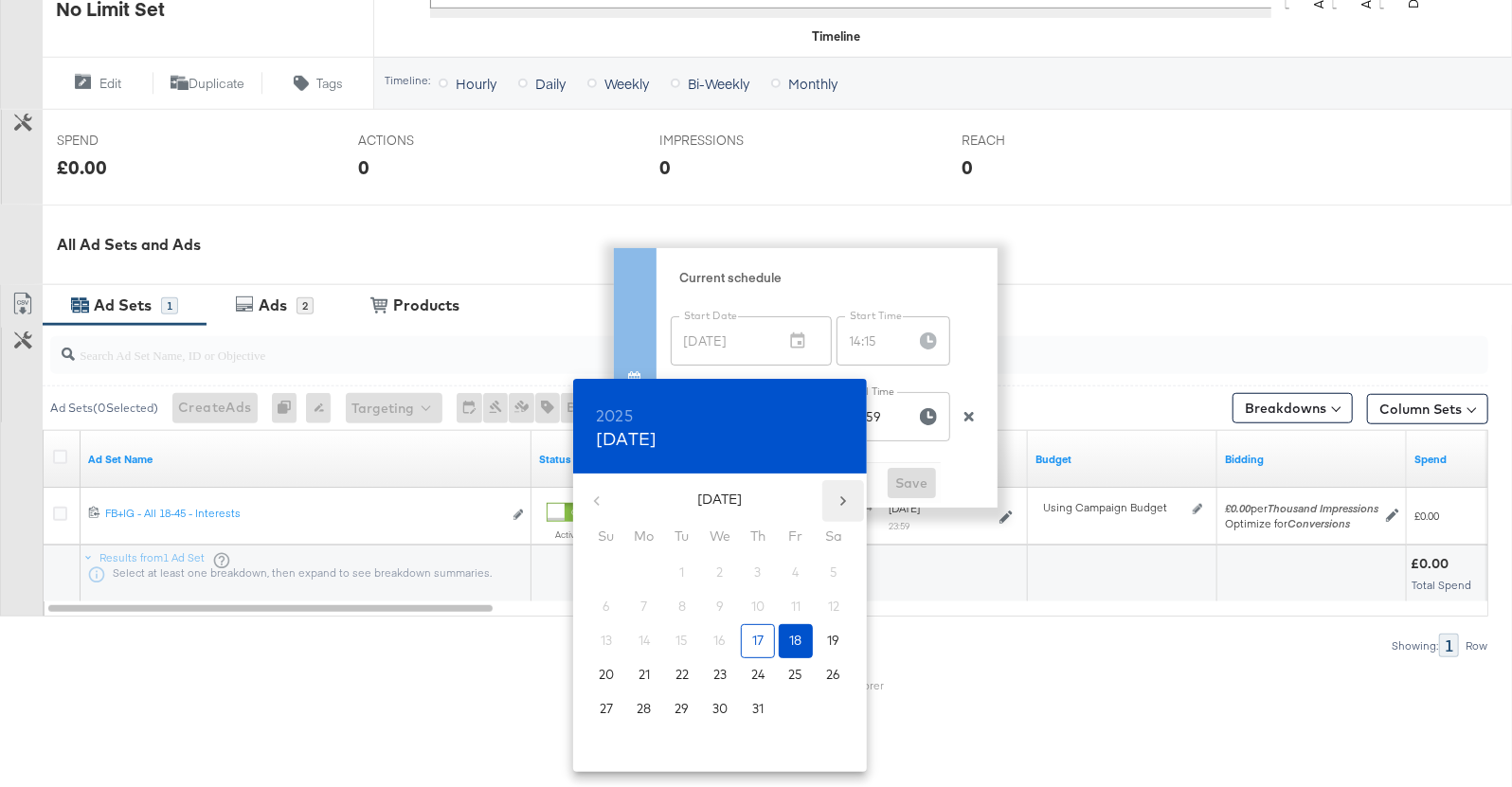 click 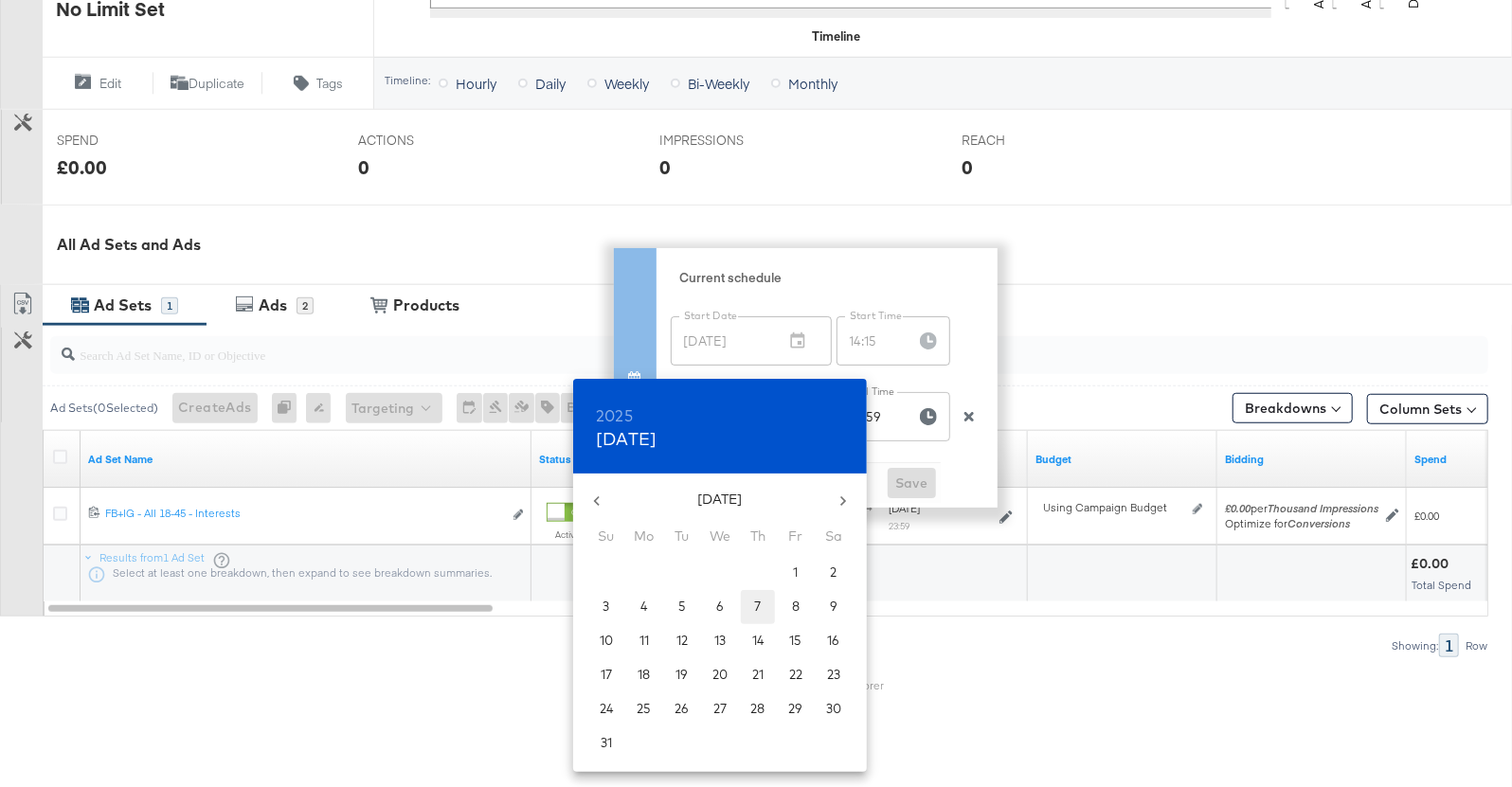click on "7" at bounding box center [758, 606] 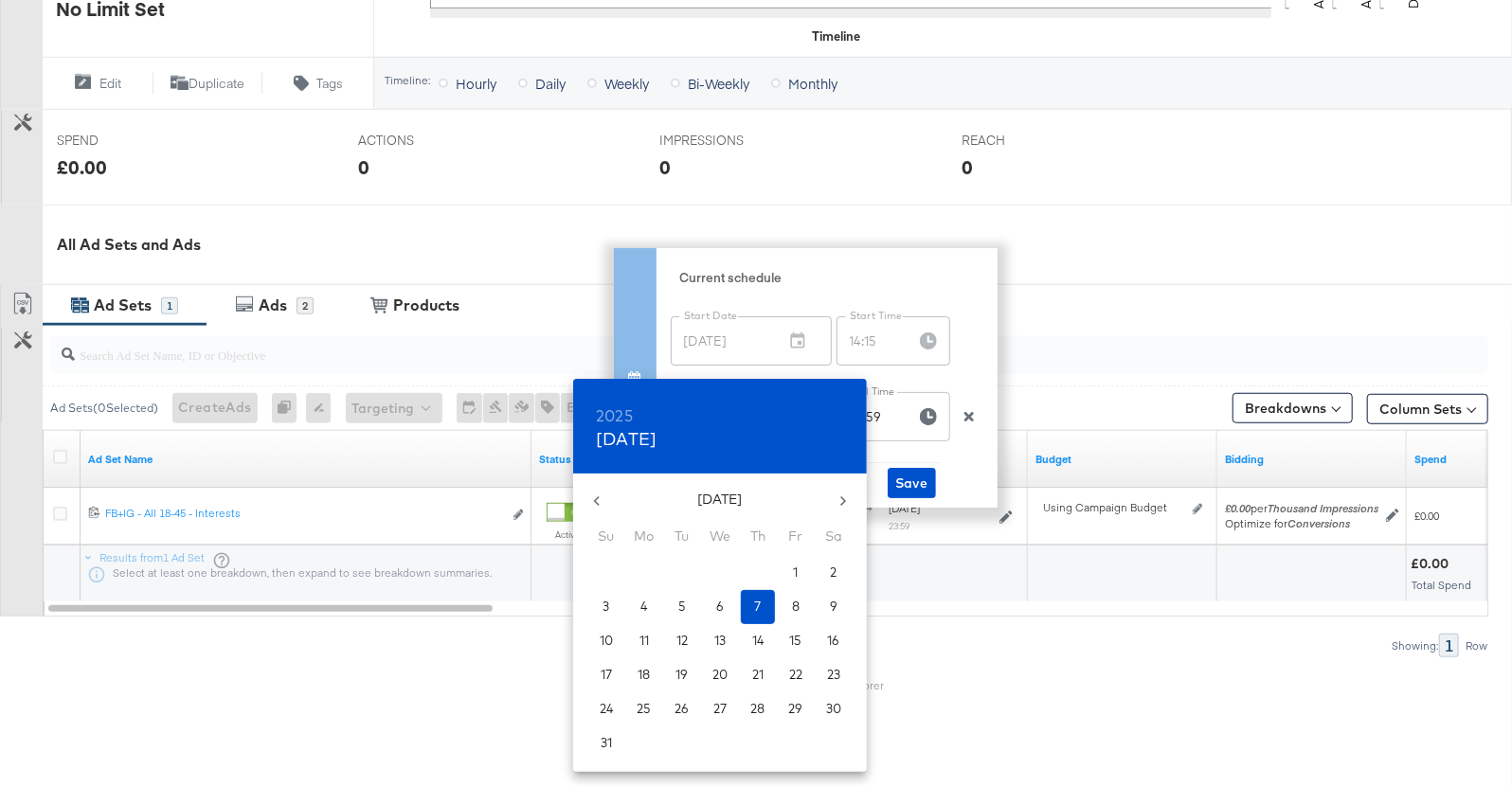 click at bounding box center (756, 393) 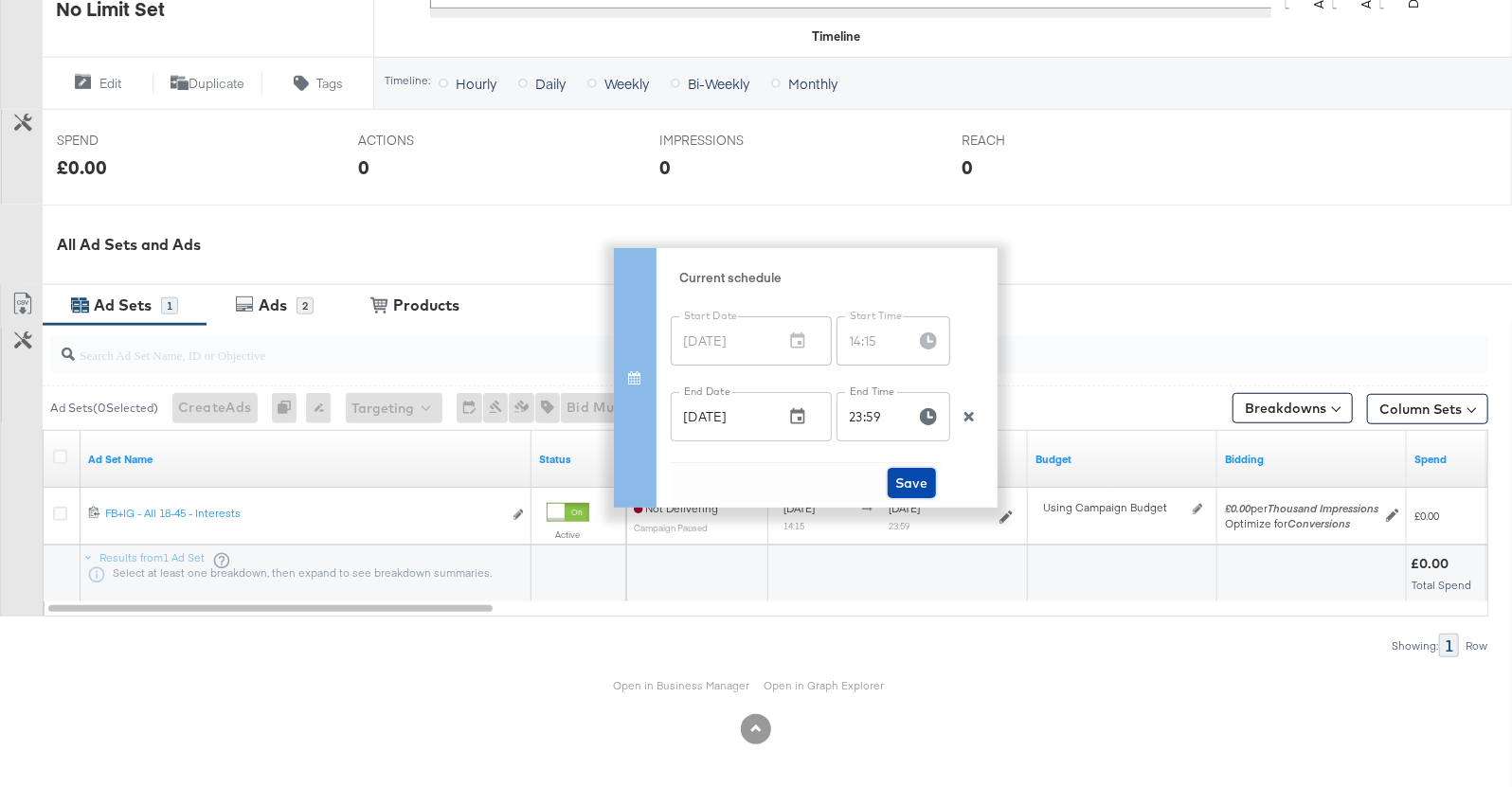 click on "Save" at bounding box center [911, 483] 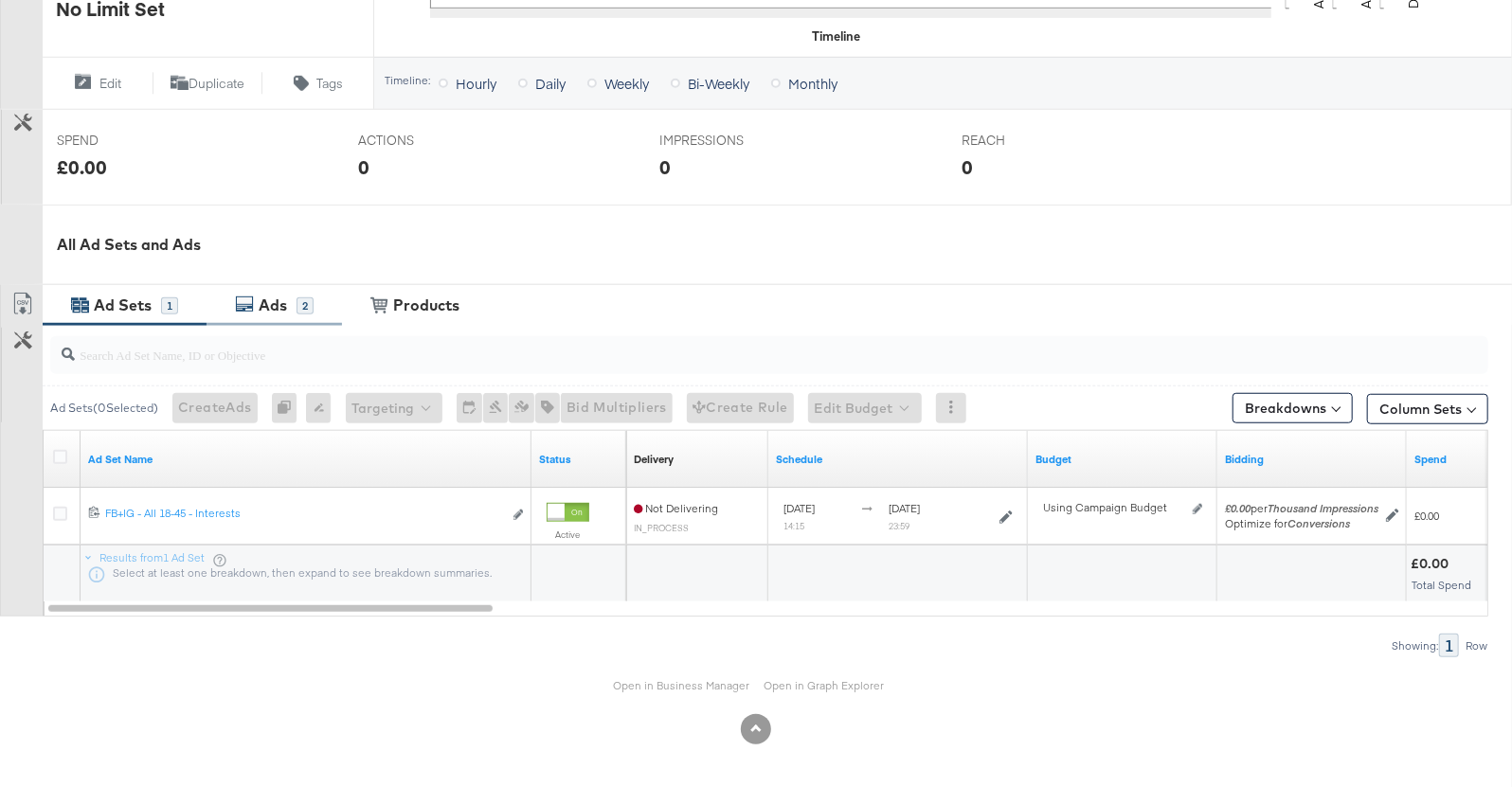 click on "Ads" at bounding box center [275, 305] 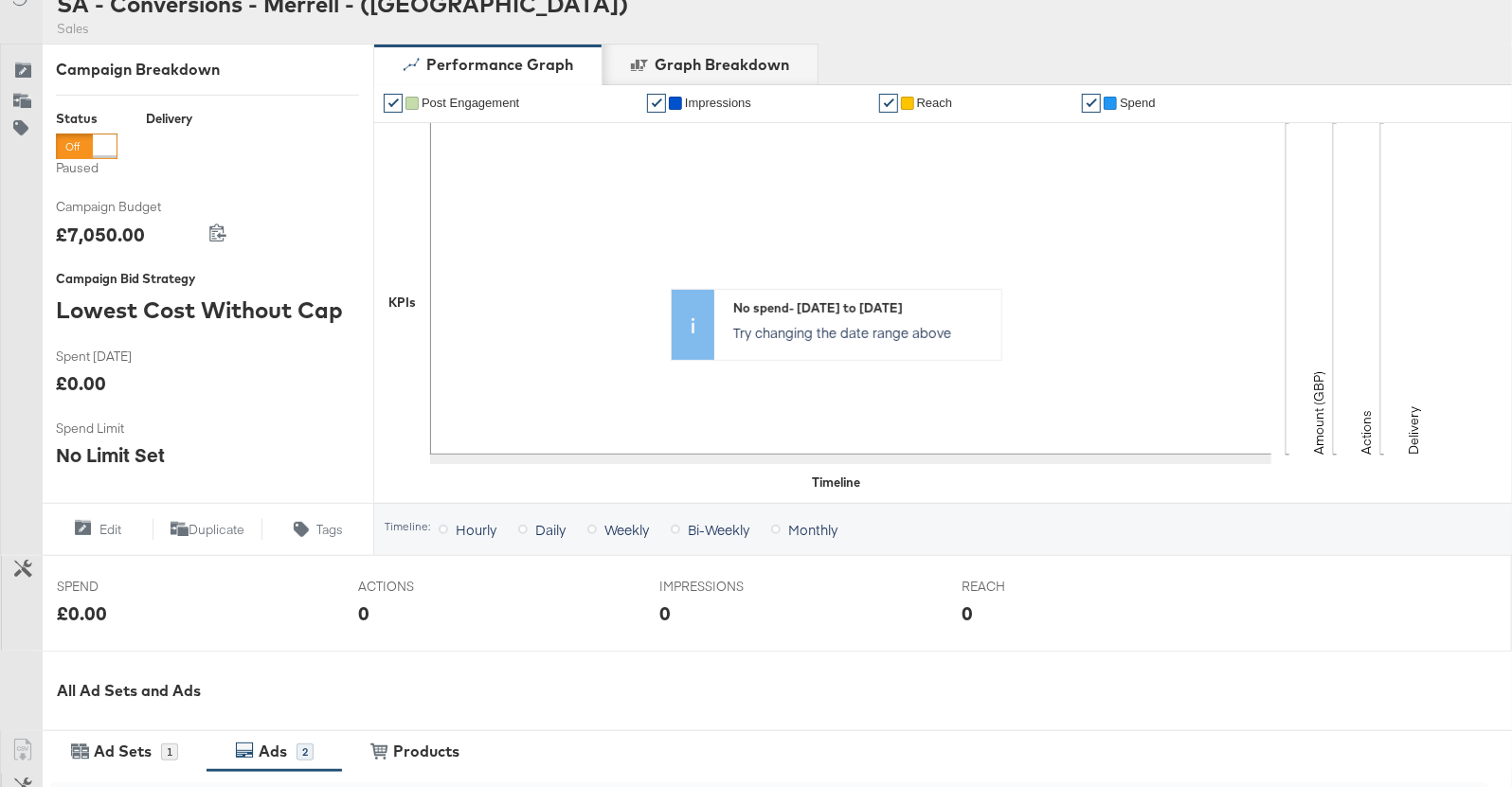 scroll, scrollTop: 211, scrollLeft: 0, axis: vertical 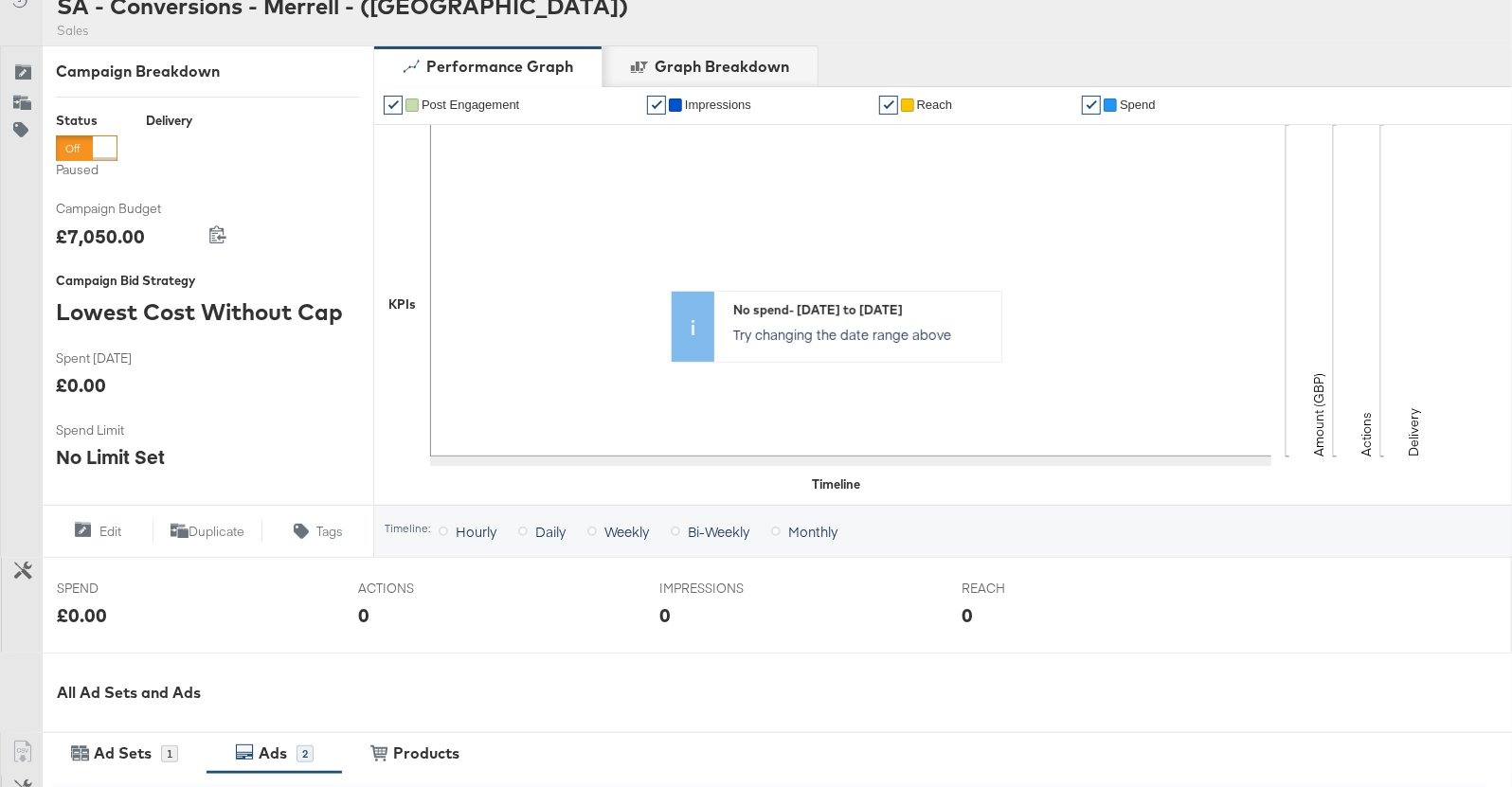 click at bounding box center [104, 148] 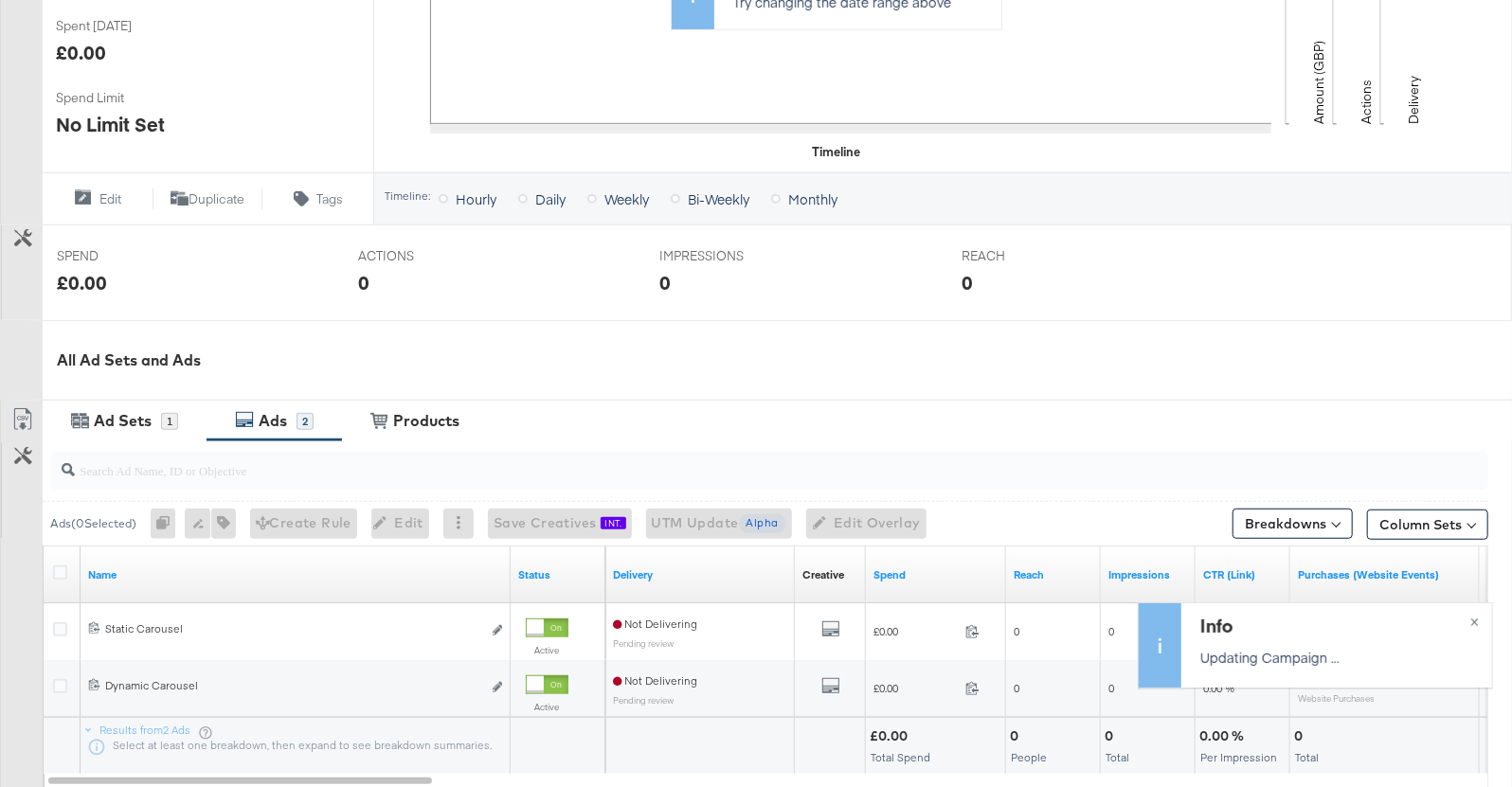 scroll, scrollTop: 596, scrollLeft: 0, axis: vertical 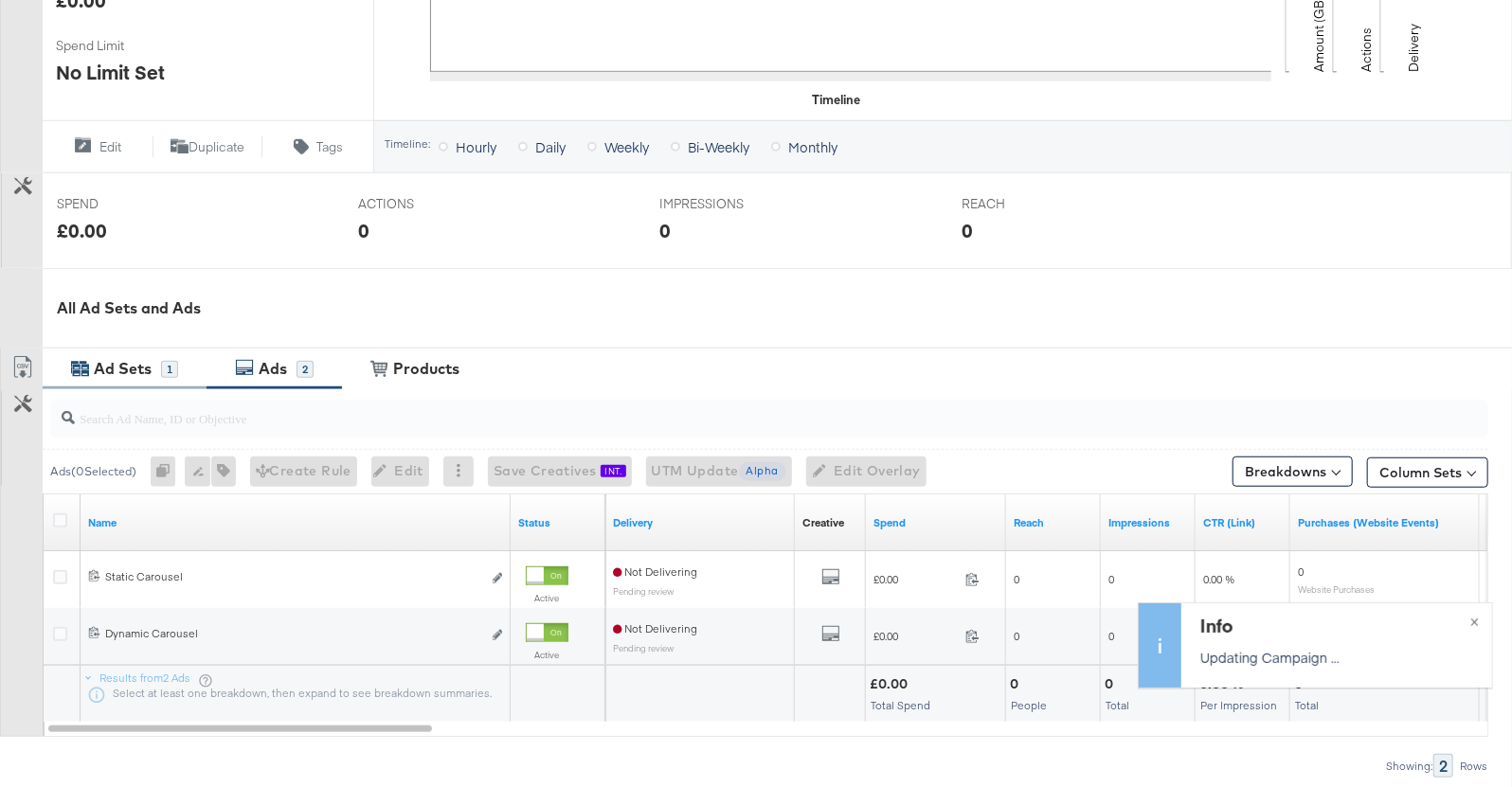 click on "1" at bounding box center (170, 369) 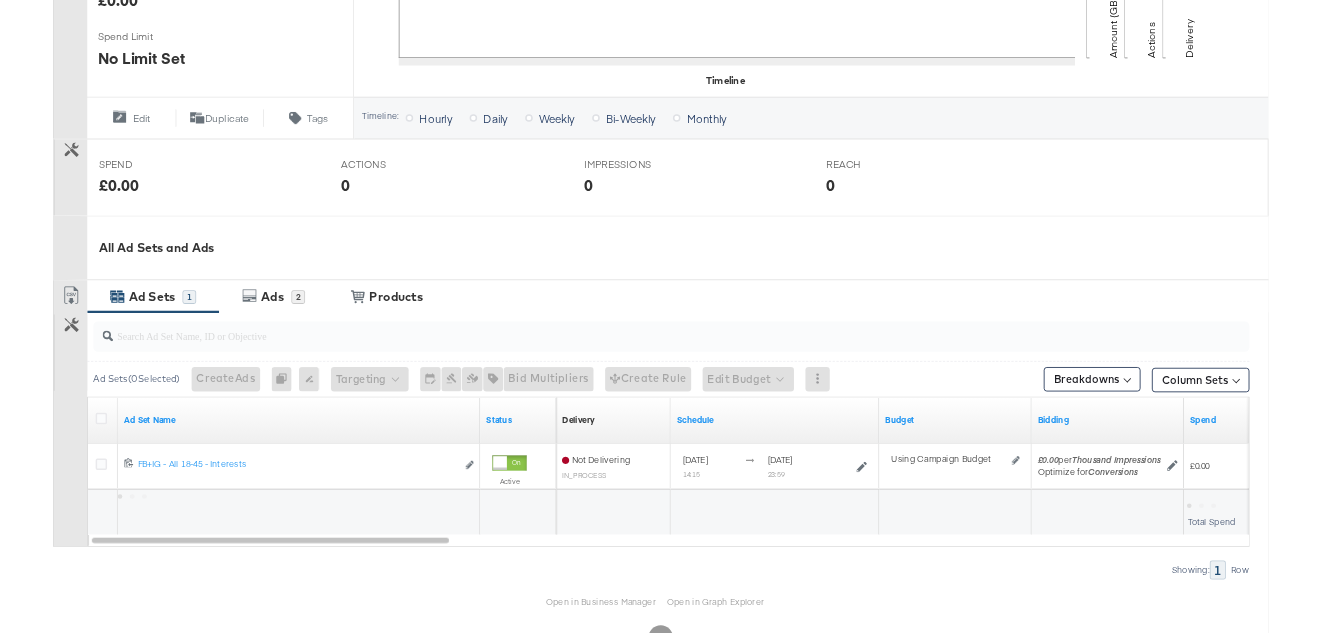 scroll, scrollTop: 696, scrollLeft: 0, axis: vertical 